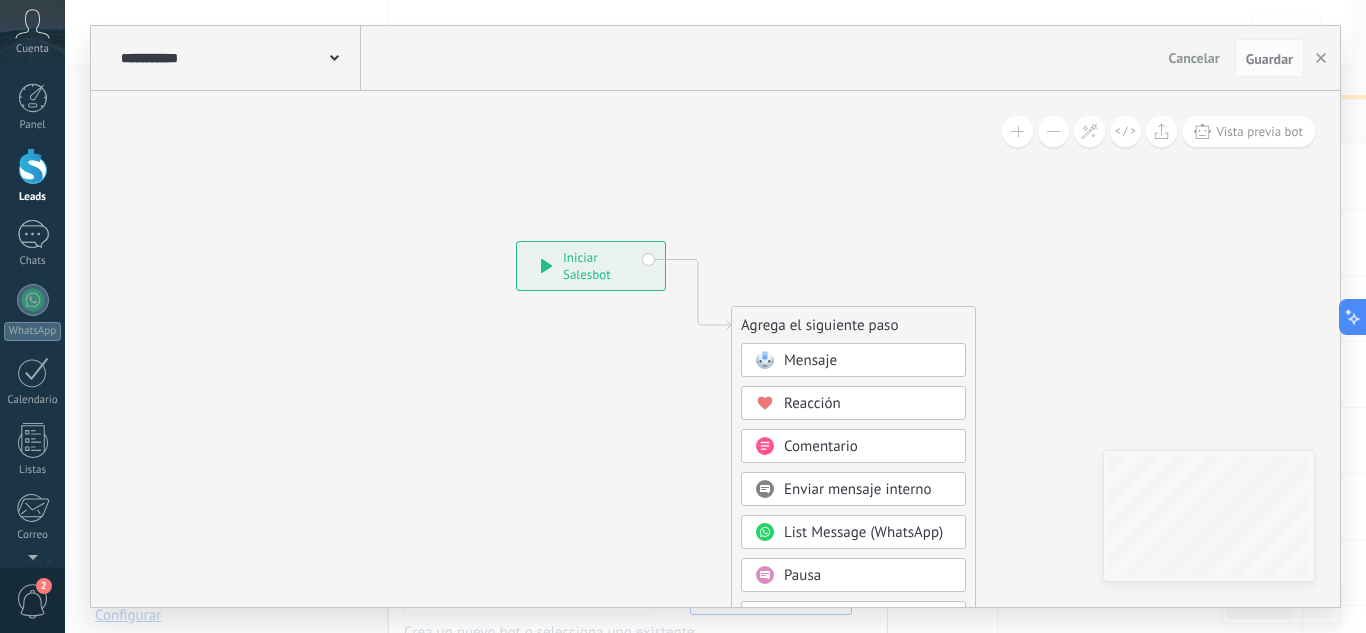 scroll, scrollTop: 200, scrollLeft: 0, axis: vertical 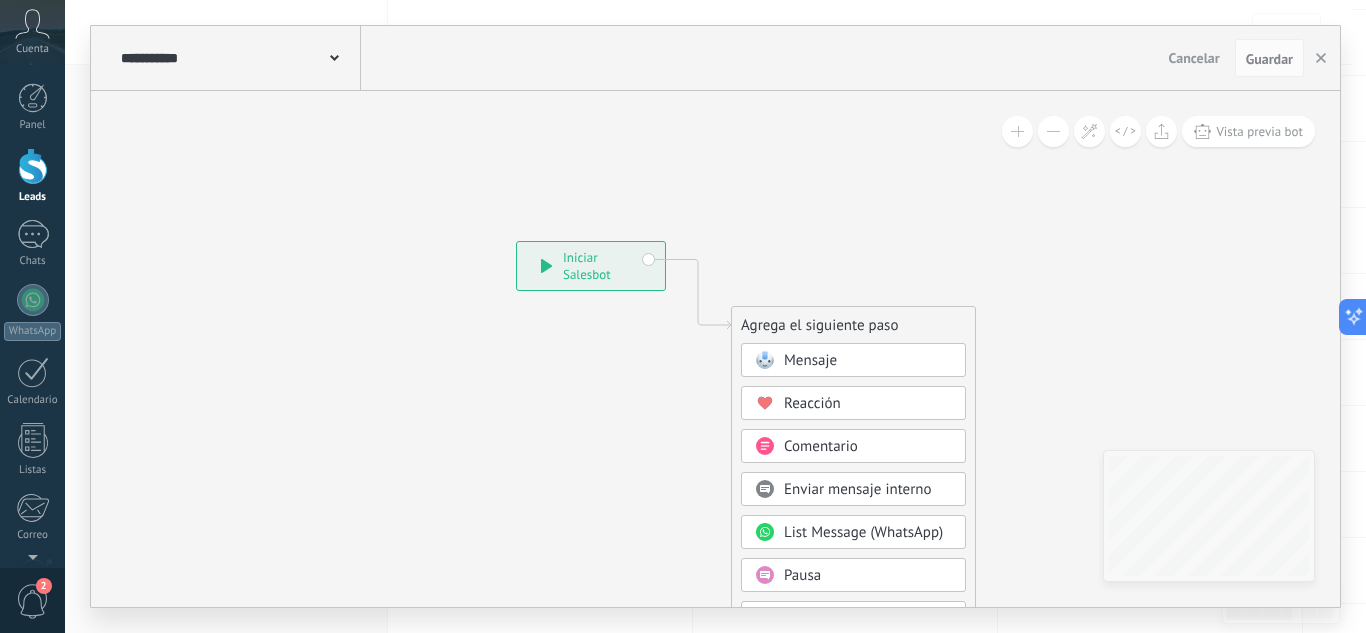 click on "Cancelar" at bounding box center (1194, 58) 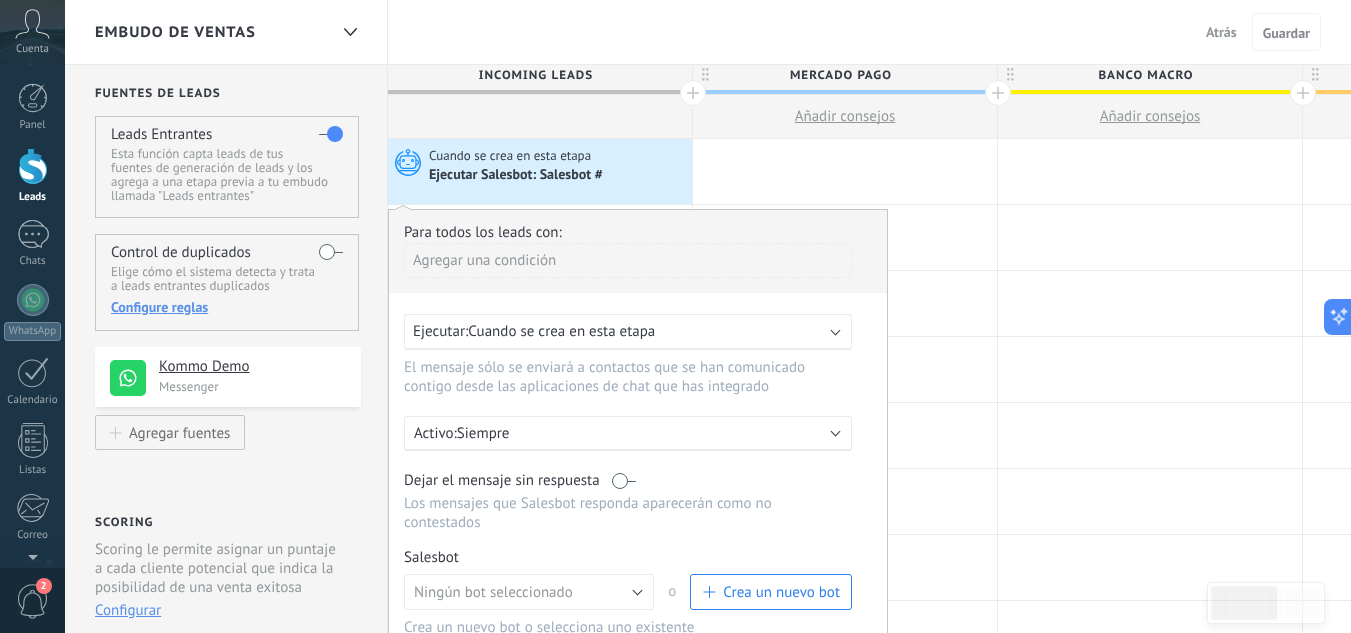scroll, scrollTop: 0, scrollLeft: 0, axis: both 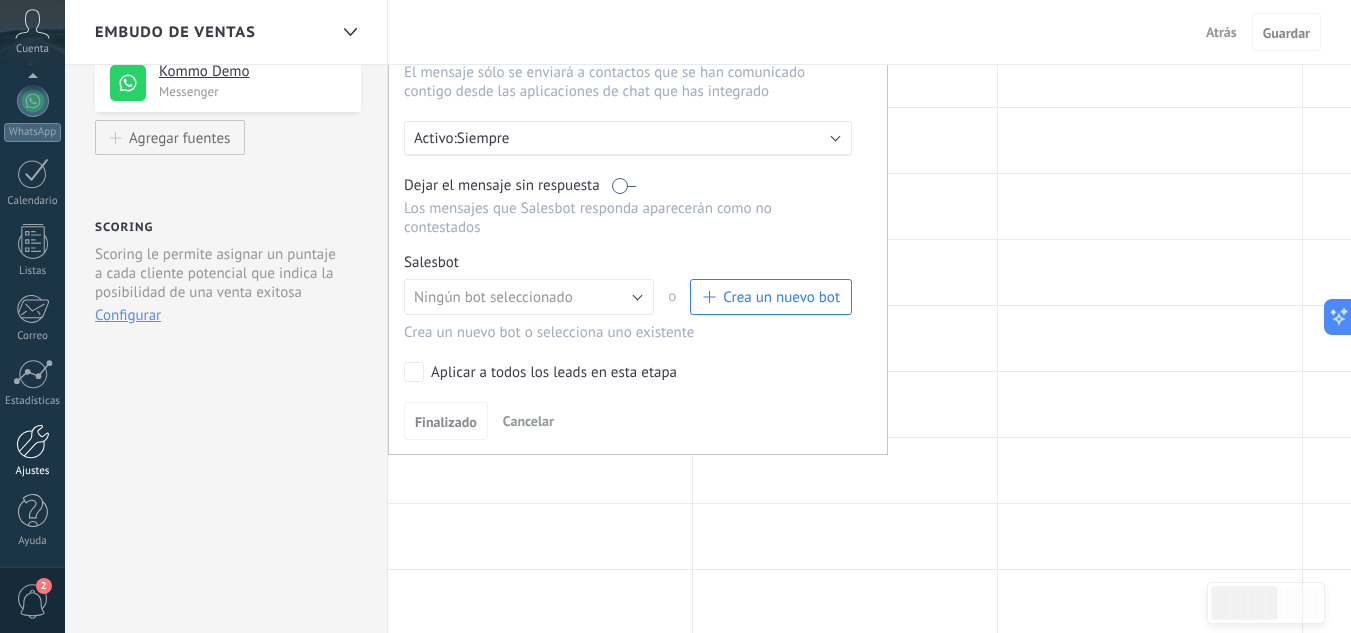 click at bounding box center (33, 441) 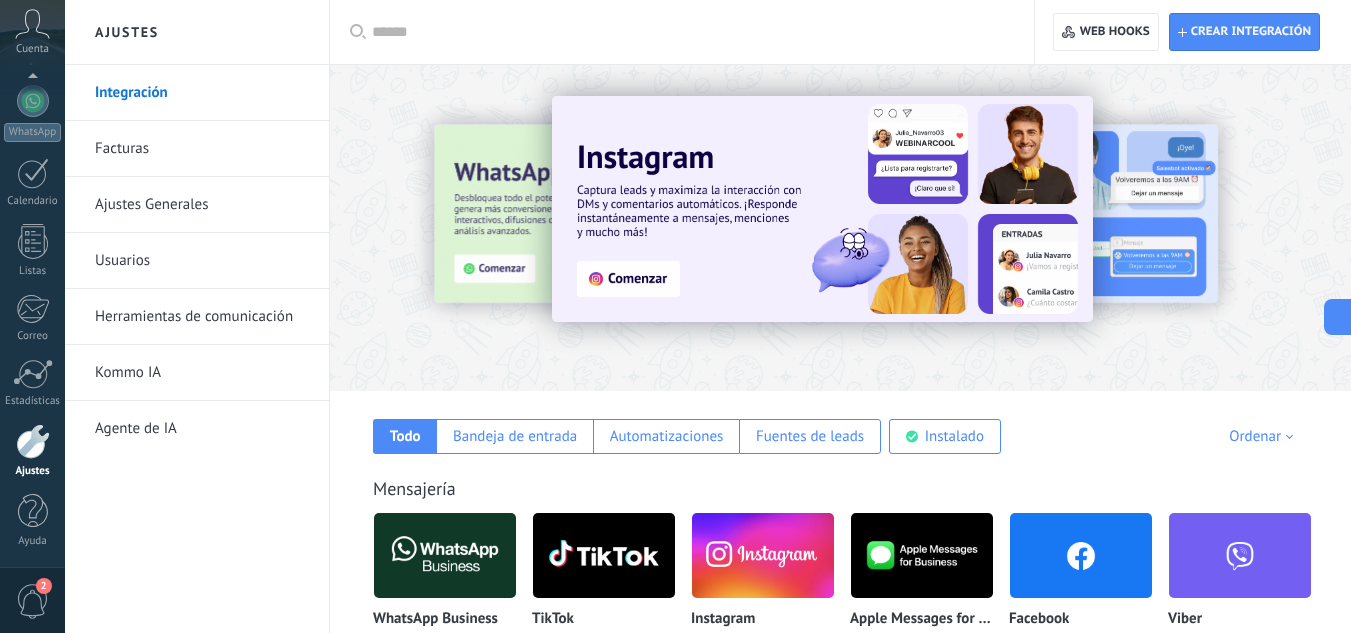 scroll, scrollTop: 100, scrollLeft: 0, axis: vertical 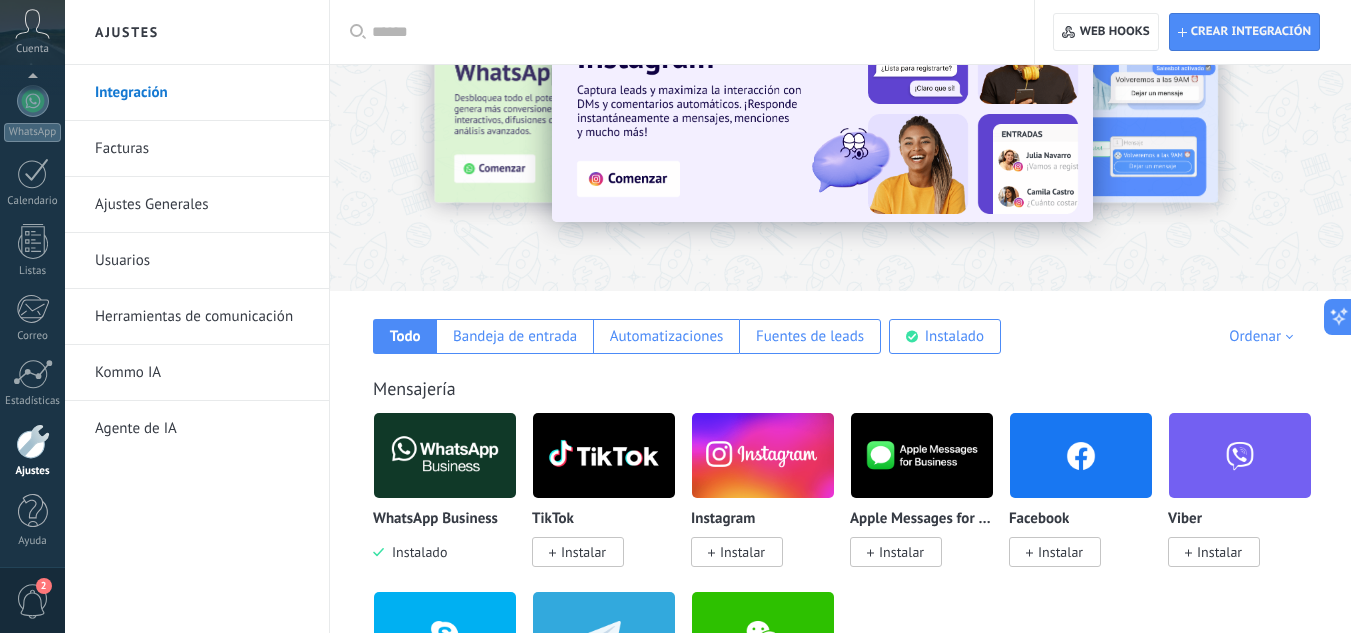 click on "Herramientas de comunicación" at bounding box center (202, 317) 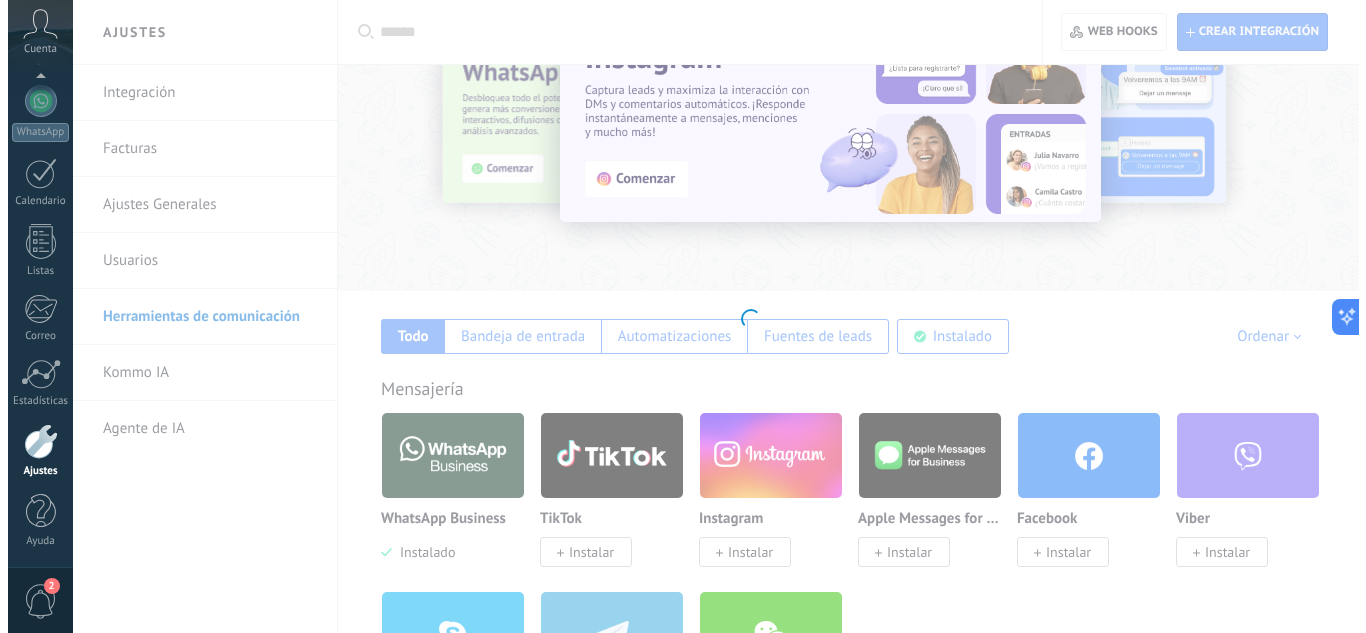 scroll, scrollTop: 0, scrollLeft: 0, axis: both 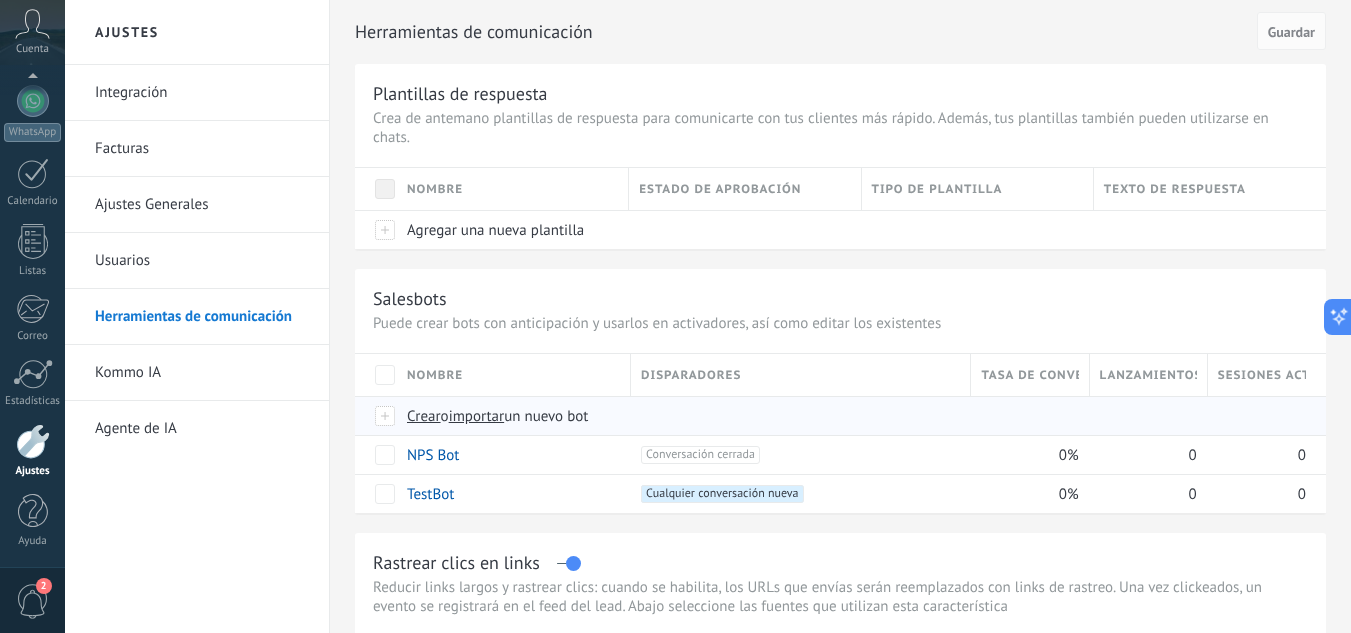 click on "importar" at bounding box center (477, 416) 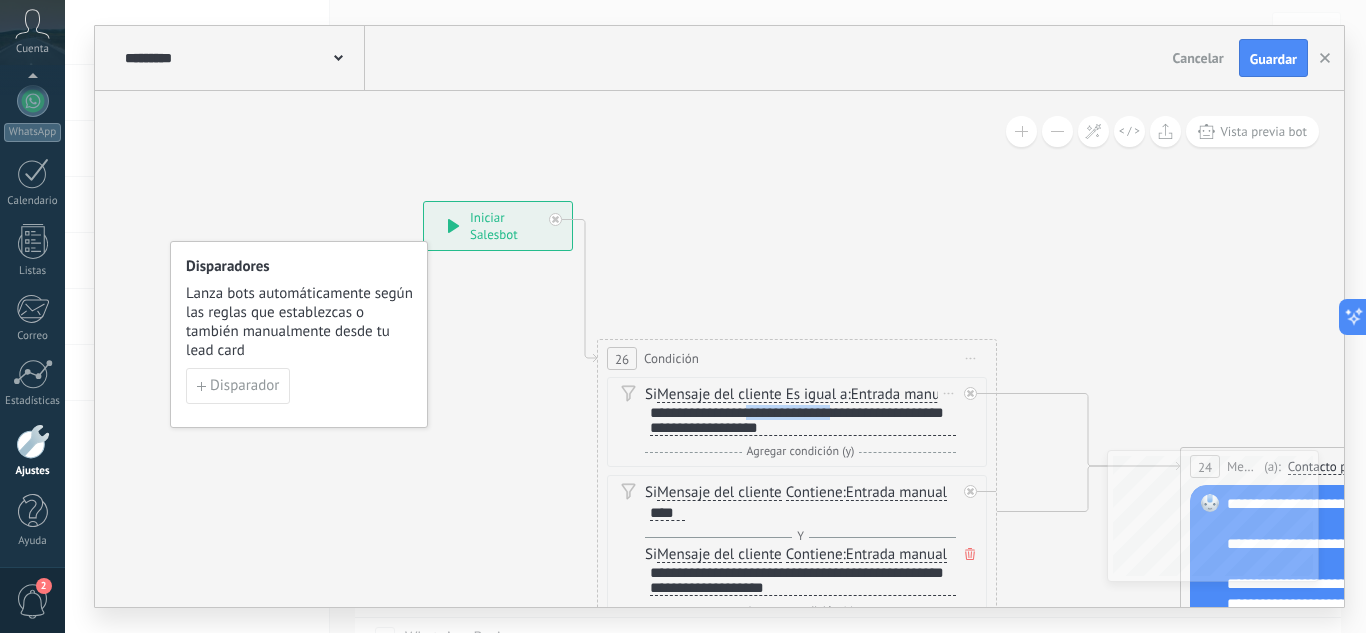 drag, startPoint x: 742, startPoint y: 432, endPoint x: 835, endPoint y: 433, distance: 93.00538 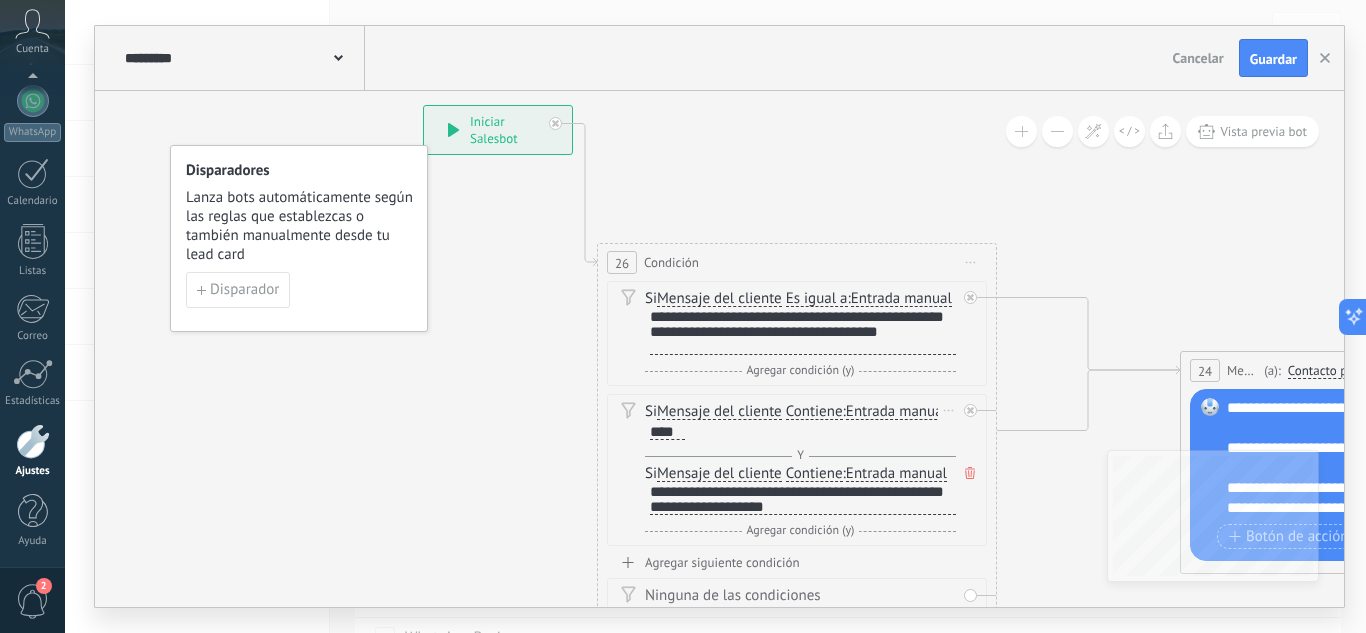 scroll, scrollTop: 2, scrollLeft: 0, axis: vertical 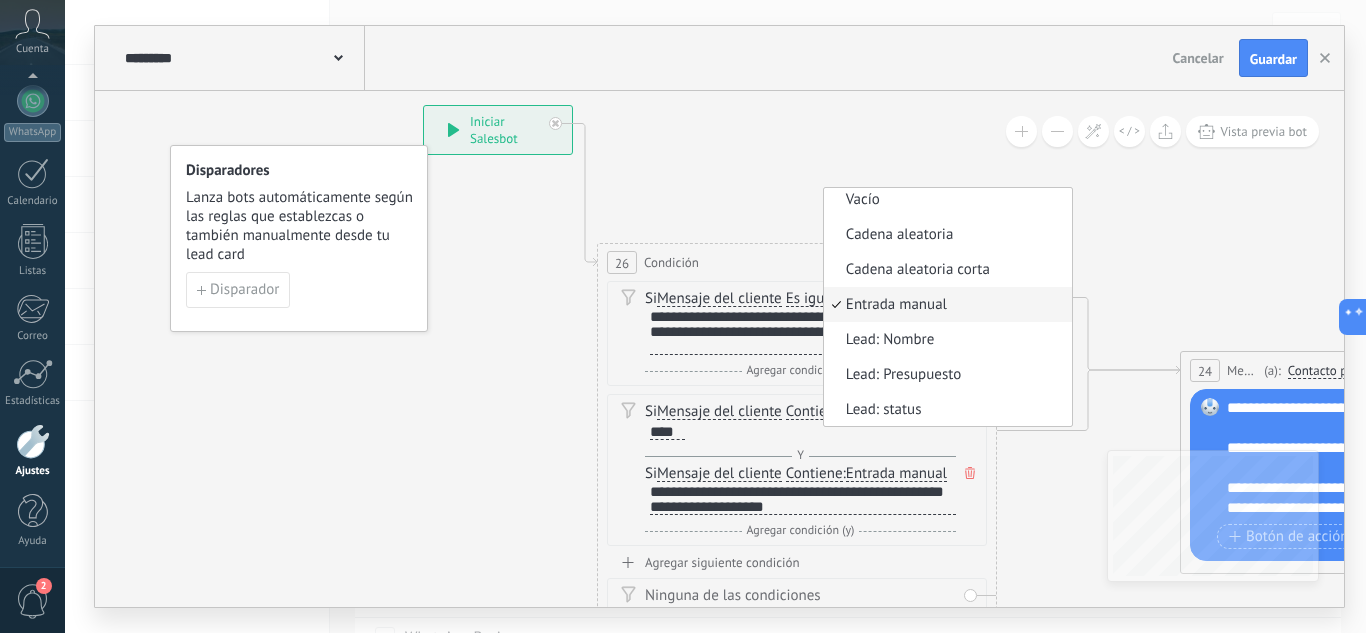 drag, startPoint x: 773, startPoint y: 455, endPoint x: 751, endPoint y: 455, distance: 22 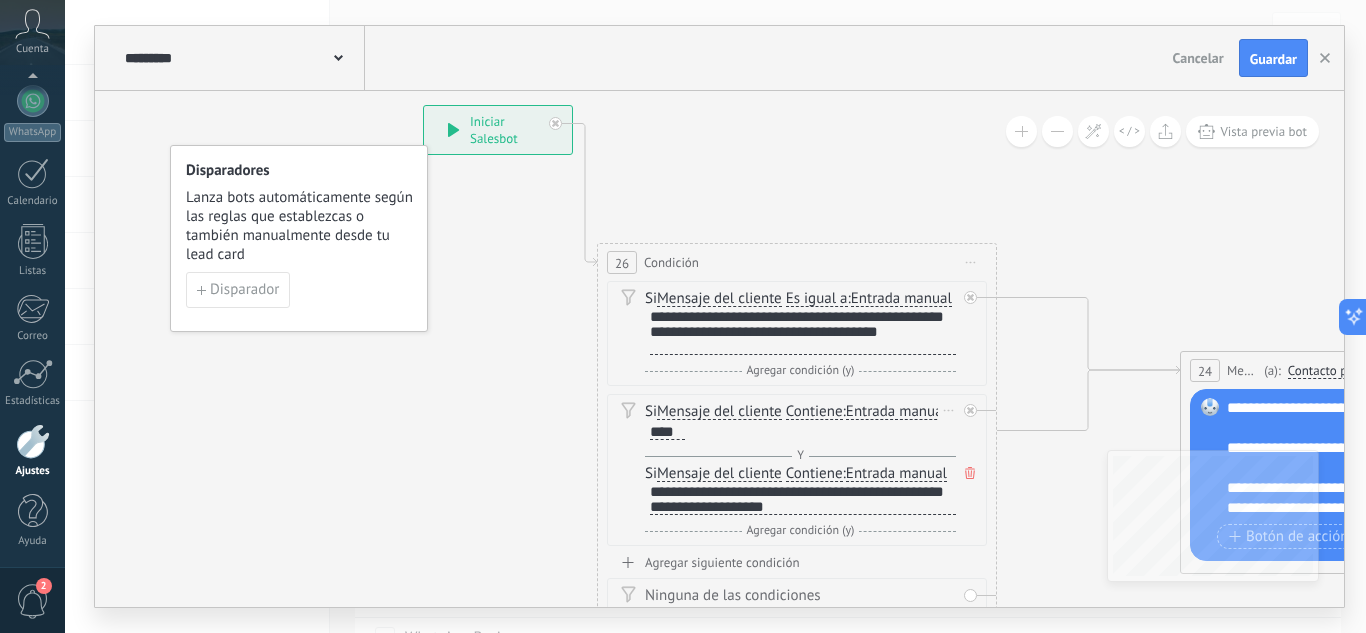 click on "****" at bounding box center (667, 432) 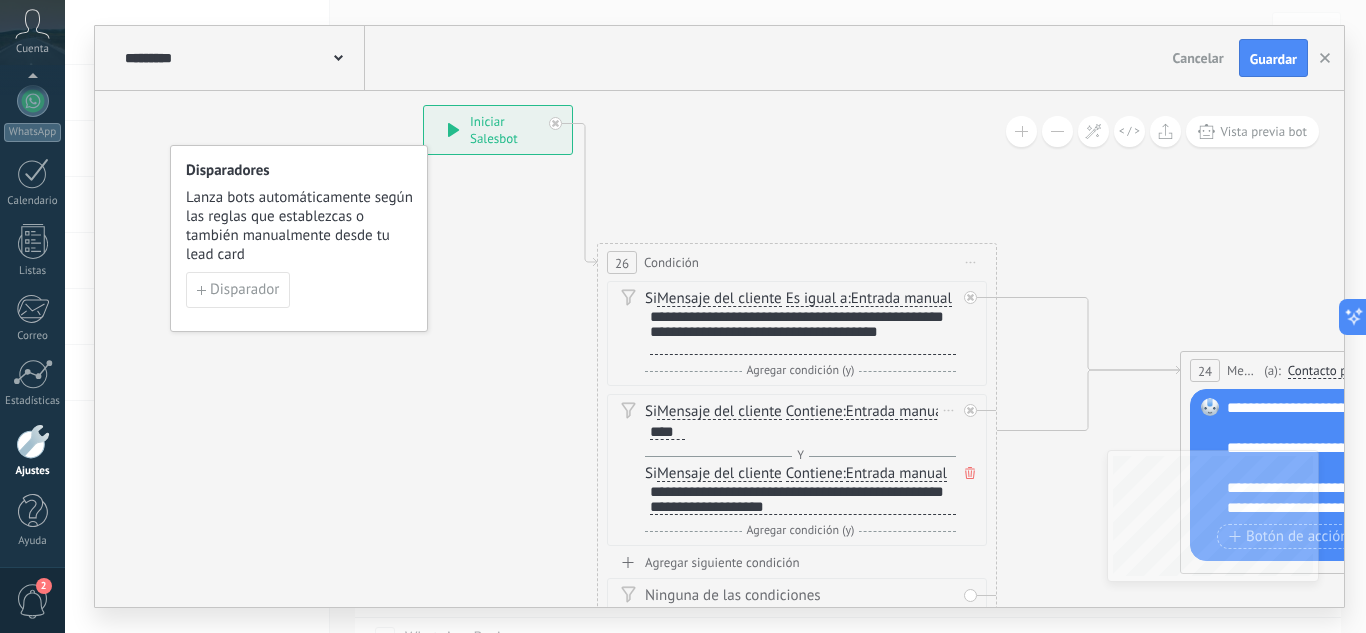 type 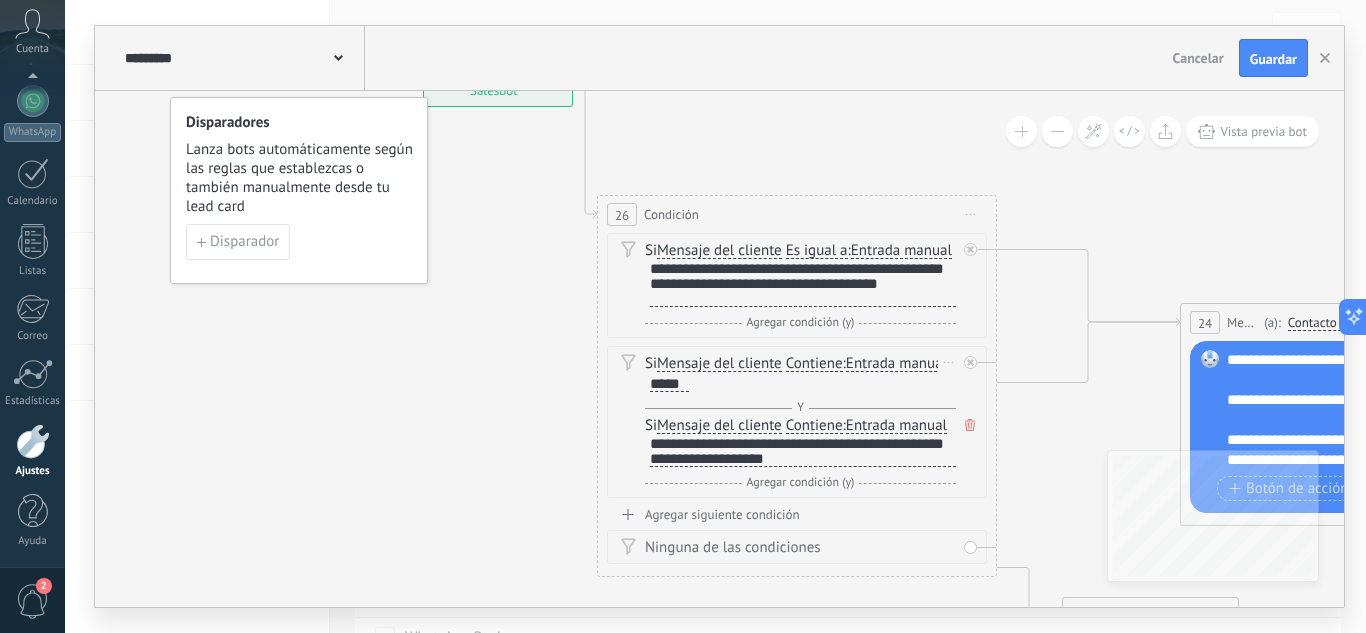 click on "**********" at bounding box center (803, 451) 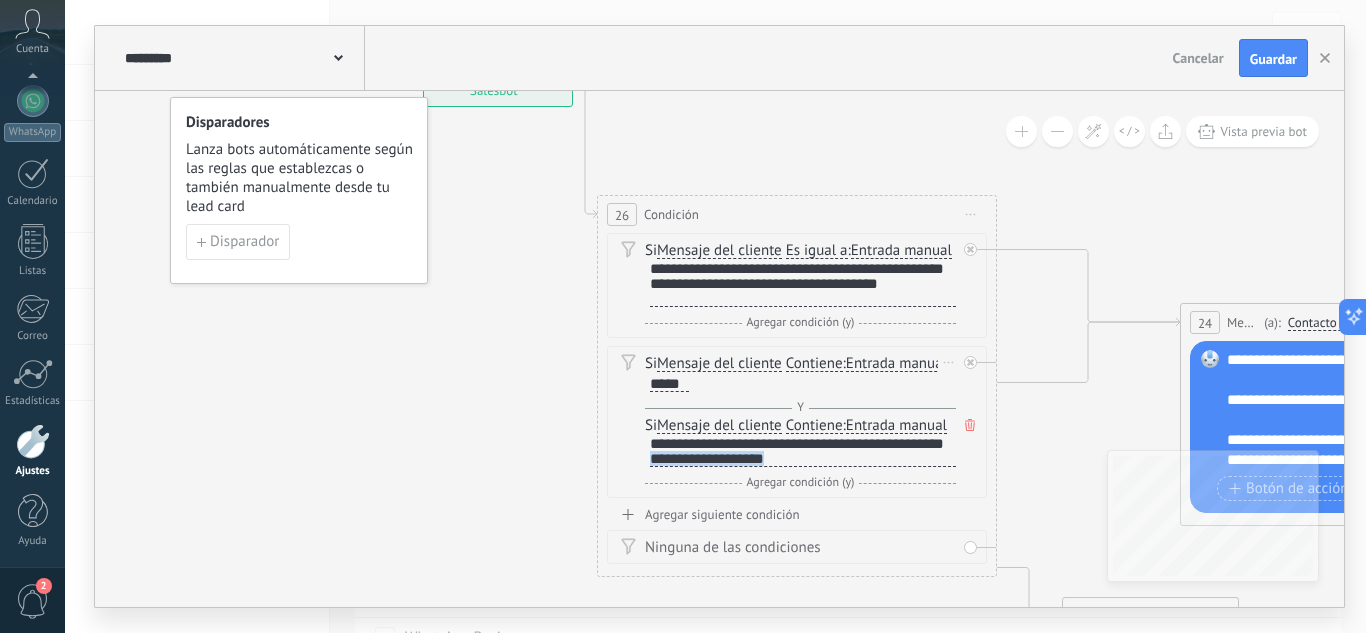 scroll, scrollTop: 0, scrollLeft: 0, axis: both 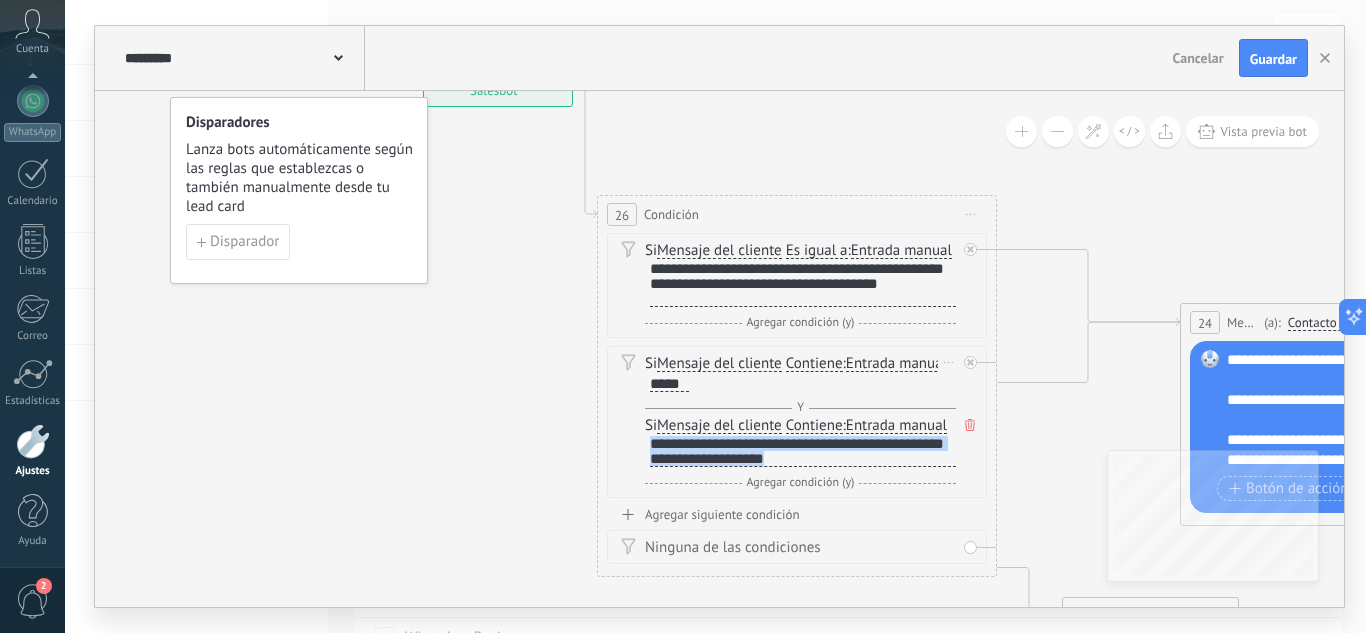 drag, startPoint x: 844, startPoint y: 475, endPoint x: 643, endPoint y: 456, distance: 201.89601 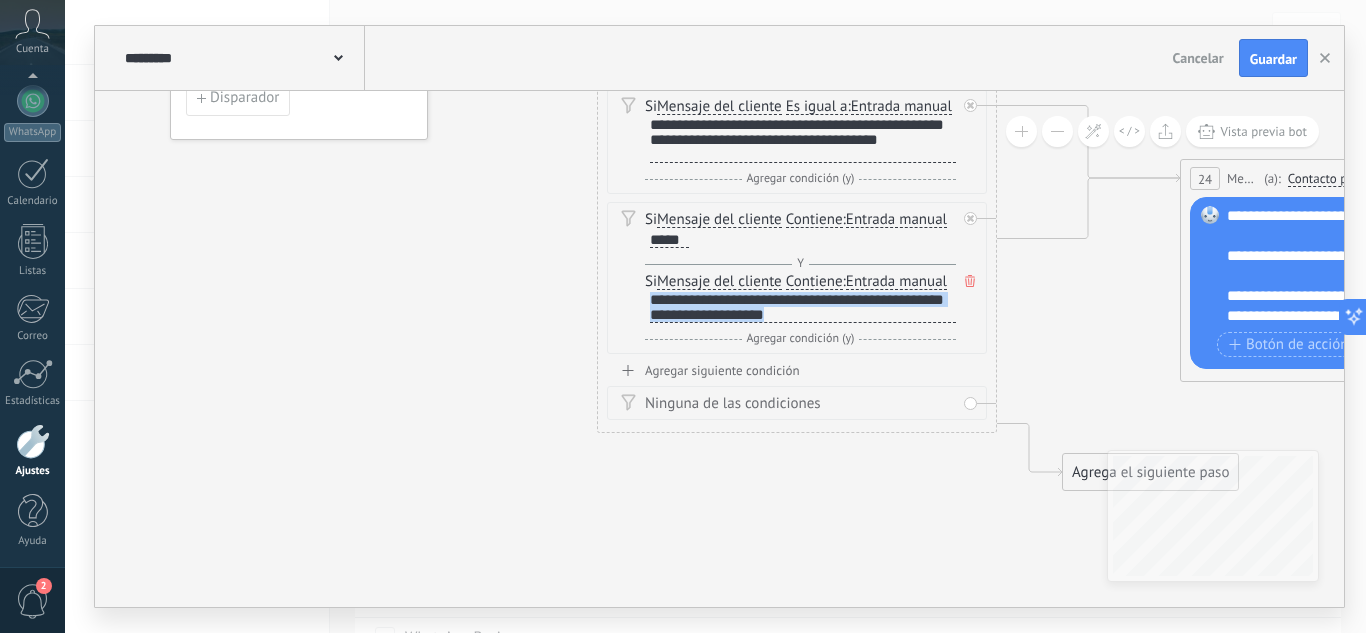type 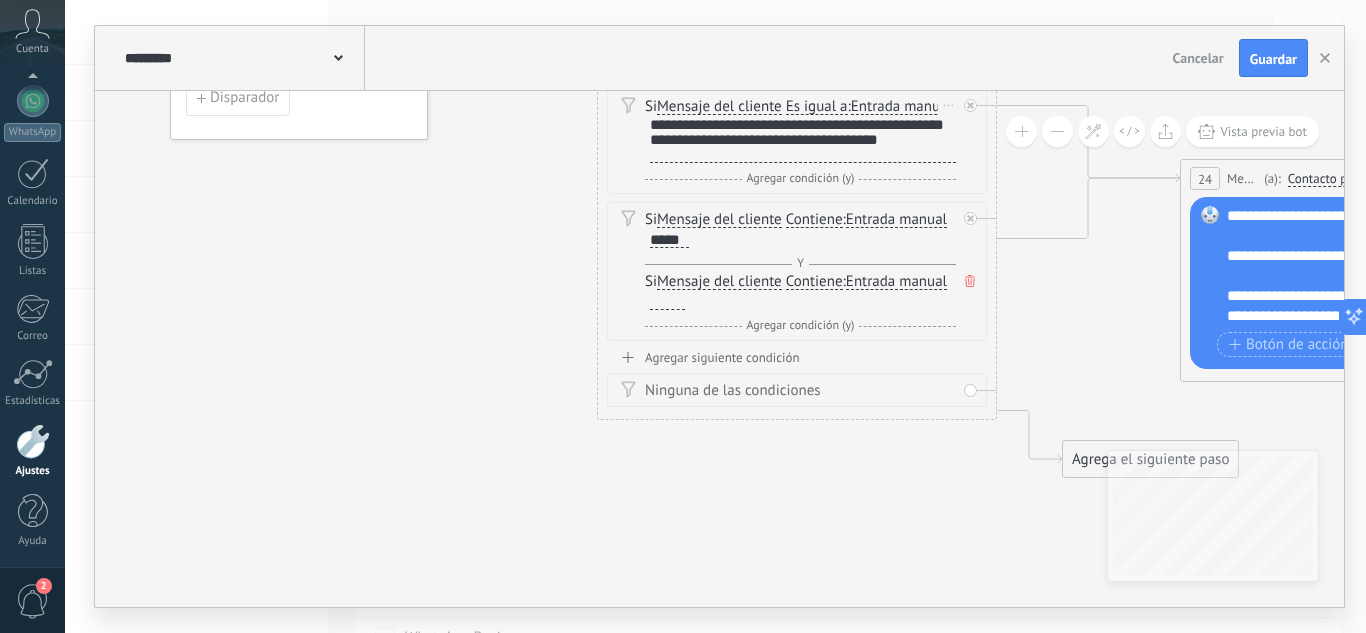 click on "**********" at bounding box center (803, 140) 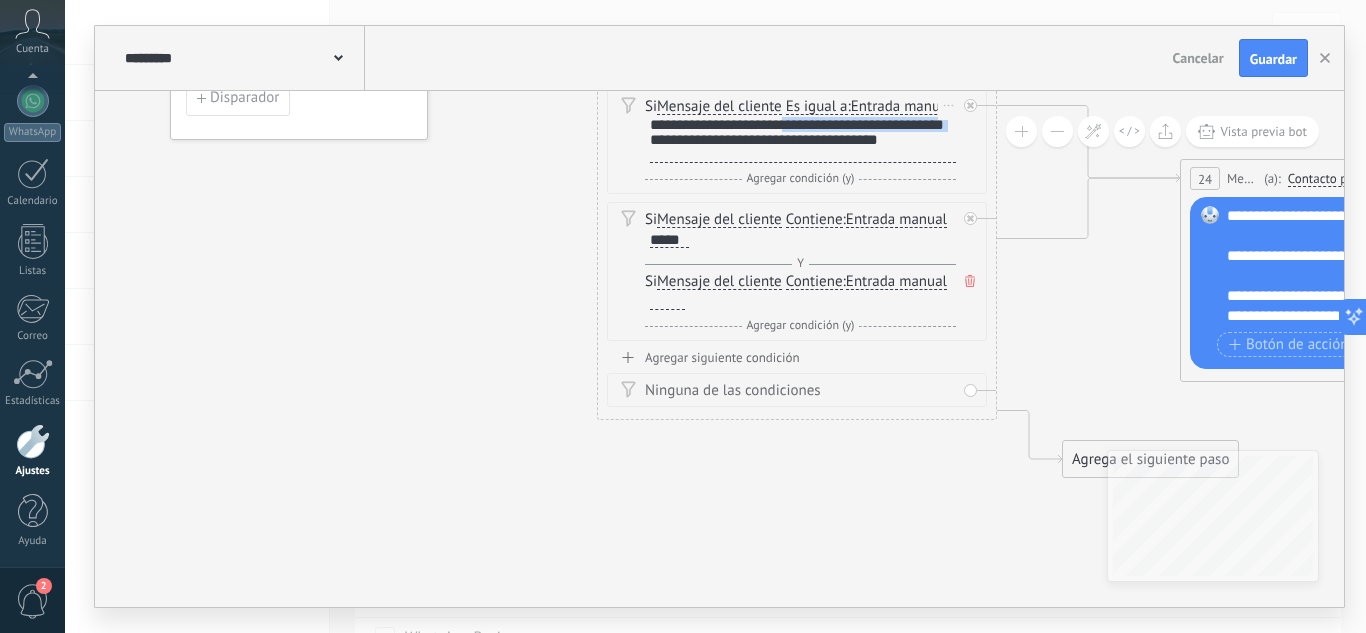 drag, startPoint x: 784, startPoint y: 139, endPoint x: 743, endPoint y: 160, distance: 46.06517 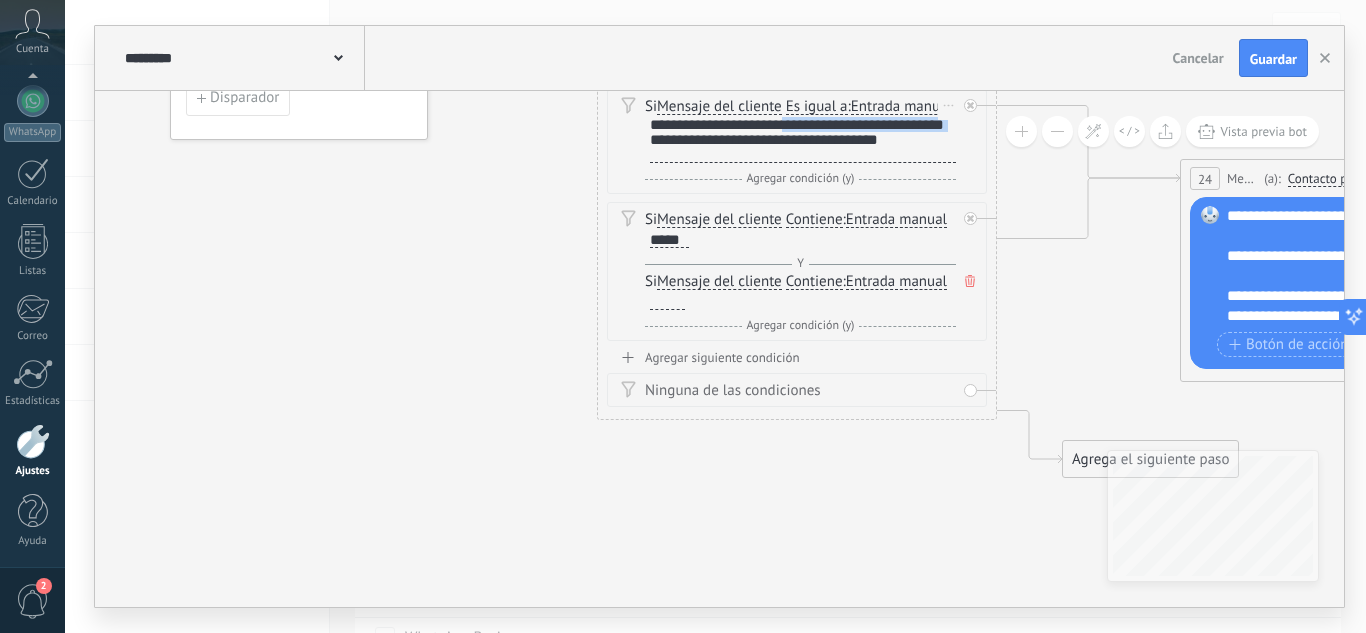 click on "**********" at bounding box center (803, 140) 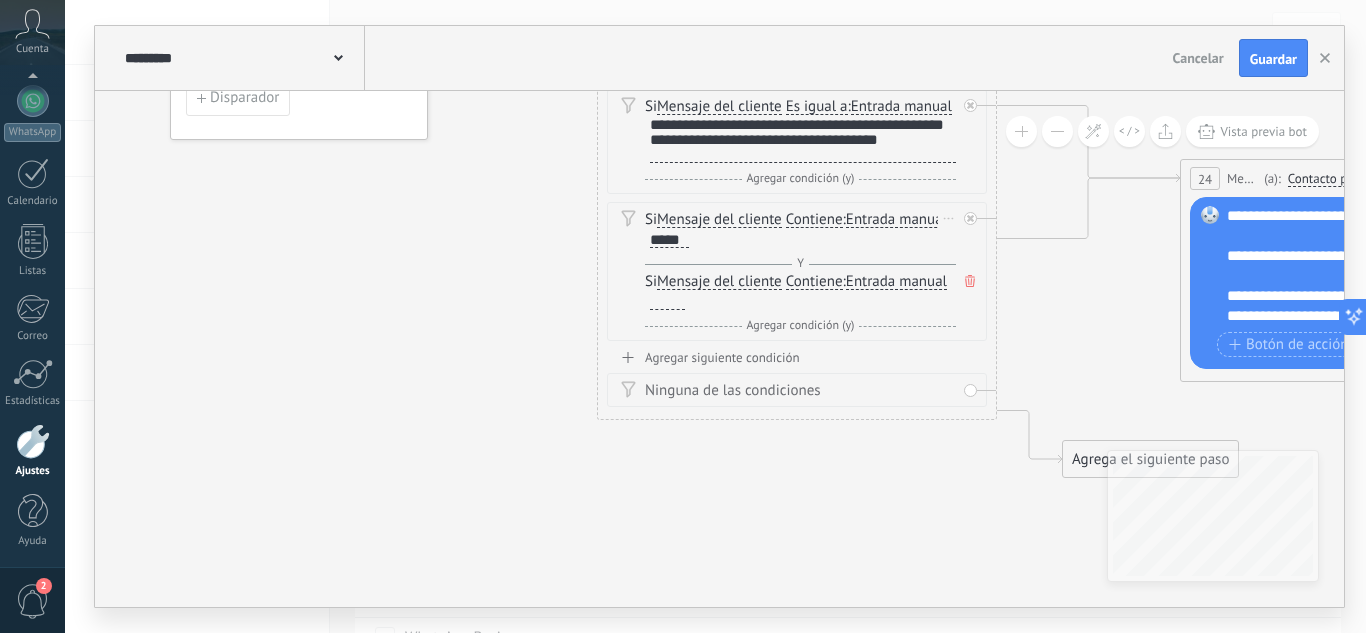 click at bounding box center [667, 302] 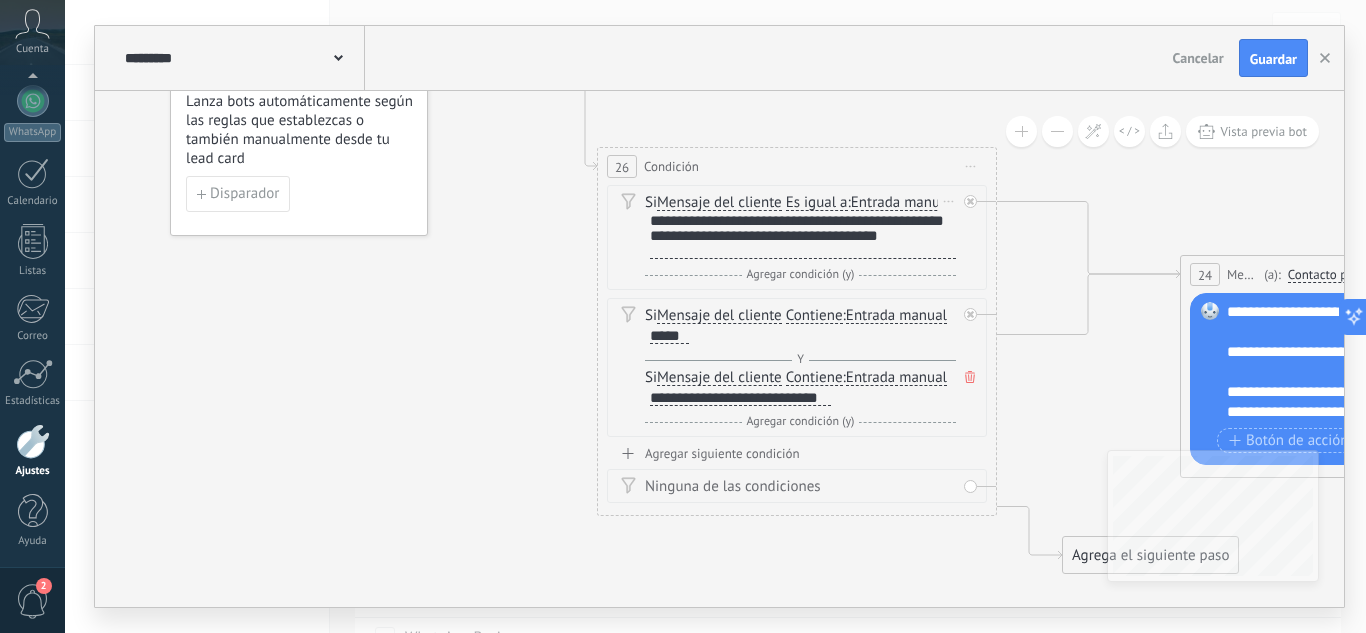 drag, startPoint x: 1014, startPoint y: 282, endPoint x: 797, endPoint y: 287, distance: 217.0576 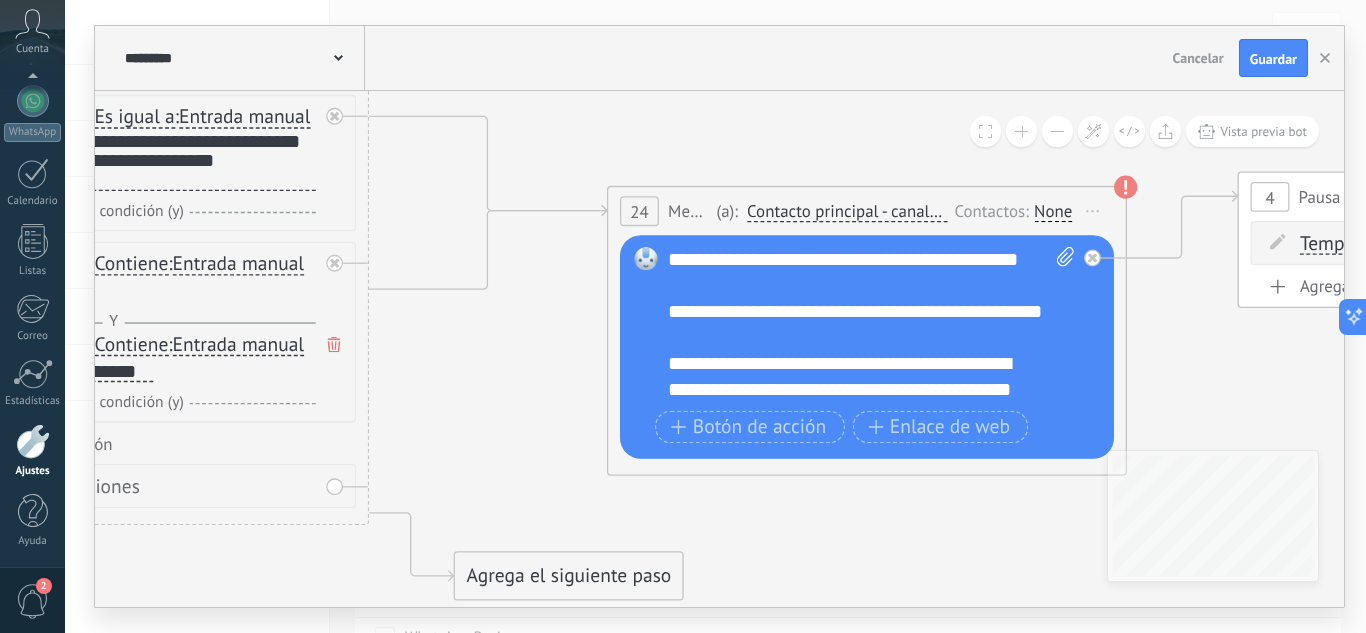 click on "**********" at bounding box center (871, 325) 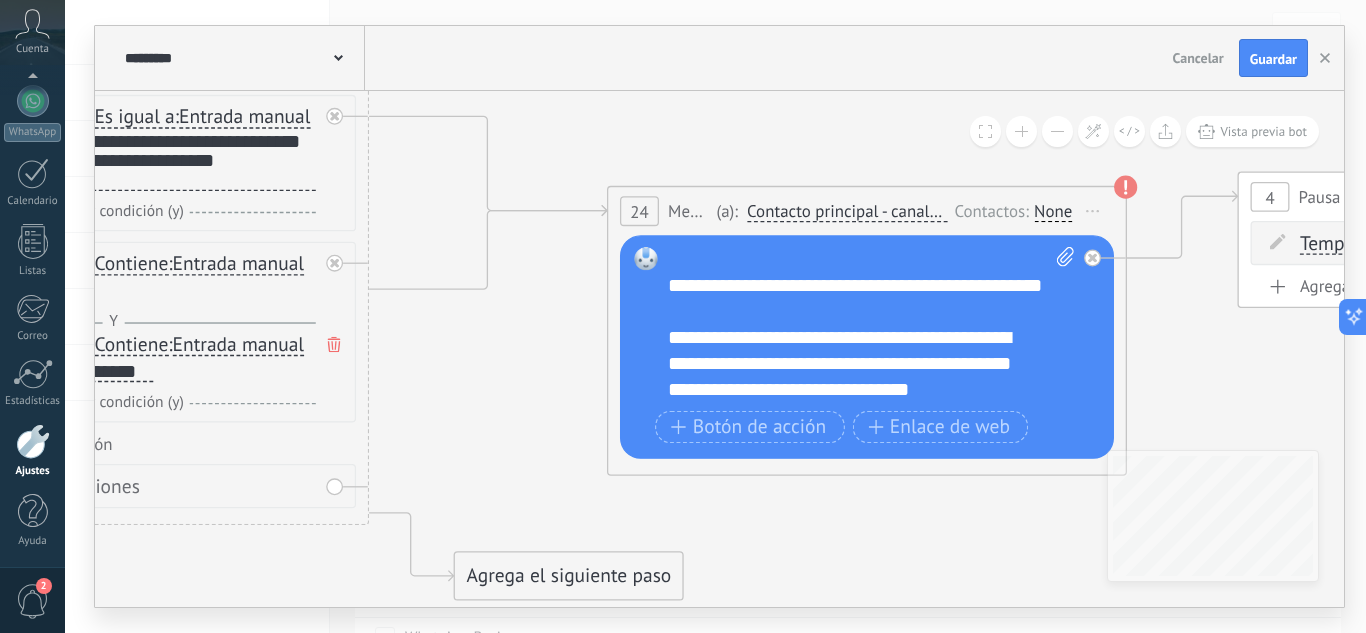 scroll, scrollTop: 0, scrollLeft: 0, axis: both 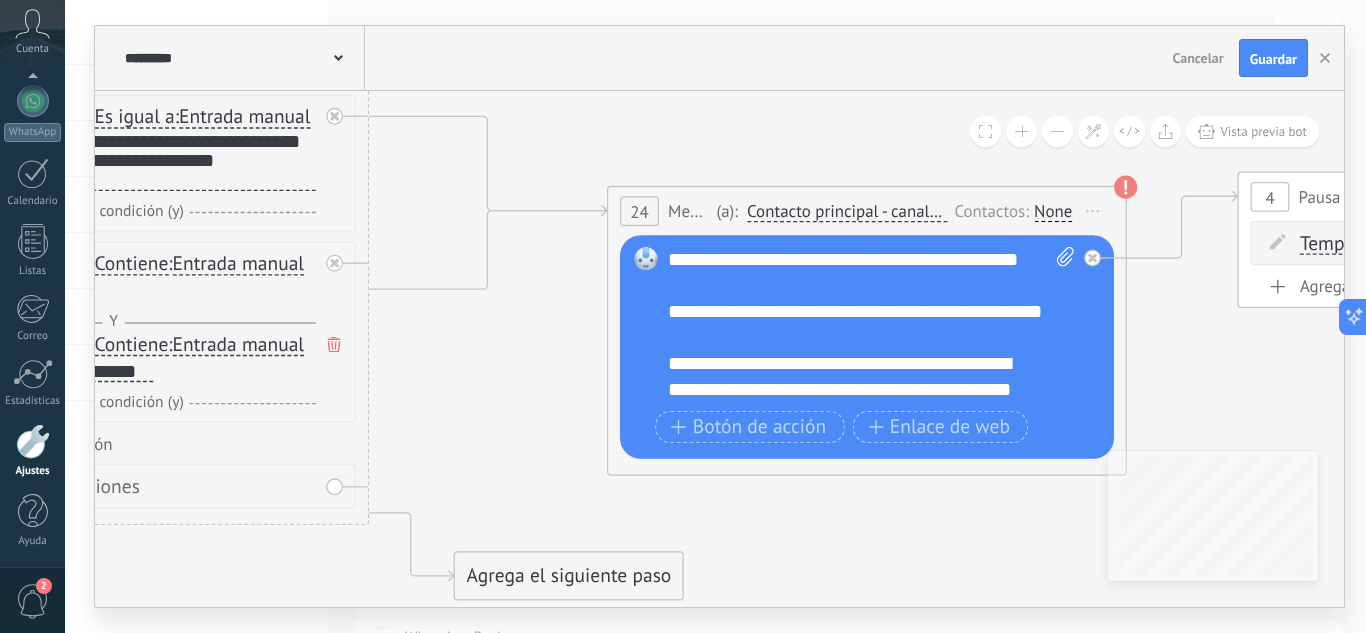 click on "**********" at bounding box center [871, 325] 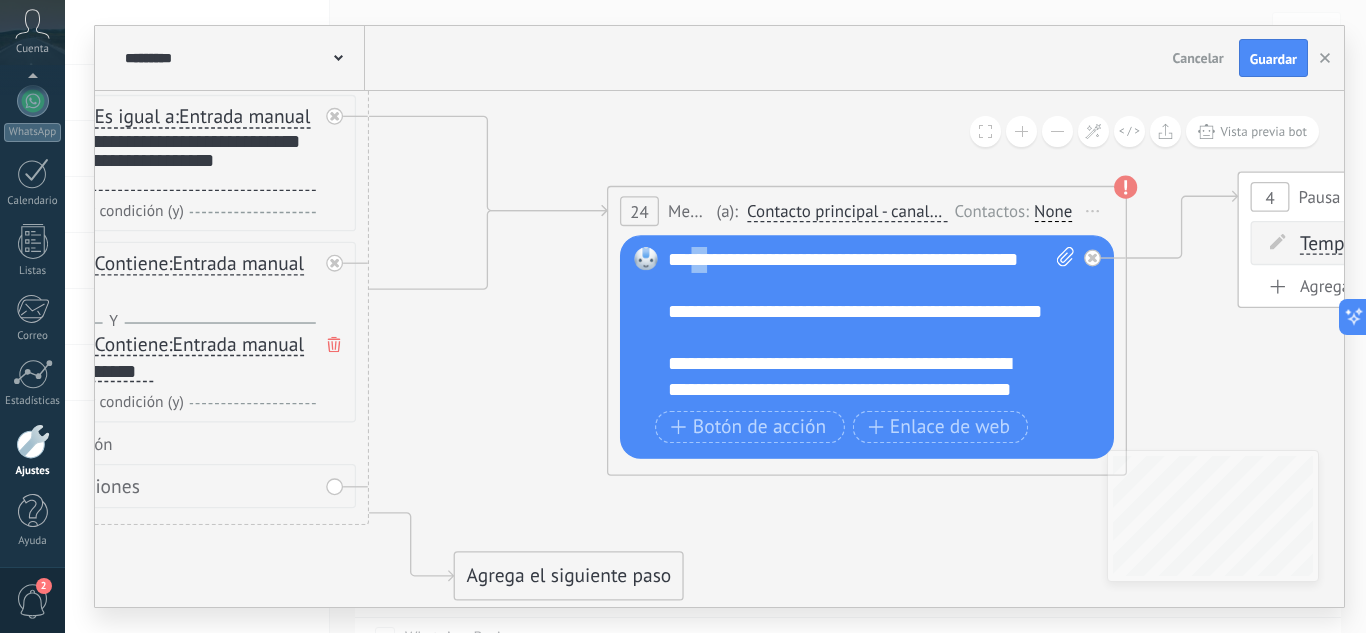 drag, startPoint x: 701, startPoint y: 260, endPoint x: 718, endPoint y: 268, distance: 18.788294 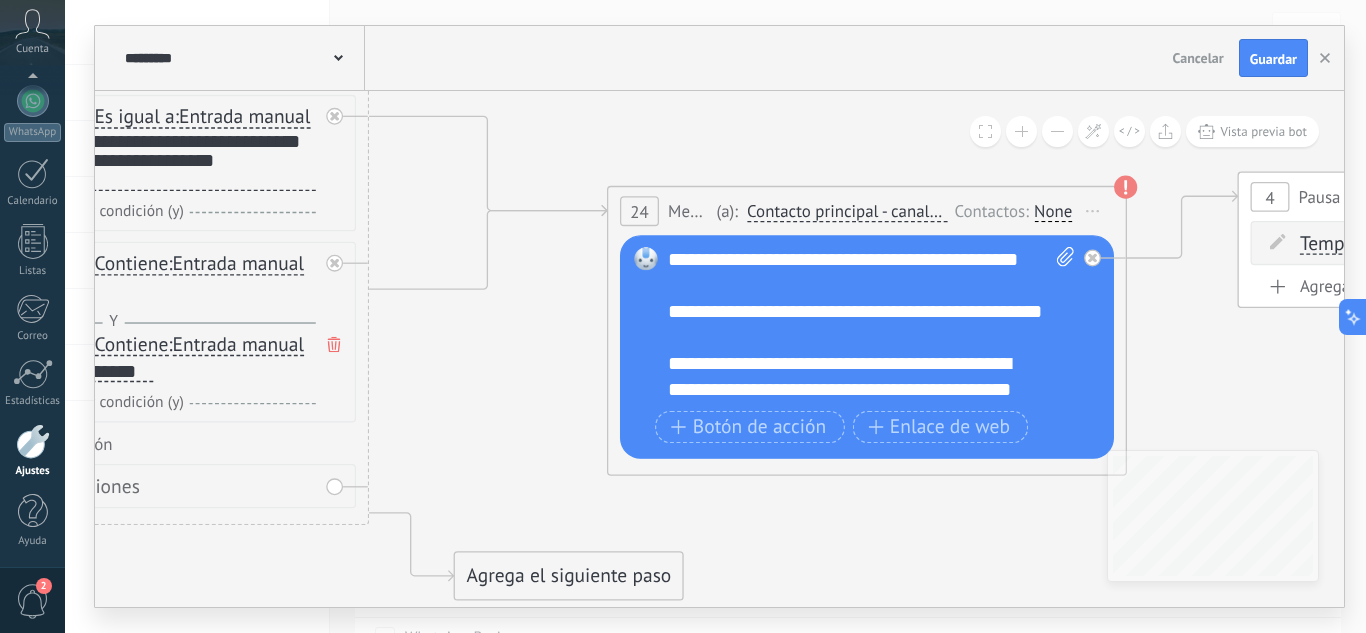 click on "**********" at bounding box center [871, 325] 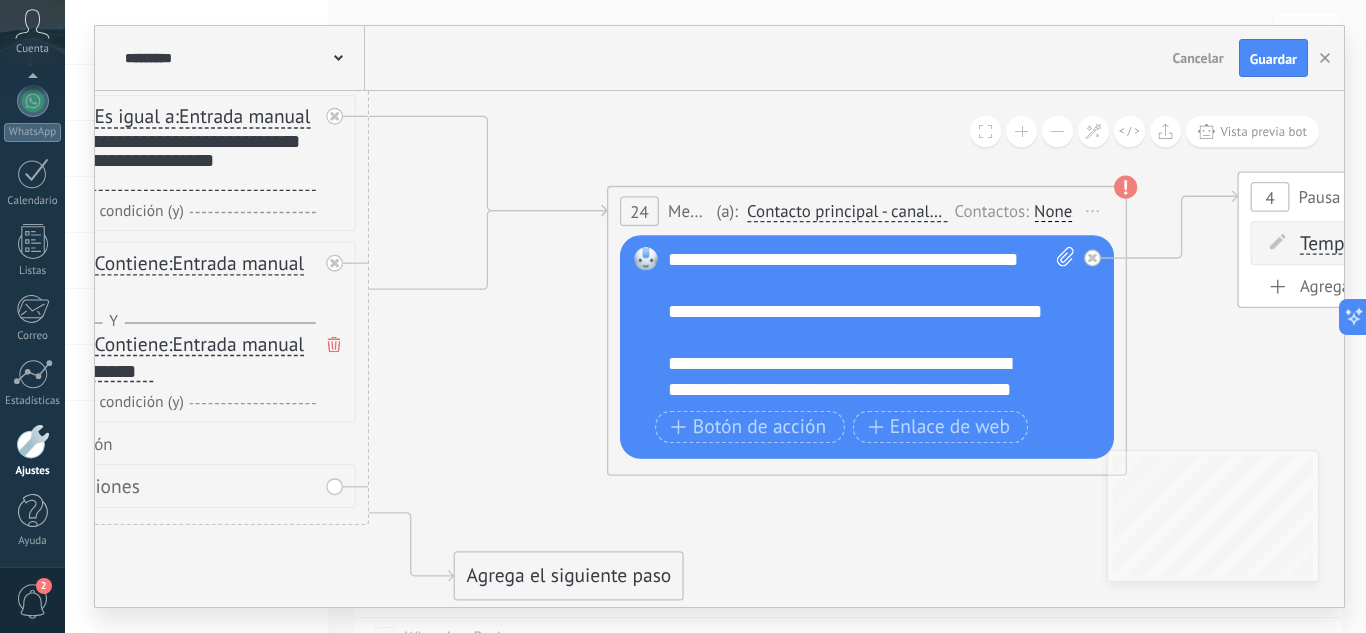 click on "**********" at bounding box center (871, 325) 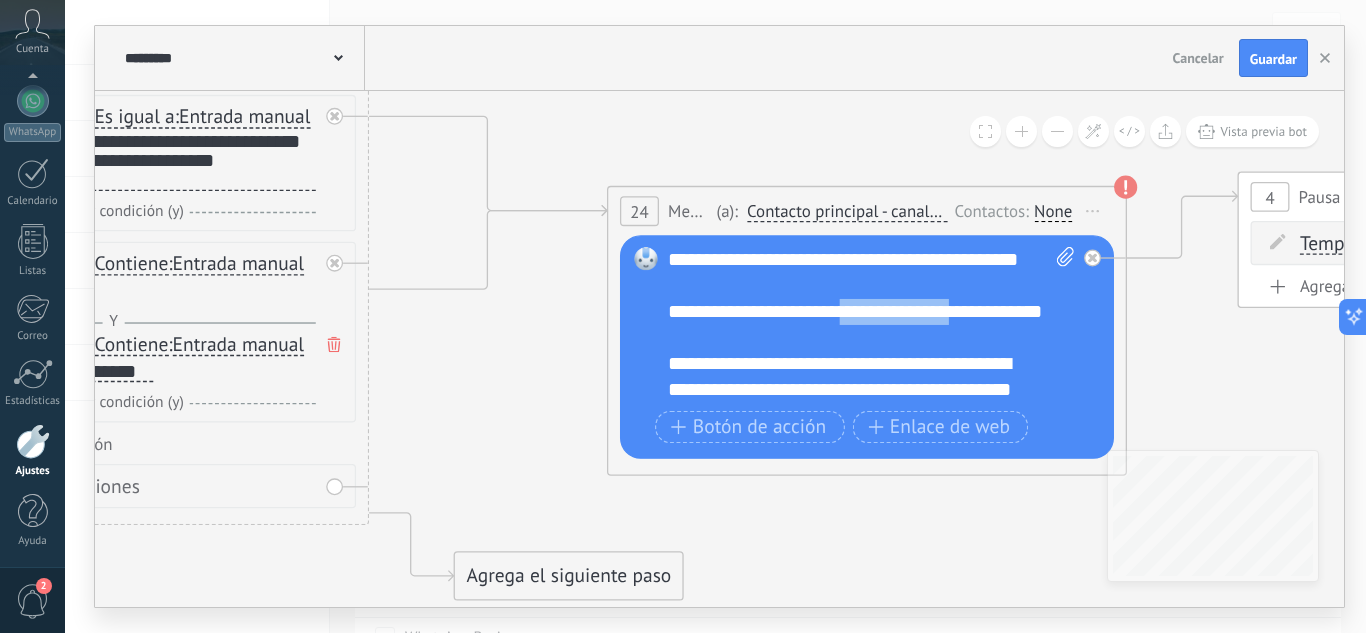 drag, startPoint x: 852, startPoint y: 337, endPoint x: 974, endPoint y: 338, distance: 122.0041 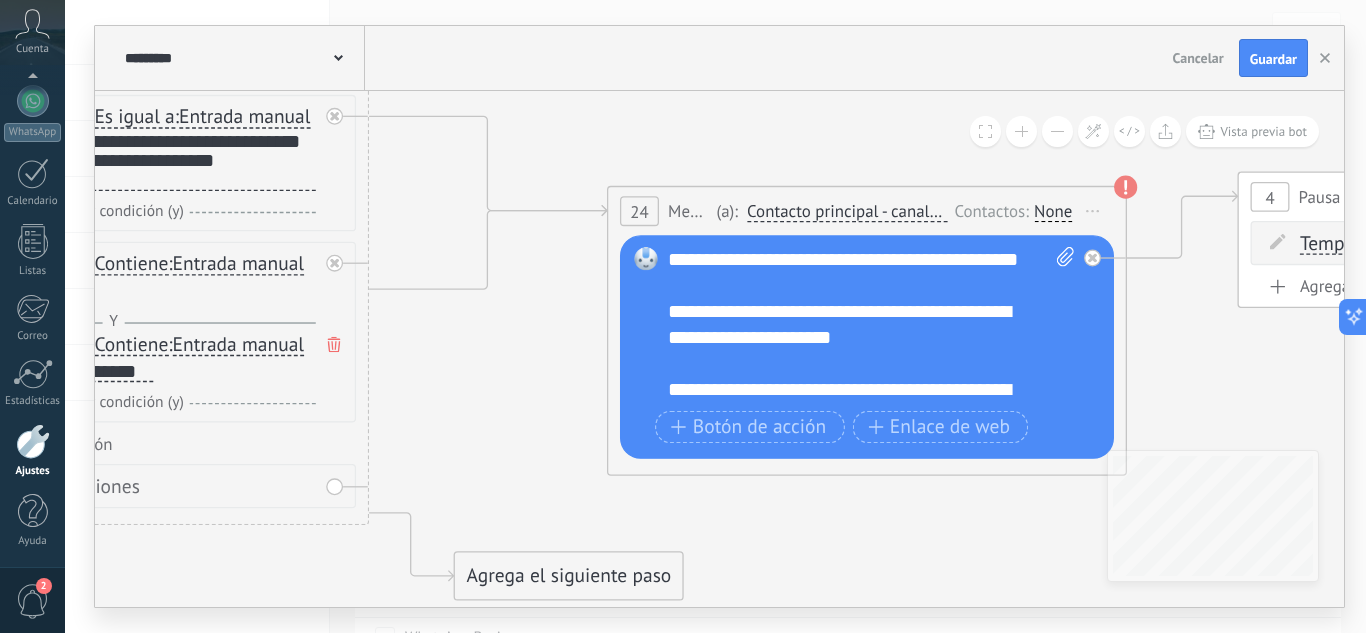 drag, startPoint x: 908, startPoint y: 336, endPoint x: 922, endPoint y: 345, distance: 16.643316 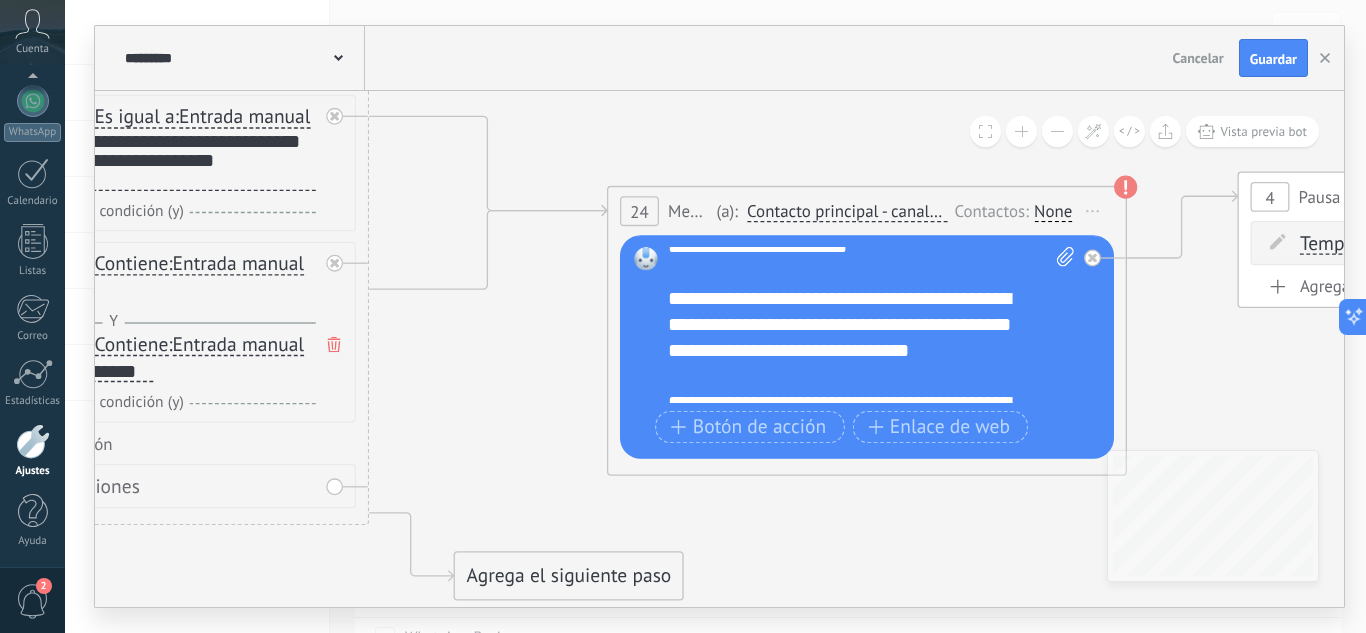 scroll, scrollTop: 100, scrollLeft: 0, axis: vertical 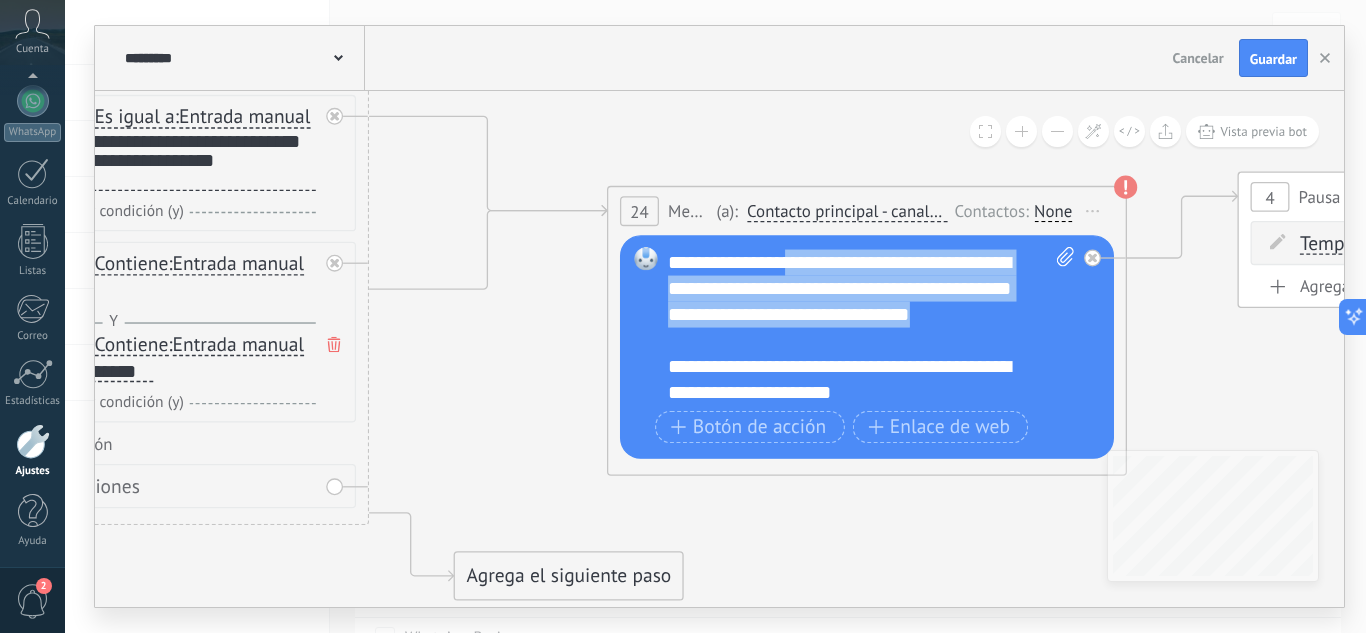 drag, startPoint x: 786, startPoint y: 264, endPoint x: 998, endPoint y: 344, distance: 226.59215 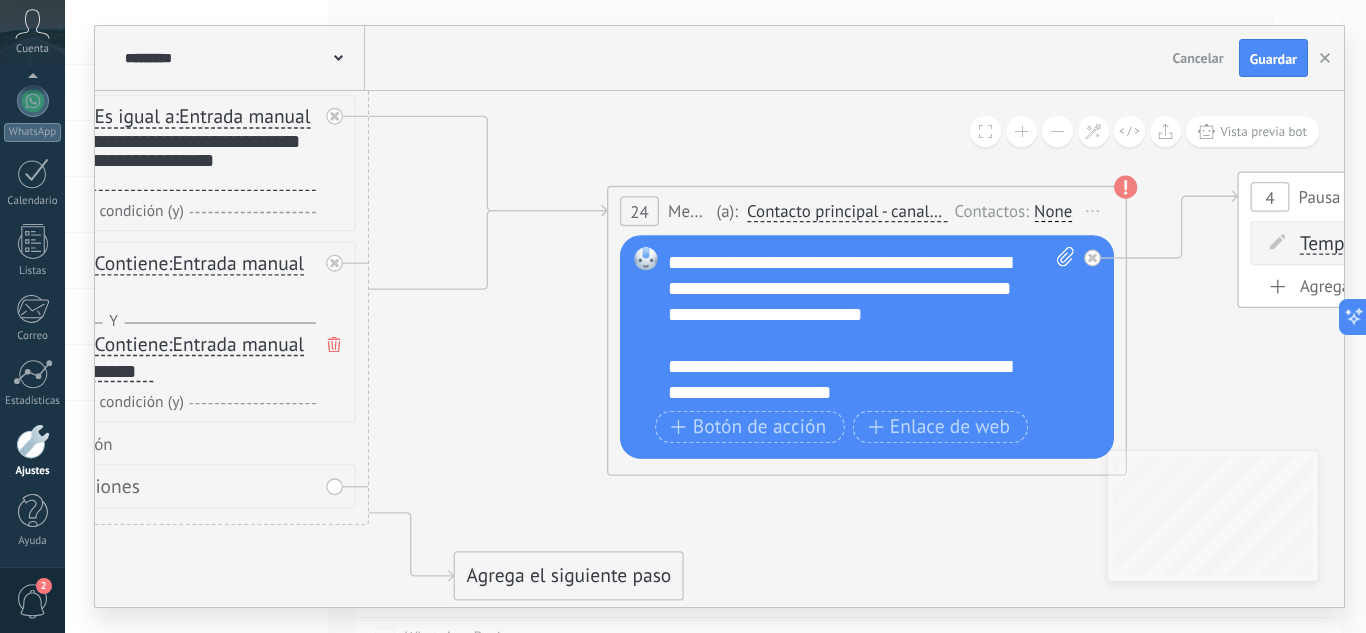 click on "**********" at bounding box center (871, 325) 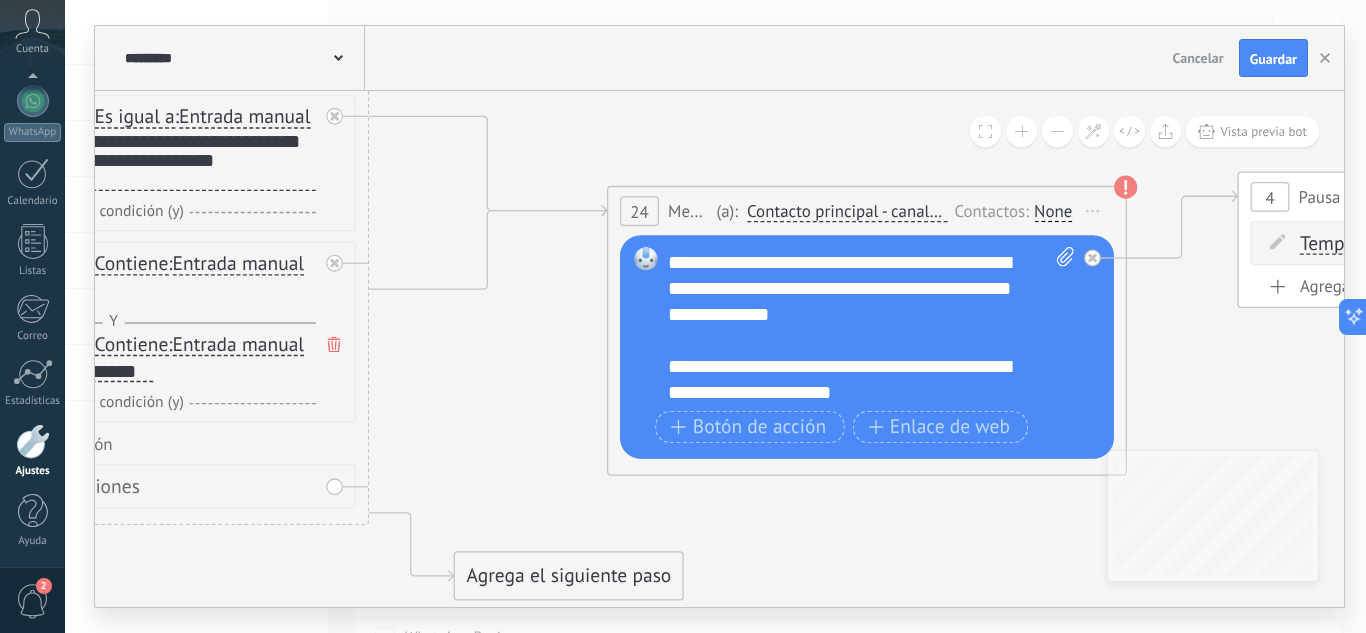 click on "**********" at bounding box center [871, 325] 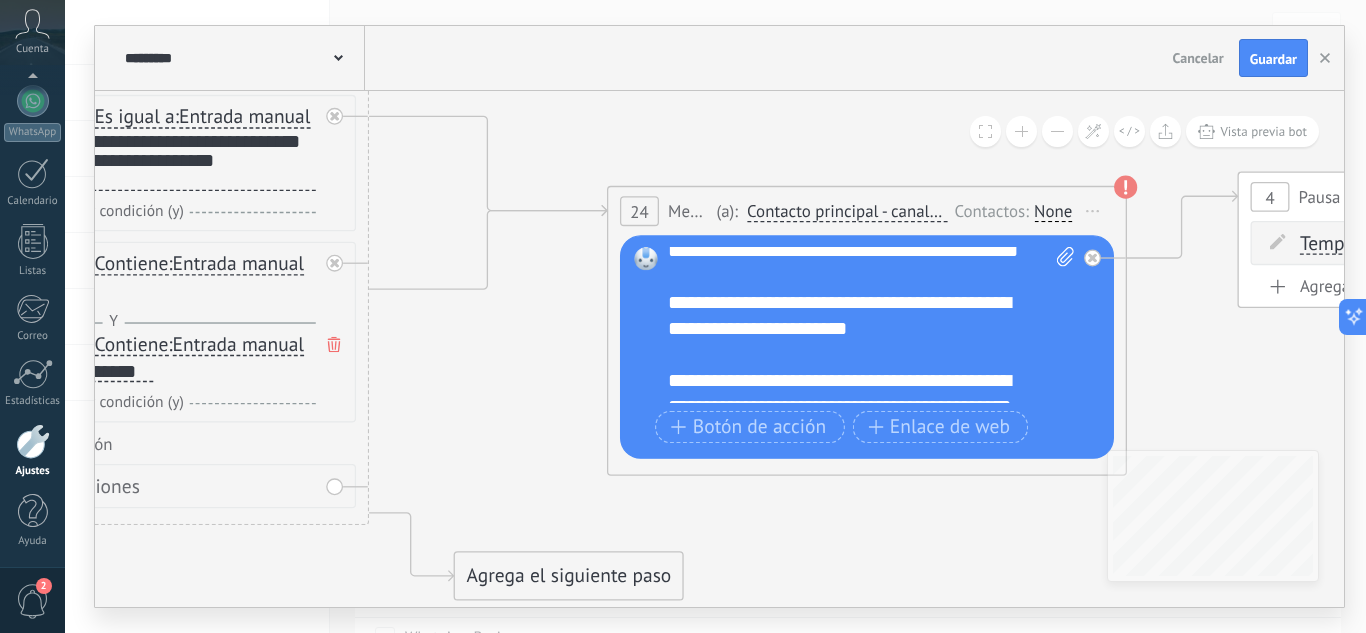 scroll, scrollTop: 0, scrollLeft: 0, axis: both 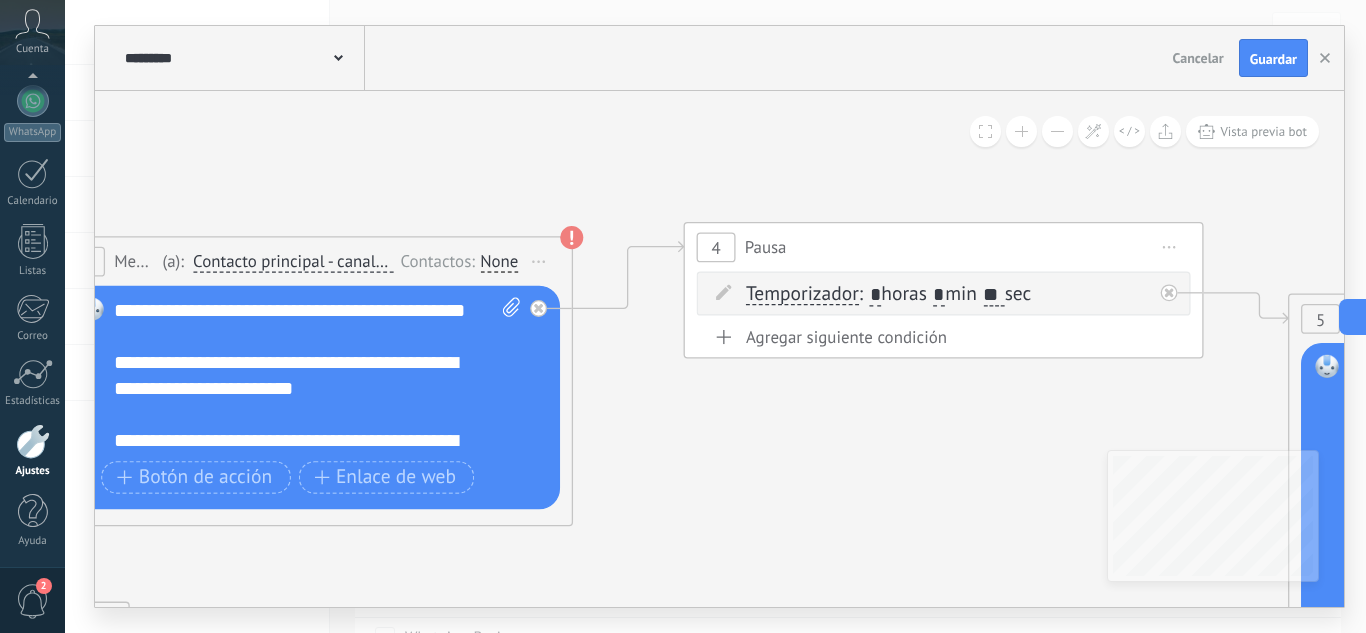 click on "**" at bounding box center (993, 295) 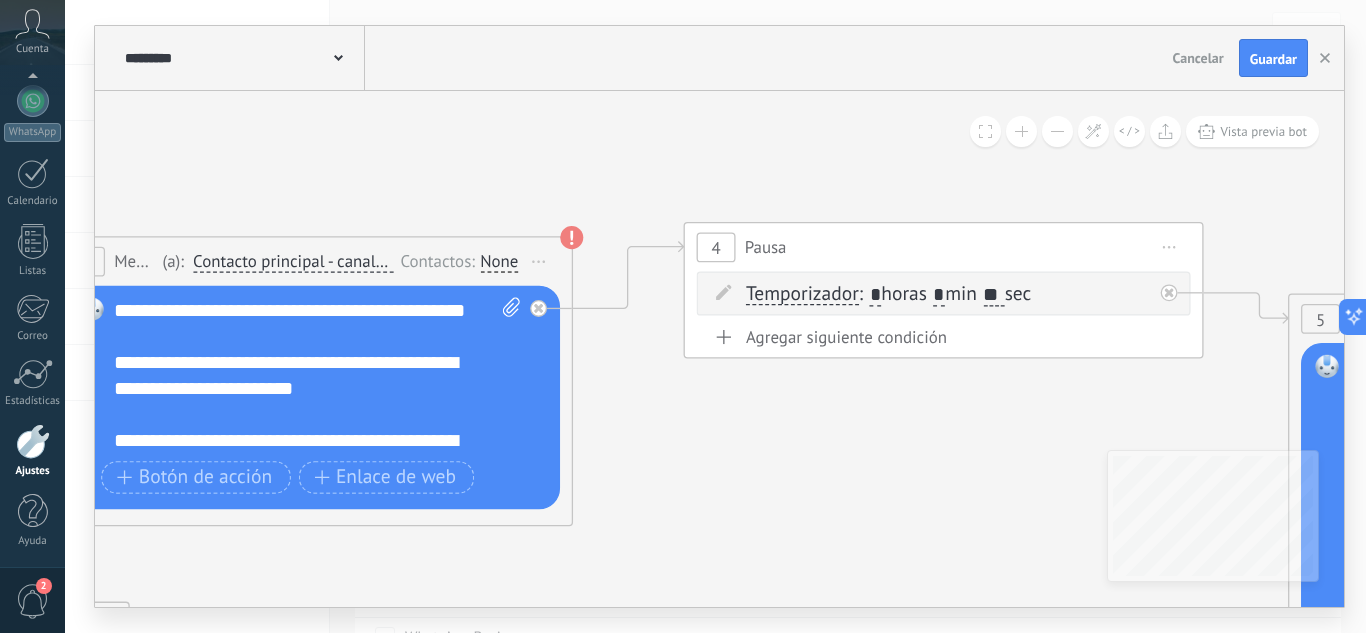 type on "*" 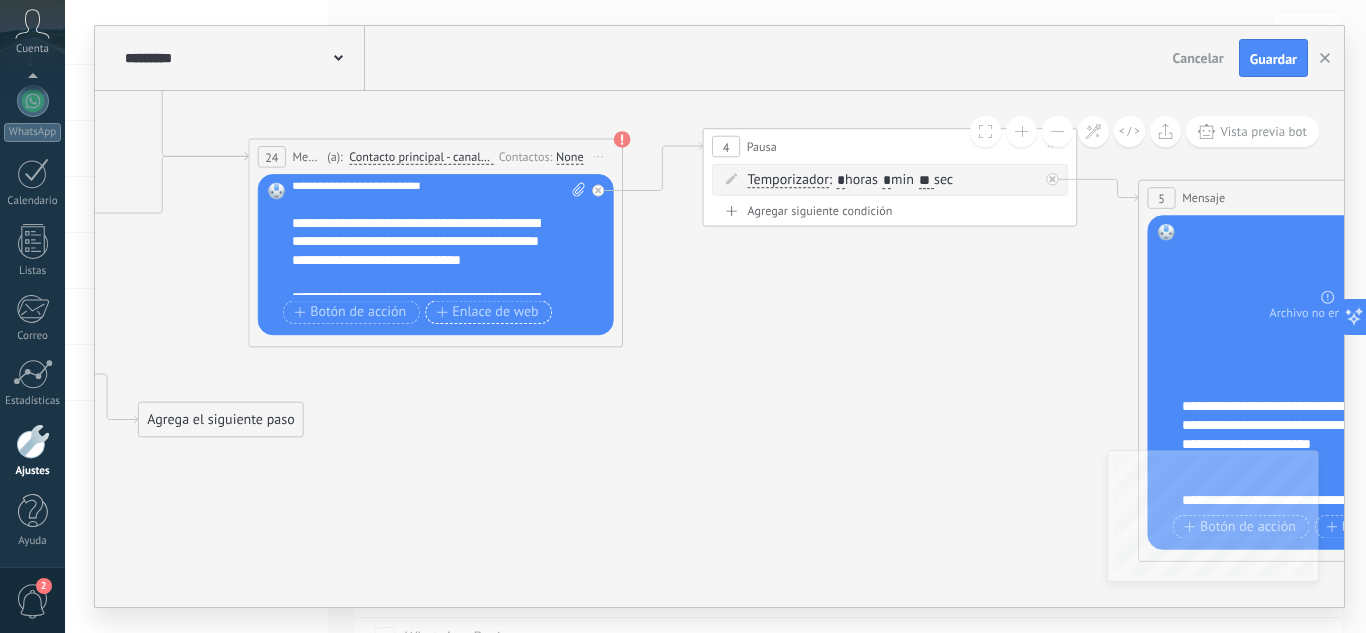 scroll, scrollTop: 100, scrollLeft: 0, axis: vertical 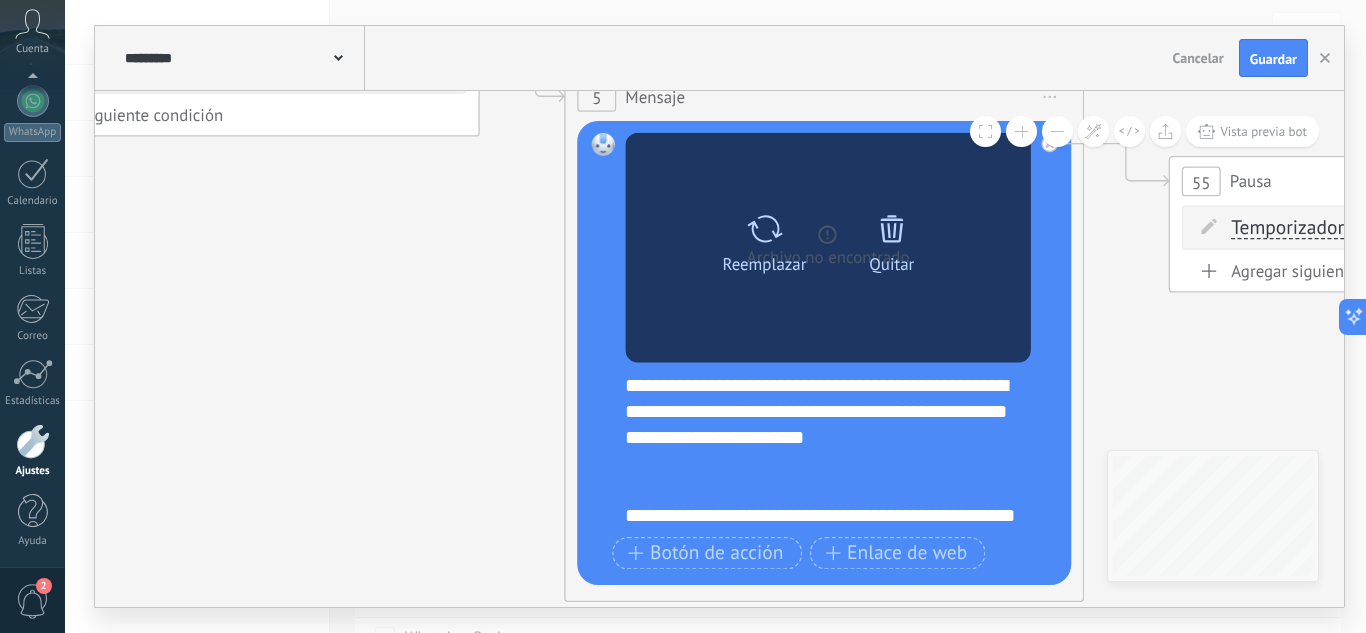 type on "**" 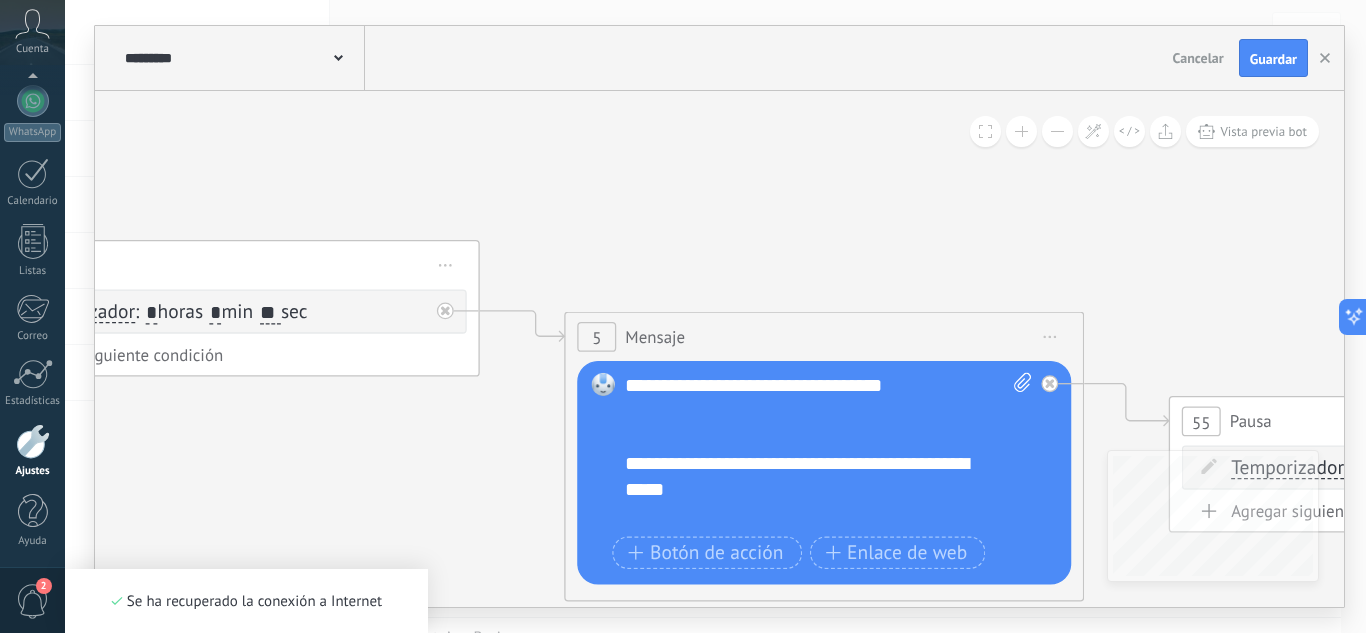 scroll, scrollTop: 0, scrollLeft: 0, axis: both 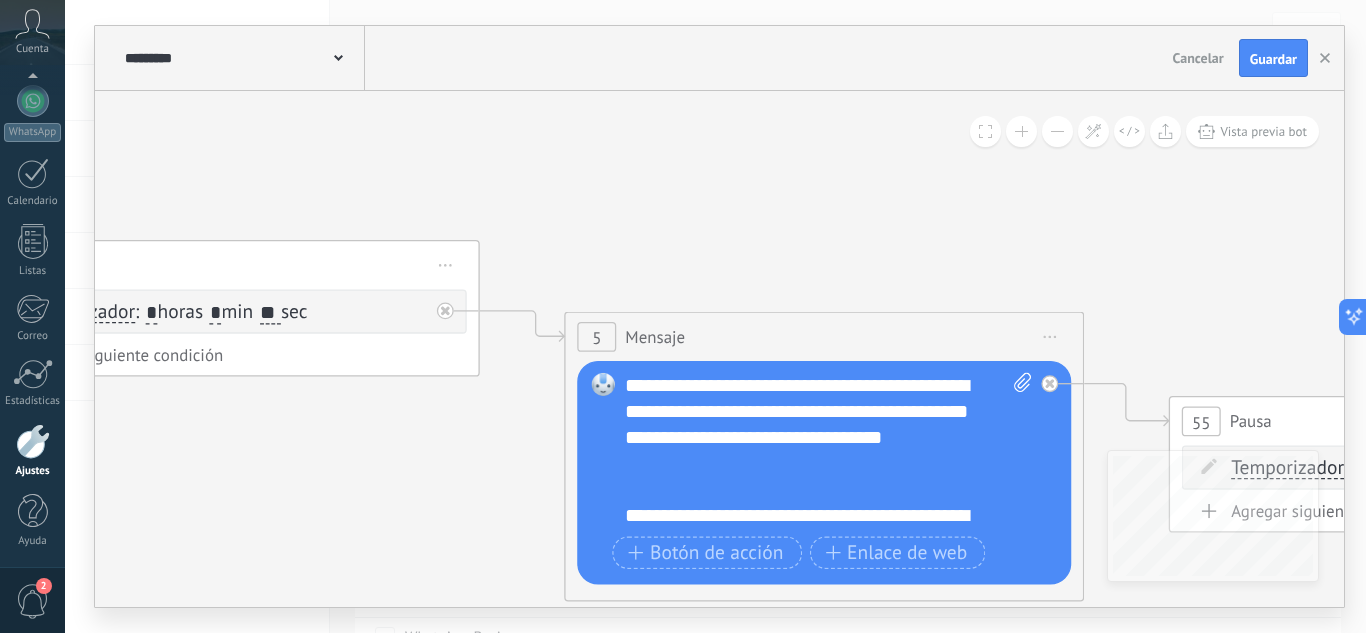 click on "**********" at bounding box center [828, 451] 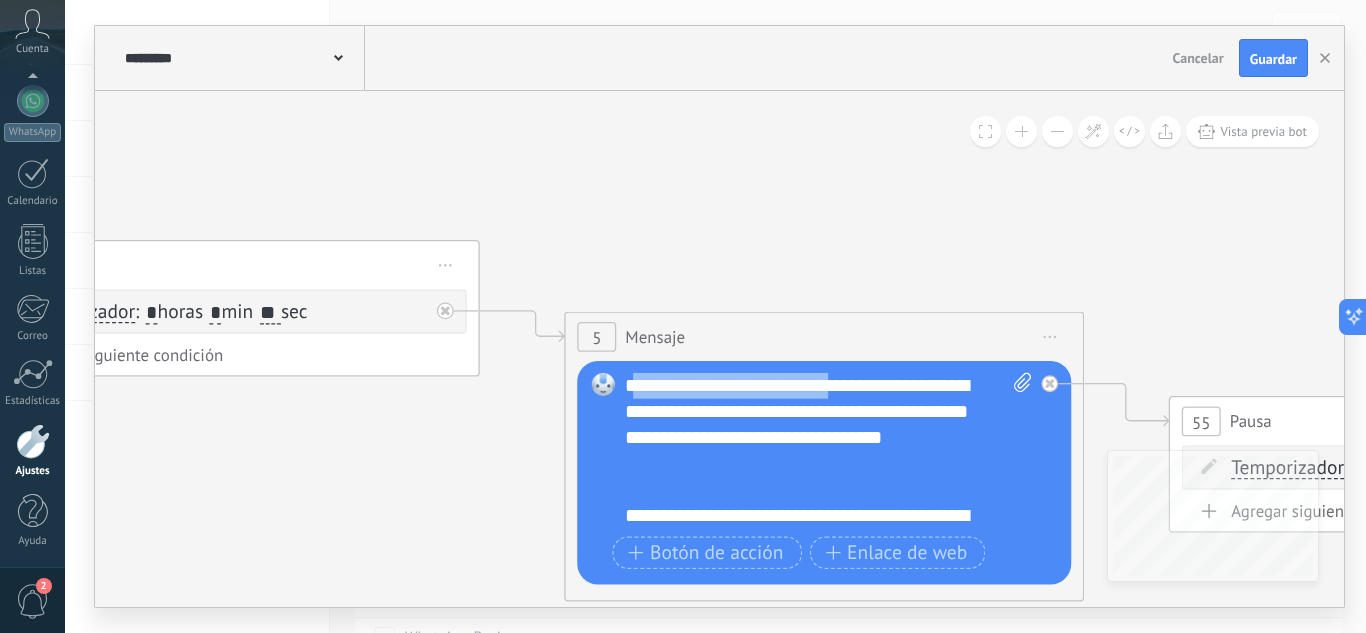 drag, startPoint x: 634, startPoint y: 377, endPoint x: 848, endPoint y: 385, distance: 214.14948 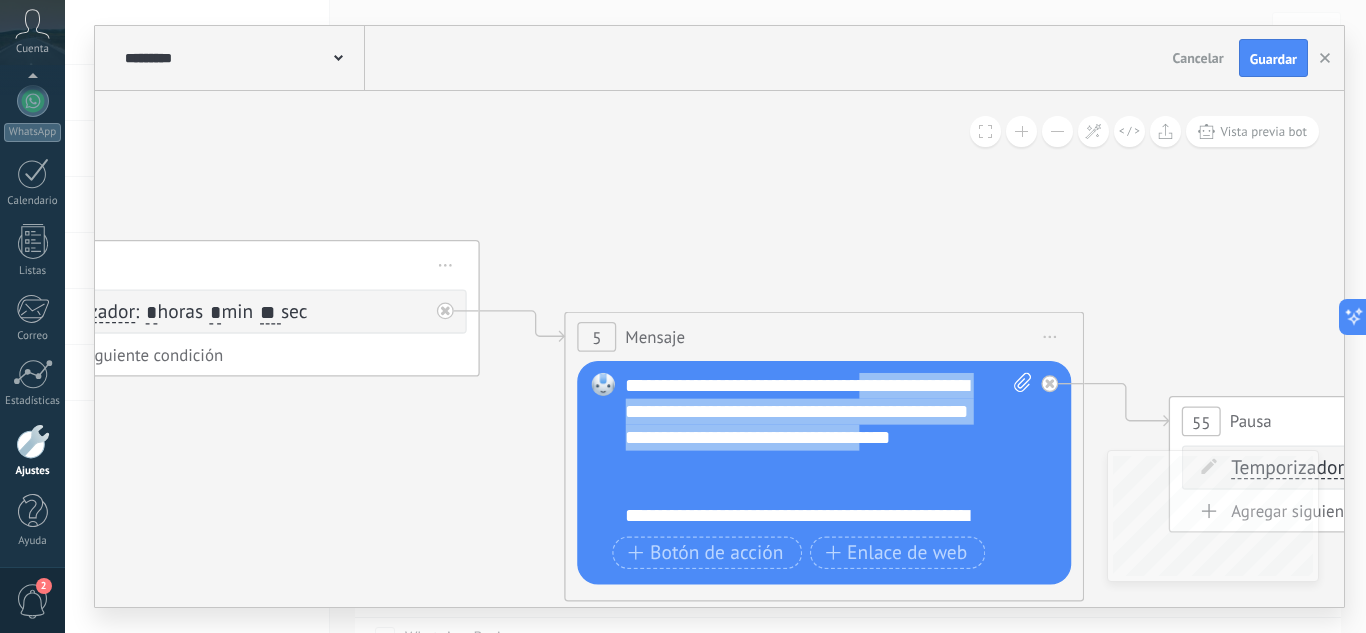 drag, startPoint x: 875, startPoint y: 387, endPoint x: 965, endPoint y: 440, distance: 104.44616 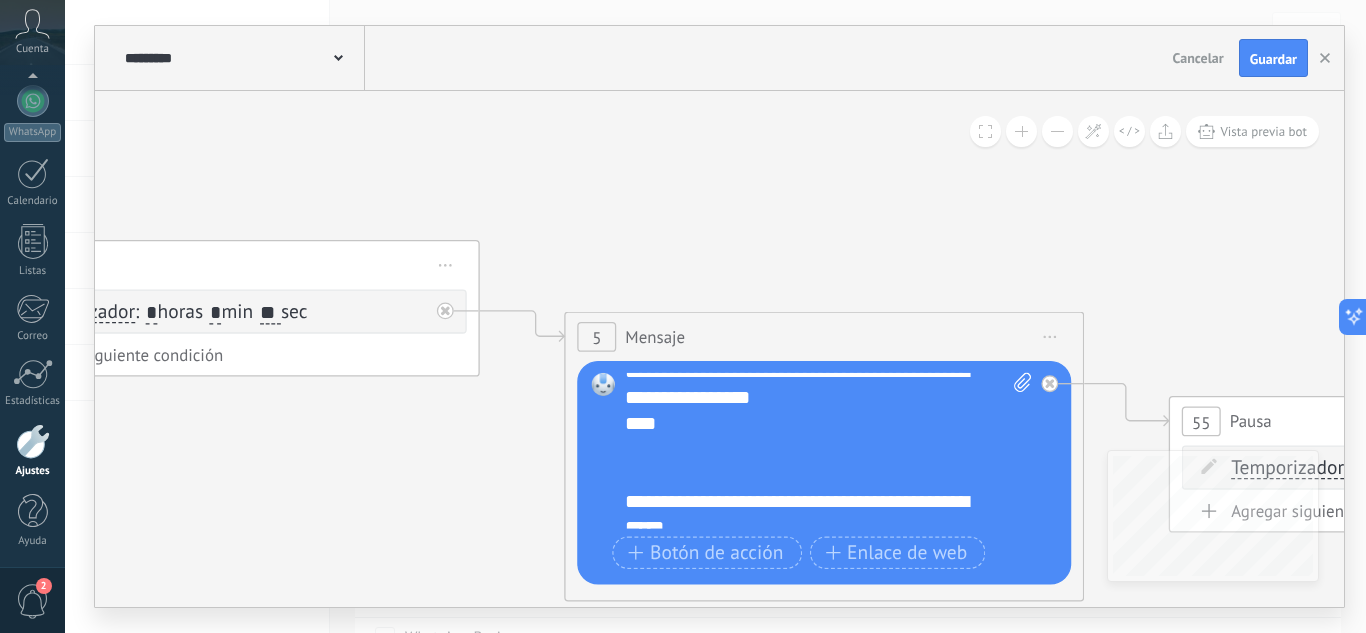 scroll, scrollTop: 100, scrollLeft: 0, axis: vertical 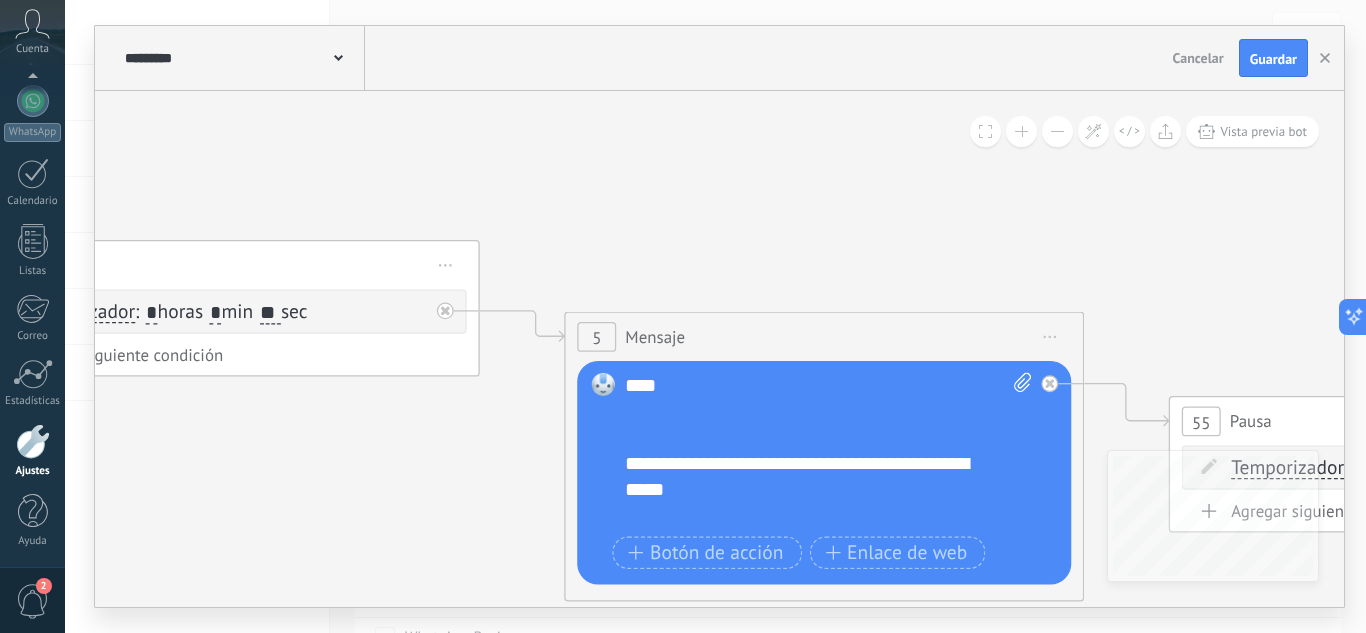click on "**********" at bounding box center (805, 633) 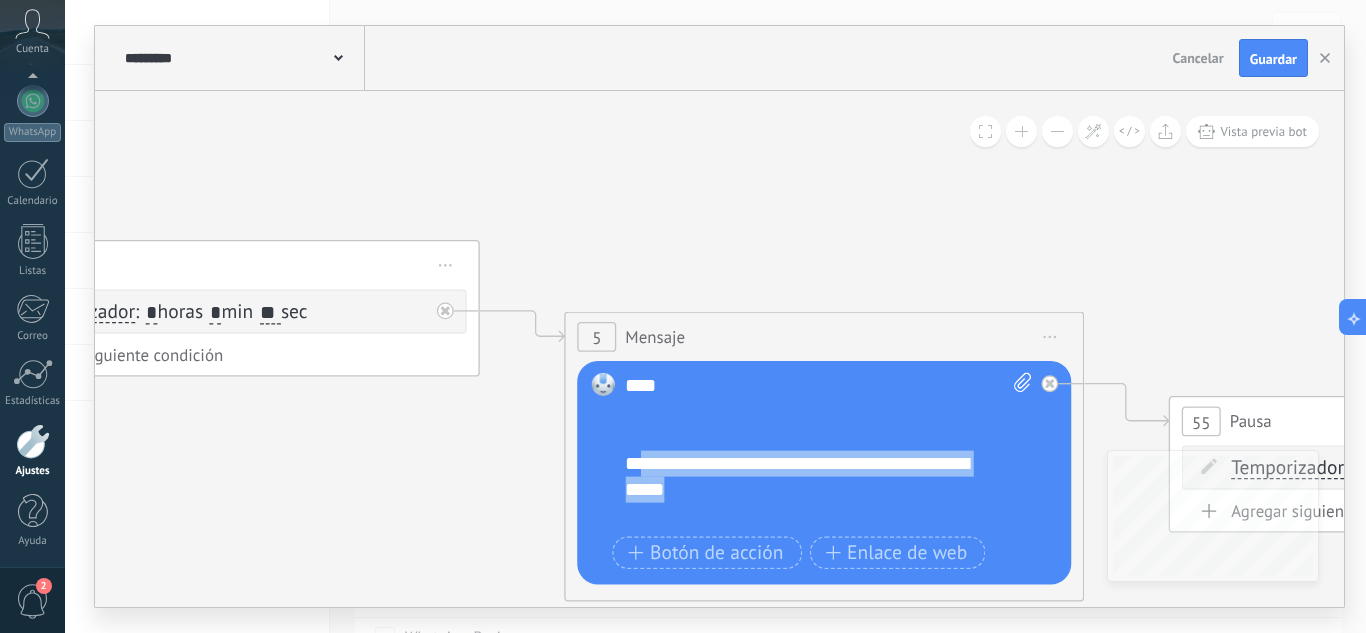 drag, startPoint x: 755, startPoint y: 491, endPoint x: 647, endPoint y: 474, distance: 109.32977 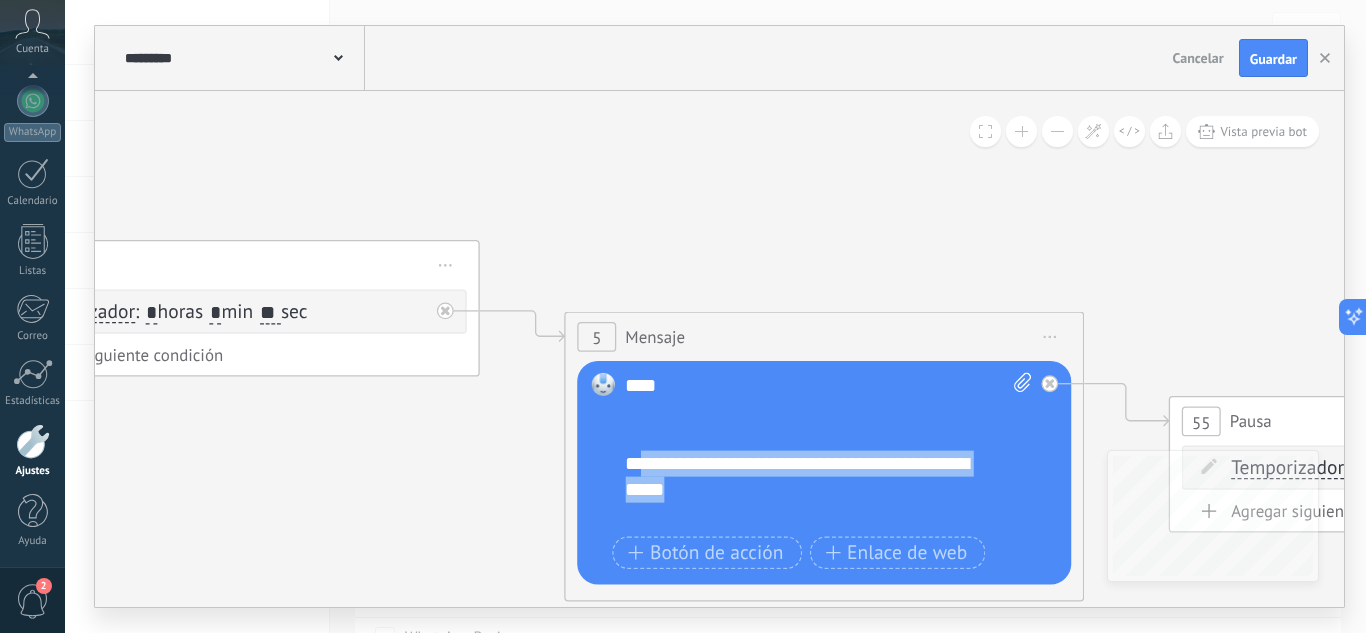 click on "**********" at bounding box center [805, 633] 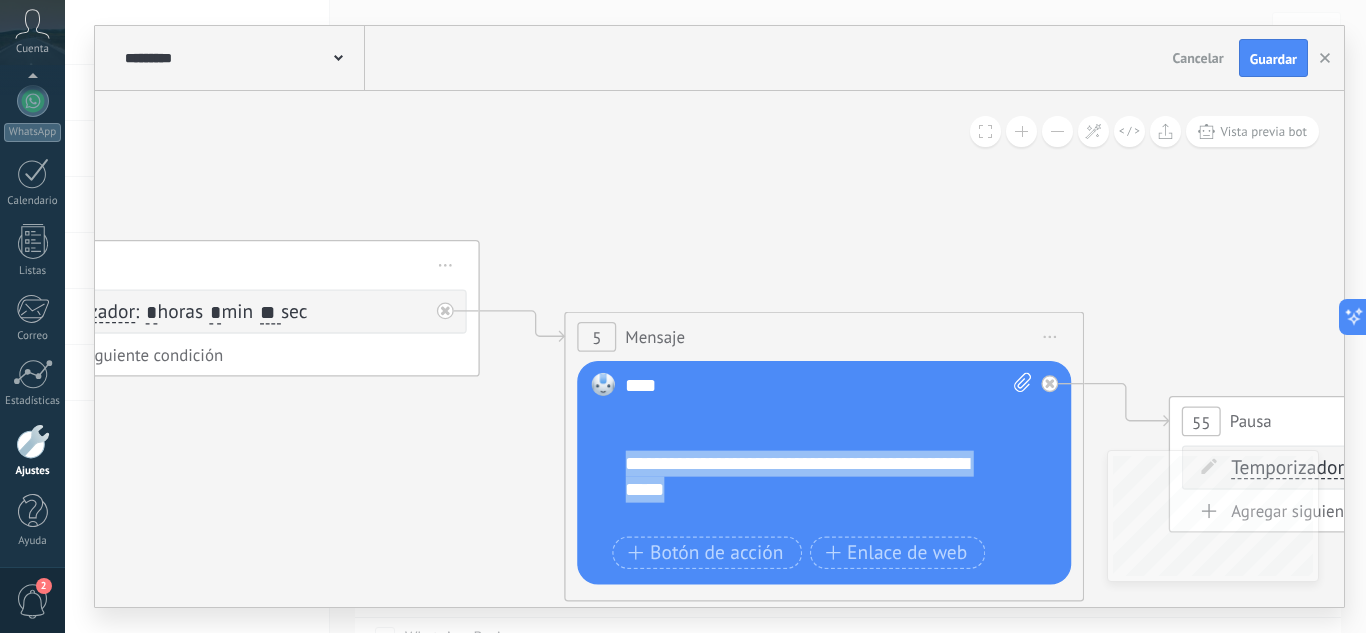 drag, startPoint x: 763, startPoint y: 486, endPoint x: 644, endPoint y: 455, distance: 122.97154 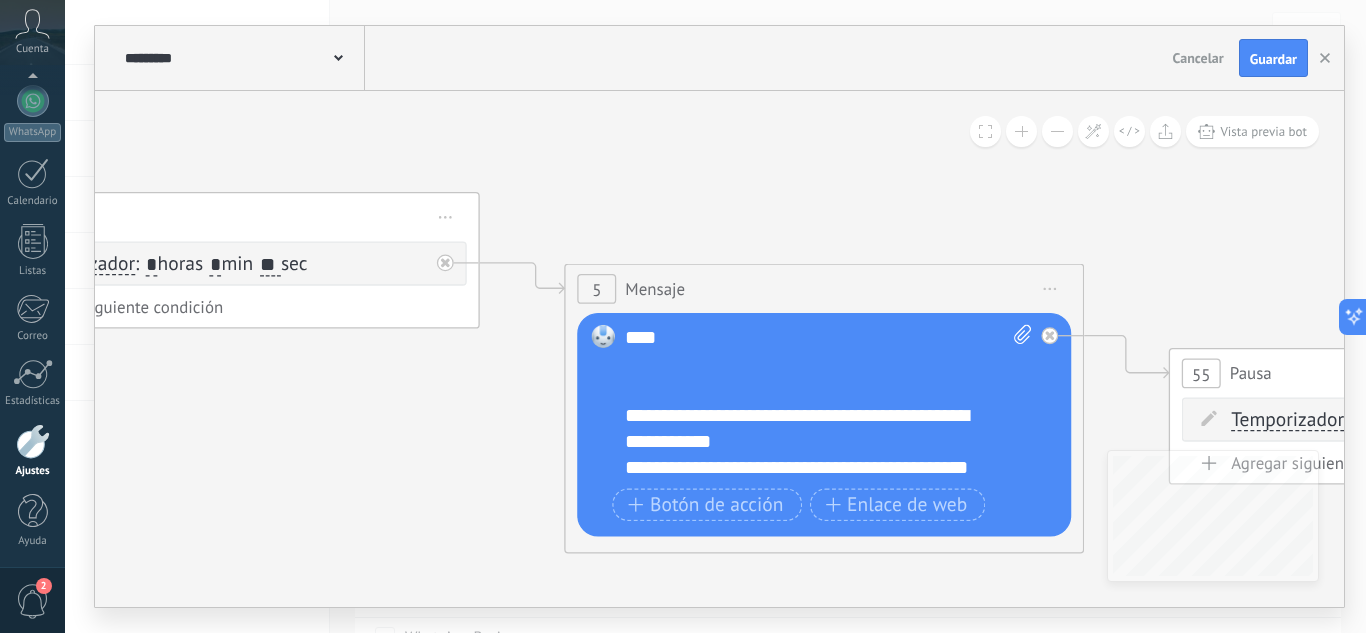 drag, startPoint x: 911, startPoint y: 408, endPoint x: 938, endPoint y: 419, distance: 29.15476 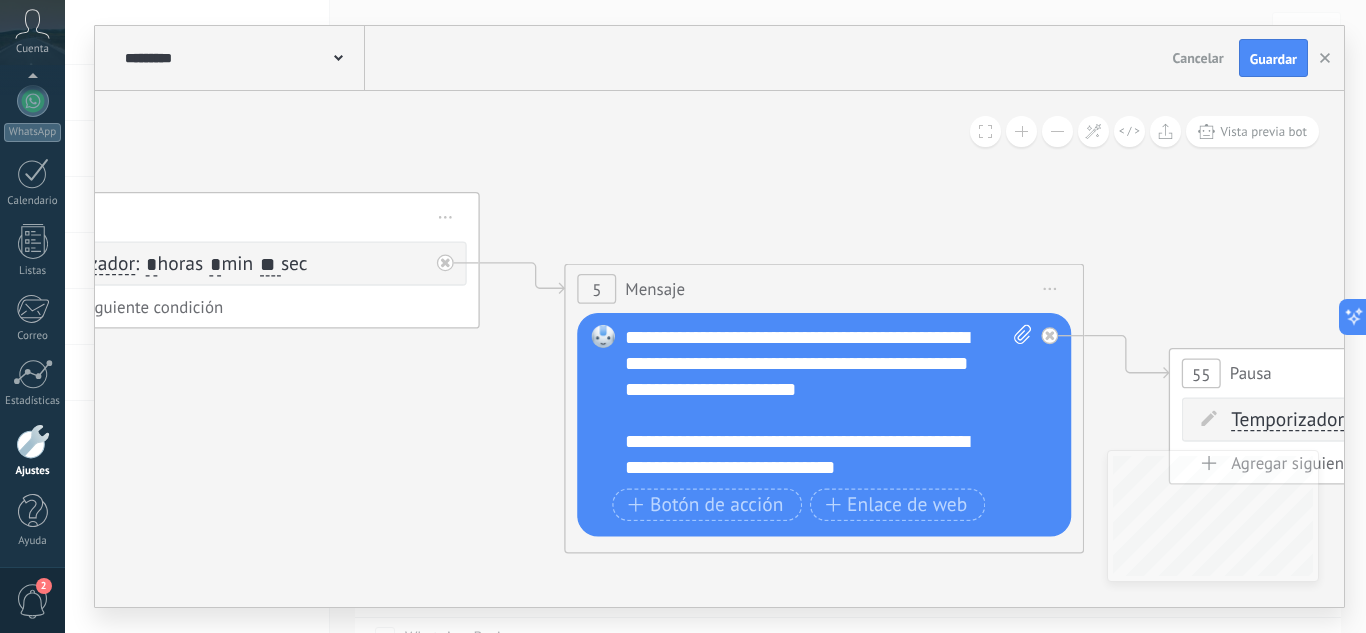 scroll, scrollTop: 320, scrollLeft: 0, axis: vertical 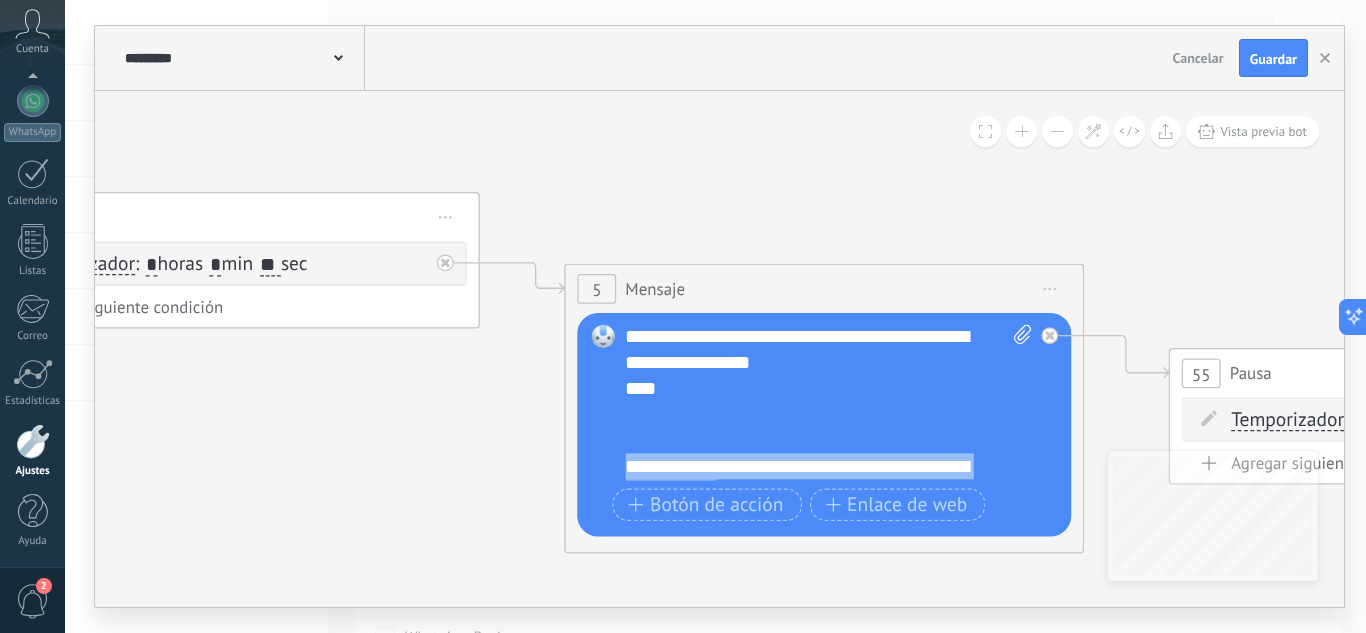 drag, startPoint x: 909, startPoint y: 397, endPoint x: 634, endPoint y: 459, distance: 281.90247 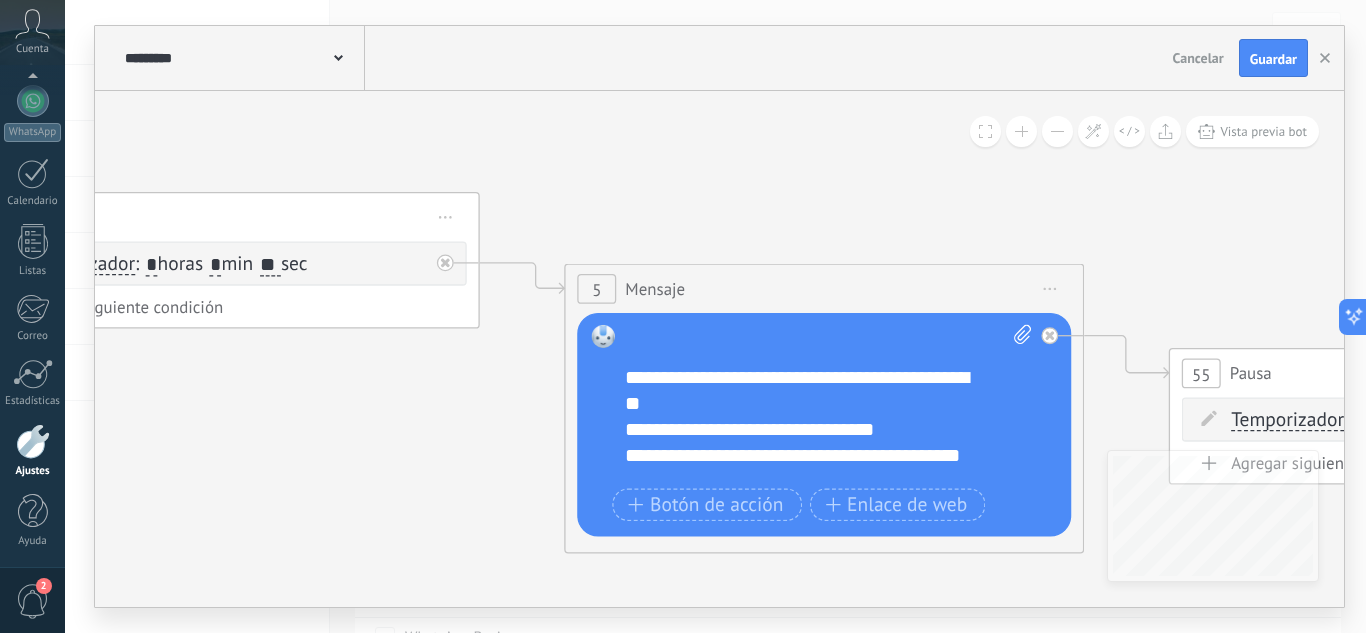 scroll, scrollTop: 161, scrollLeft: 0, axis: vertical 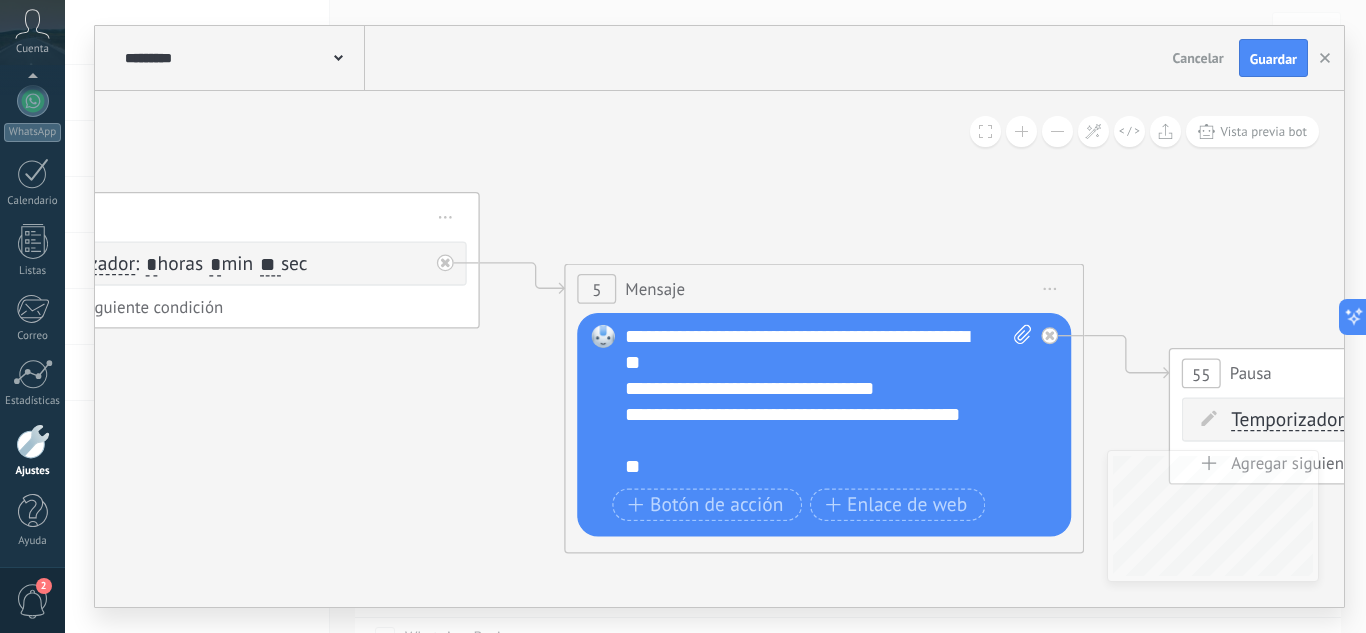 click on "**********" at bounding box center [805, 427] 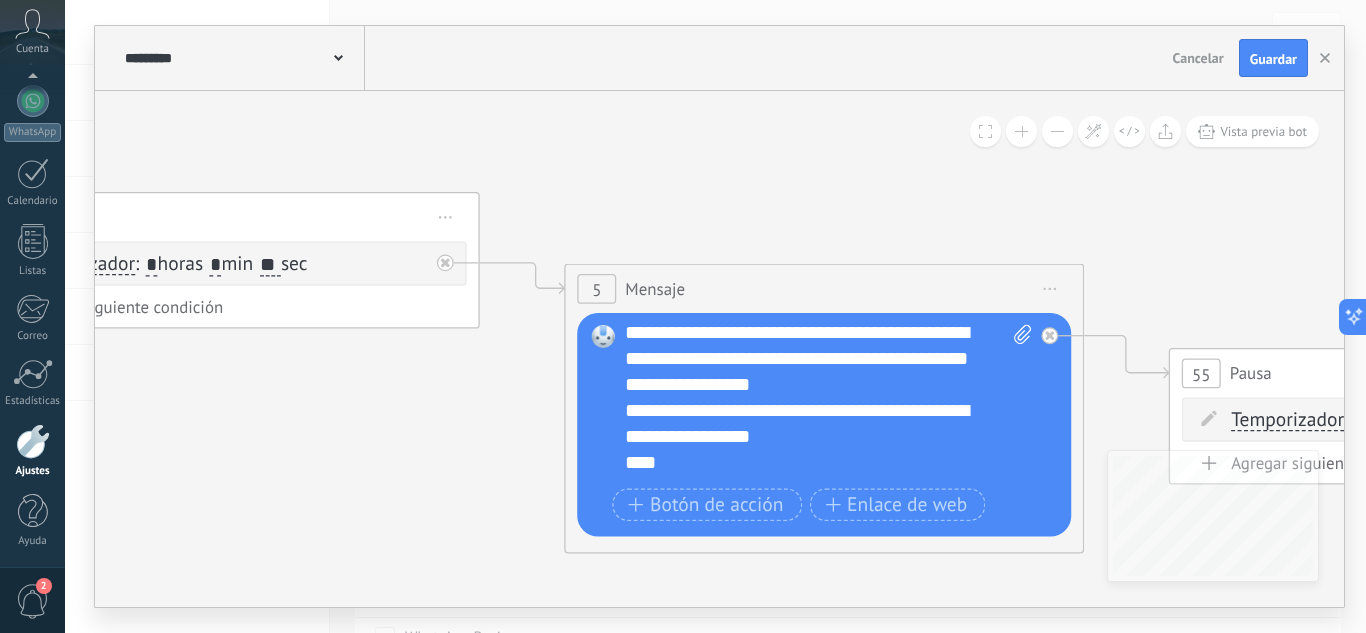 scroll, scrollTop: 0, scrollLeft: 0, axis: both 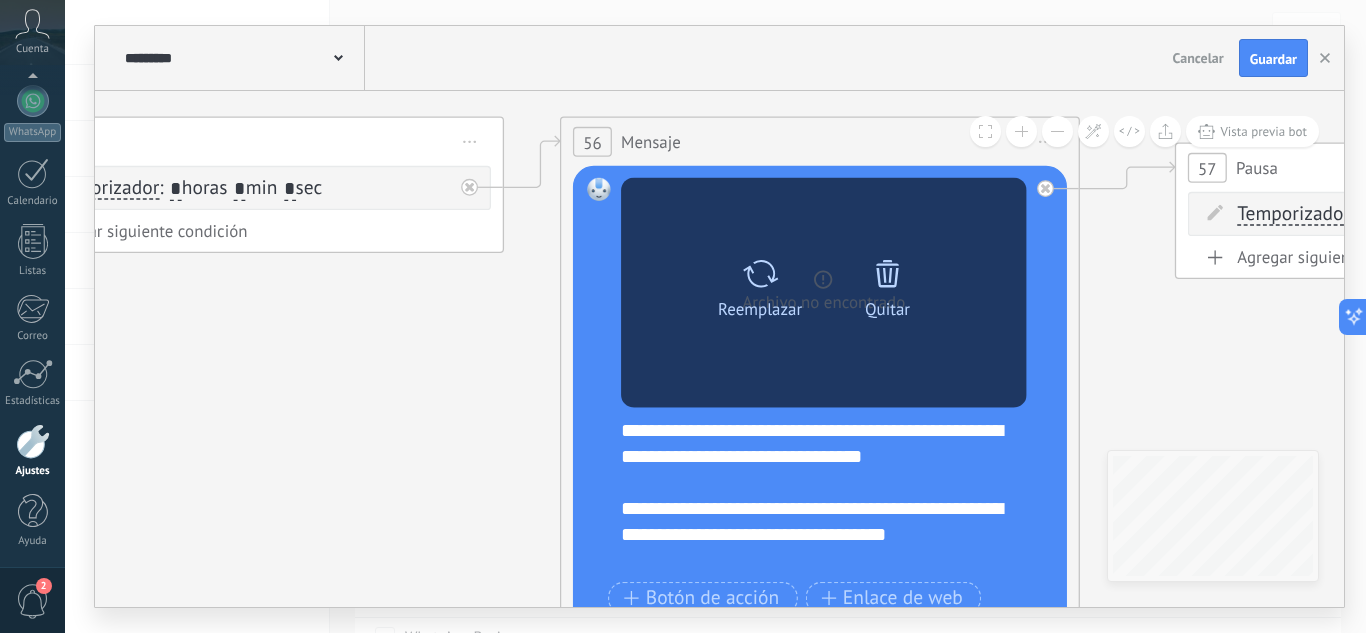 click 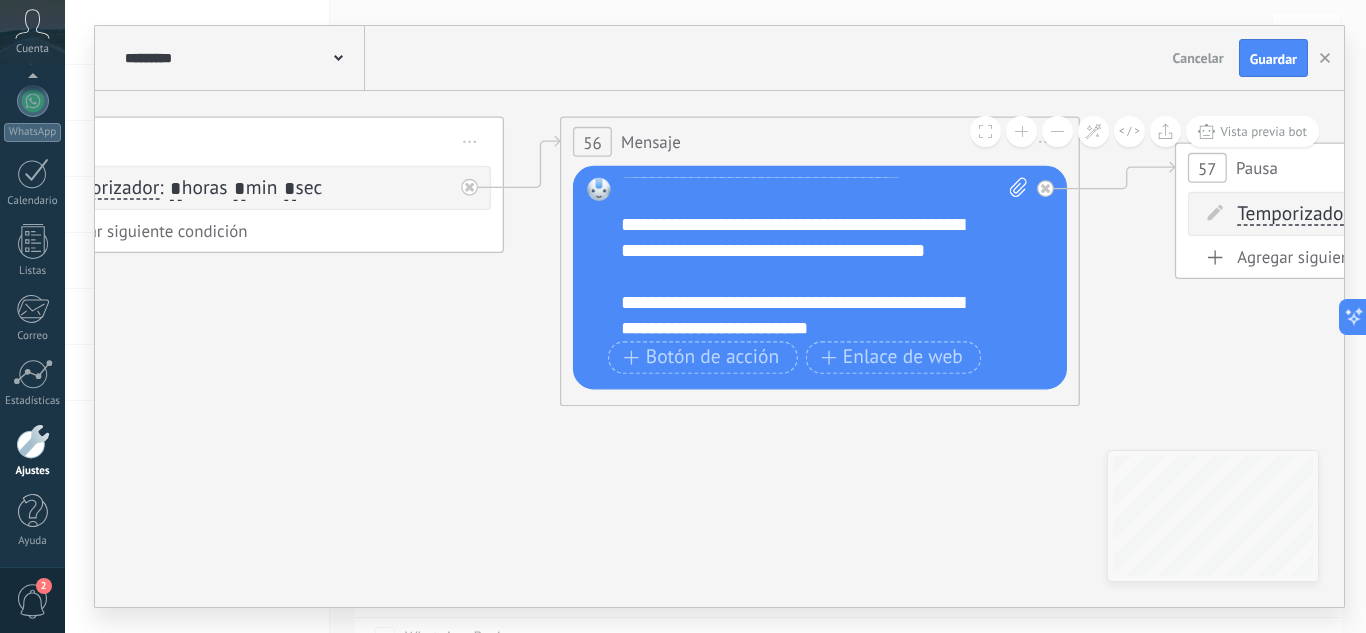 scroll, scrollTop: 20, scrollLeft: 0, axis: vertical 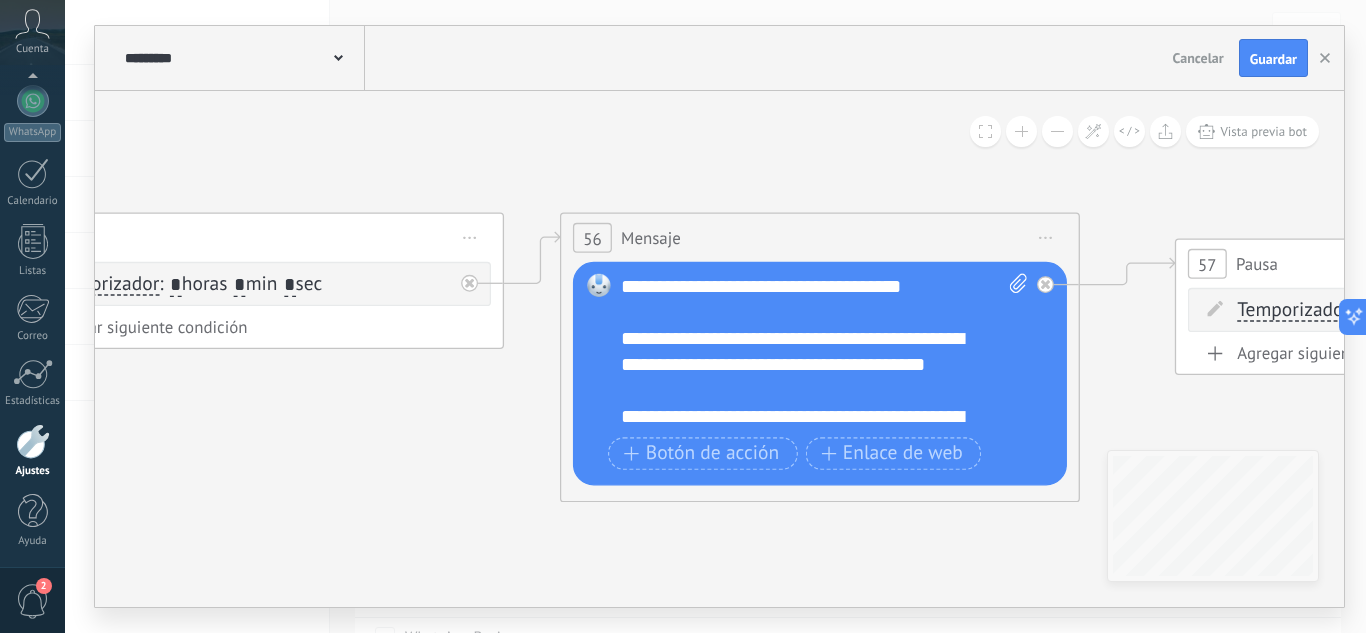 click on "*" at bounding box center [290, 285] 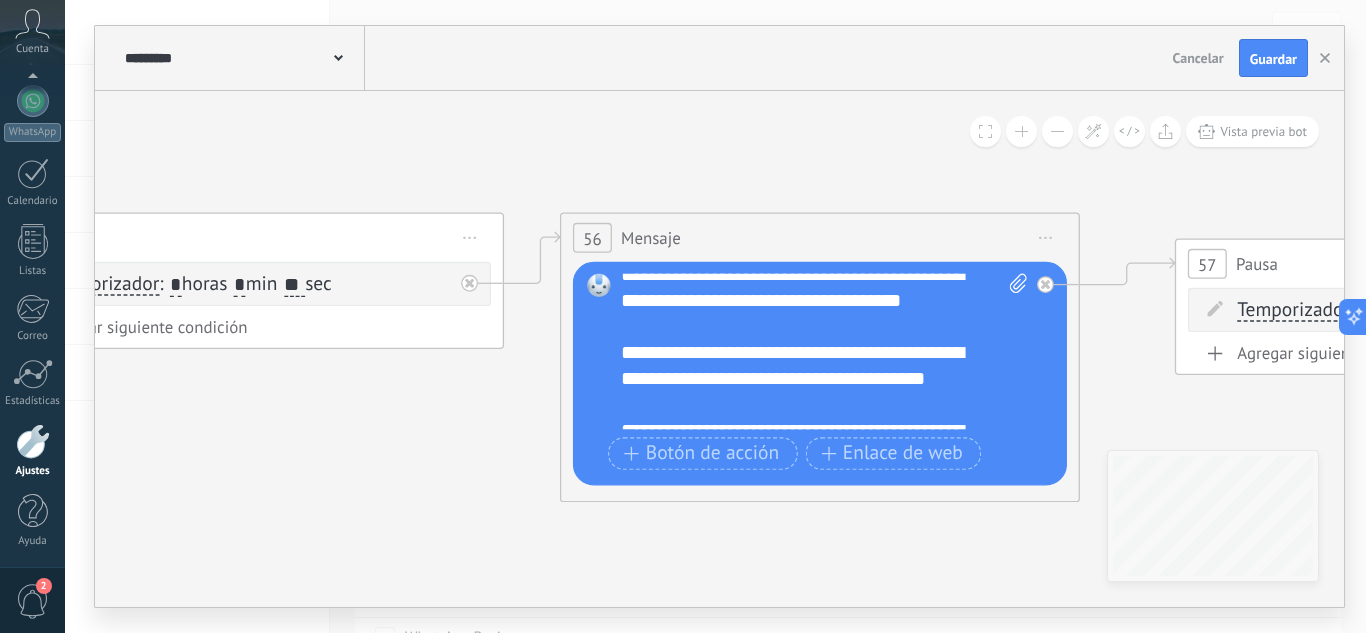 scroll, scrollTop: 0, scrollLeft: 0, axis: both 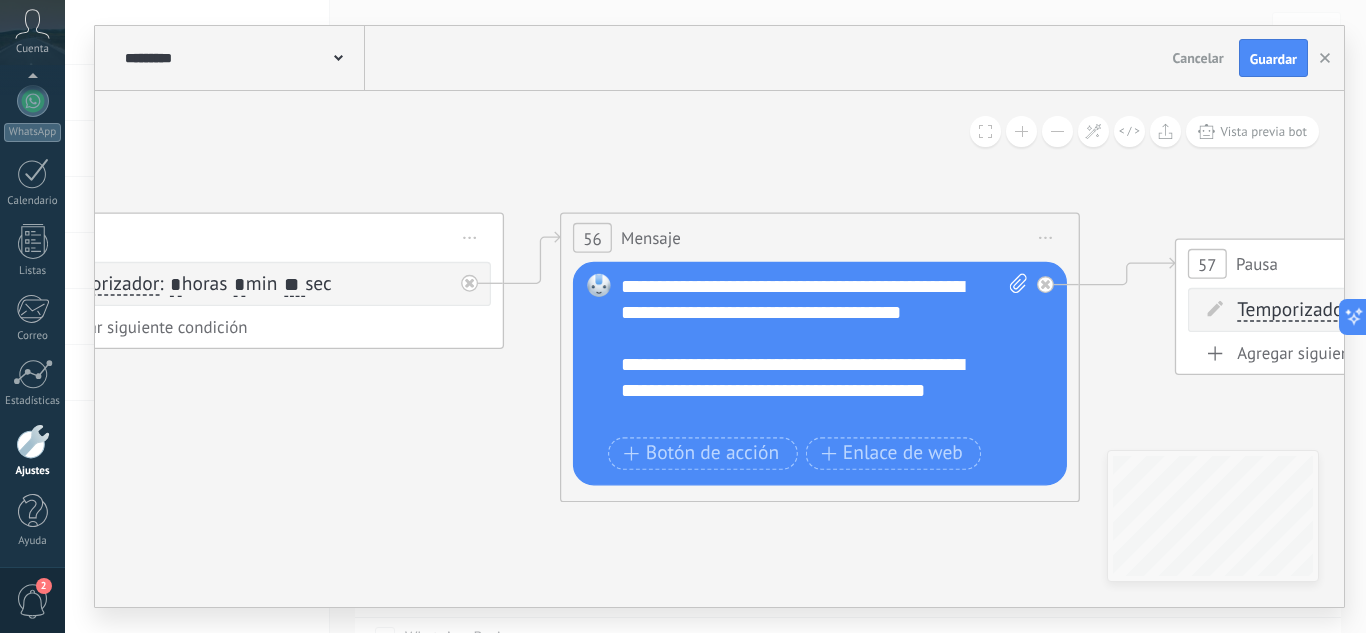 type on "**" 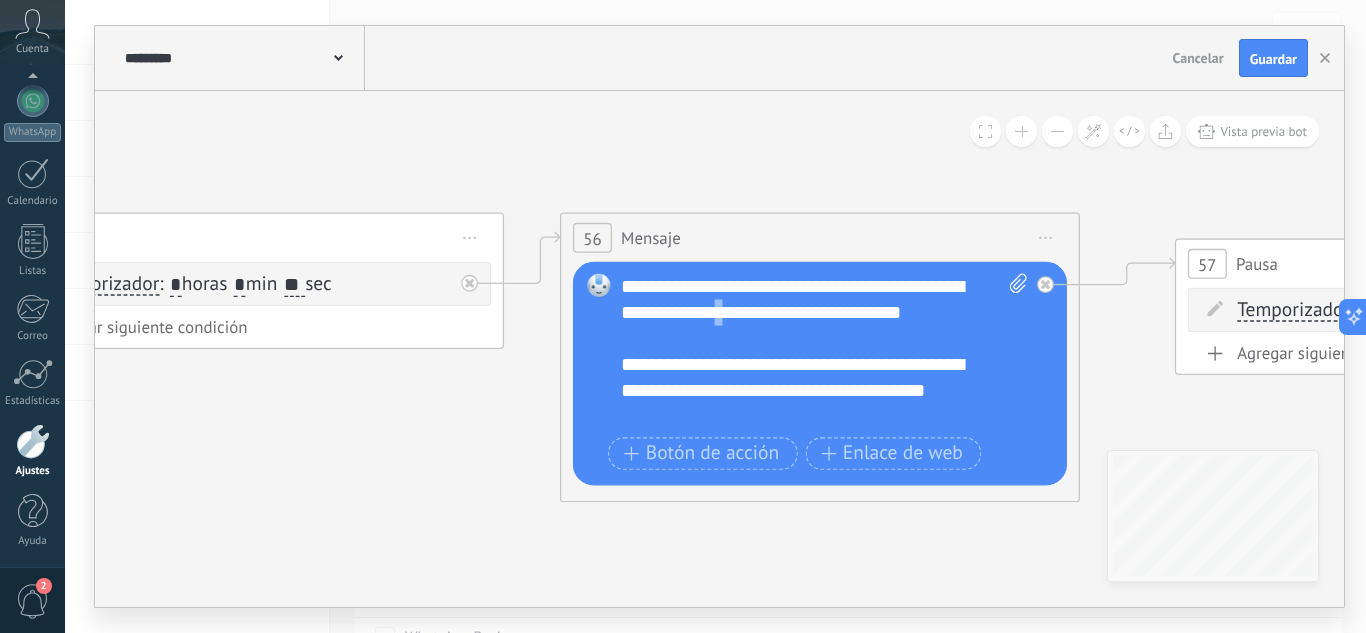 drag, startPoint x: 763, startPoint y: 313, endPoint x: 774, endPoint y: 313, distance: 11 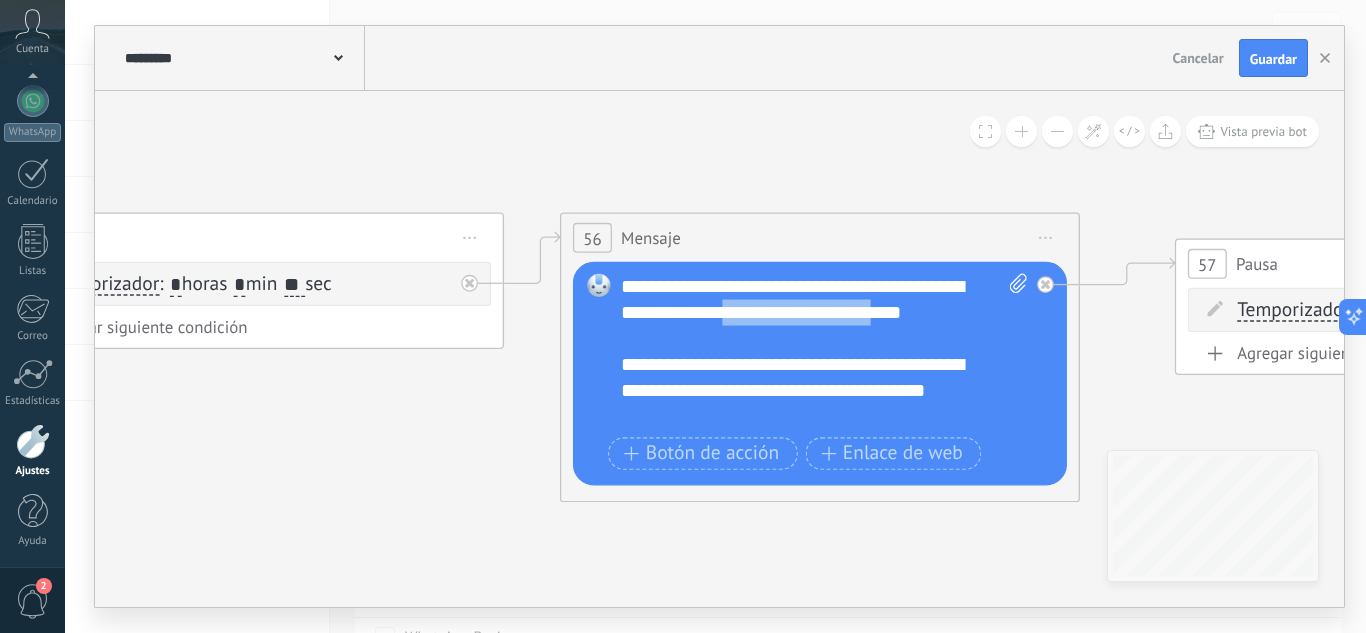 drag, startPoint x: 768, startPoint y: 310, endPoint x: 968, endPoint y: 308, distance: 200.01 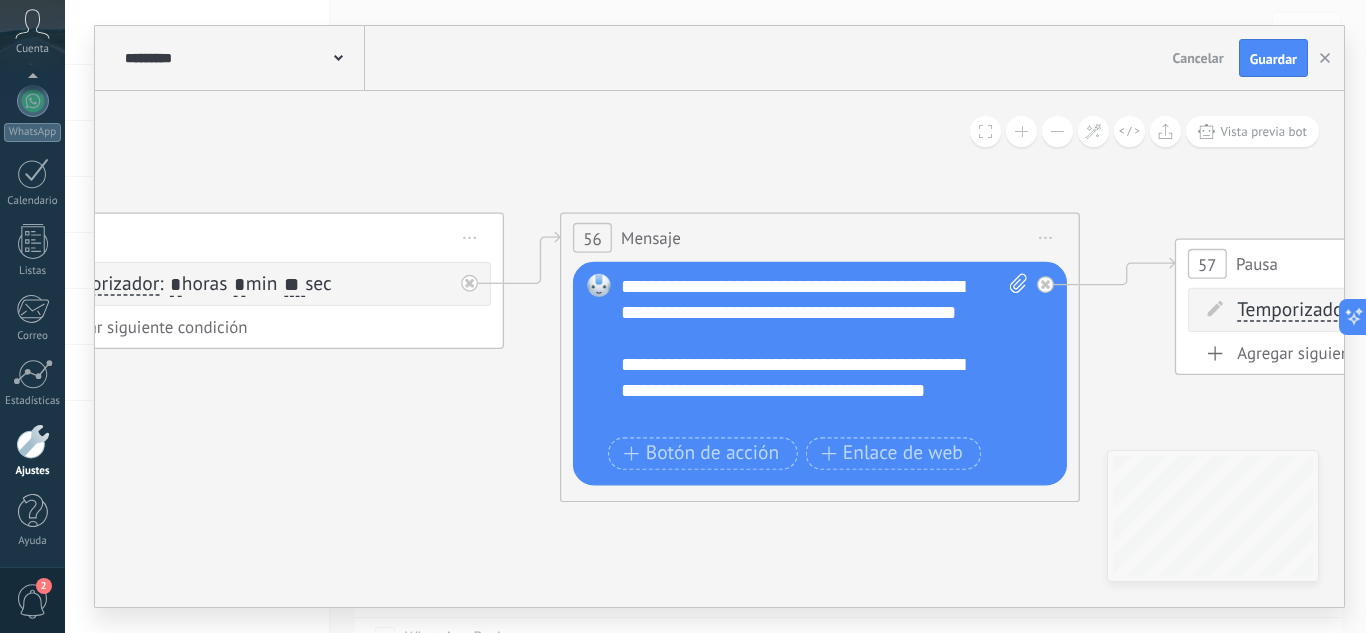 click on "**********" at bounding box center [824, 352] 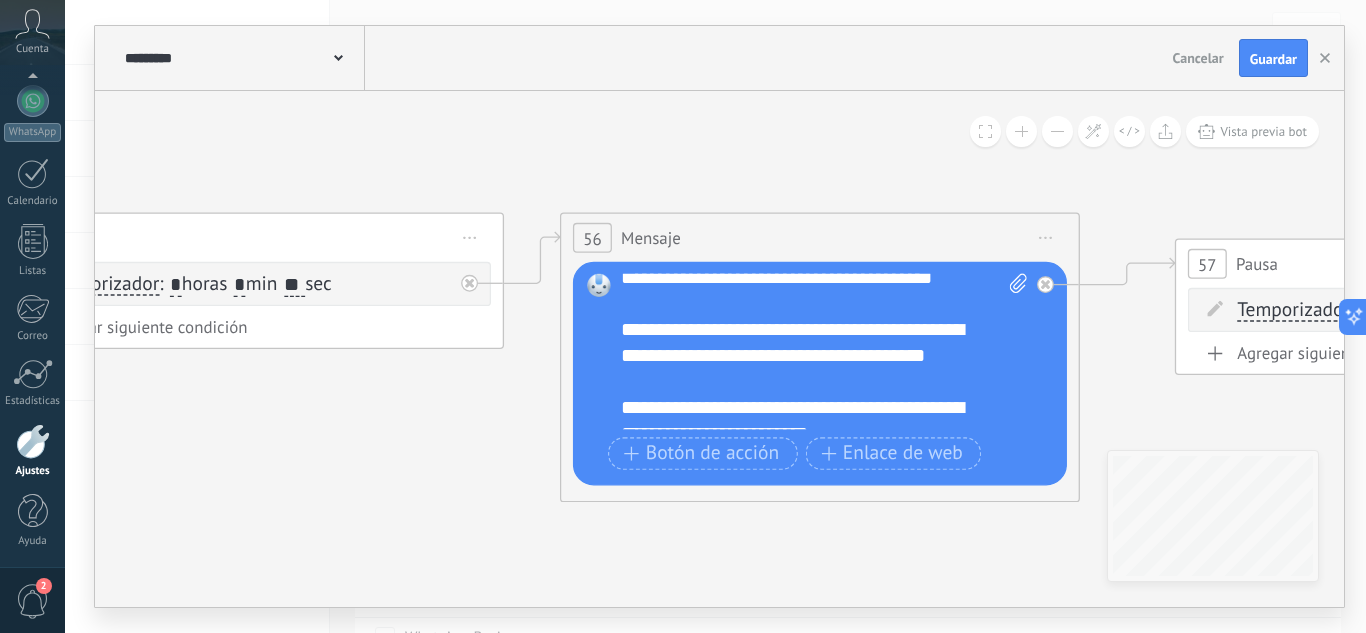 scroll, scrollTop: 0, scrollLeft: 0, axis: both 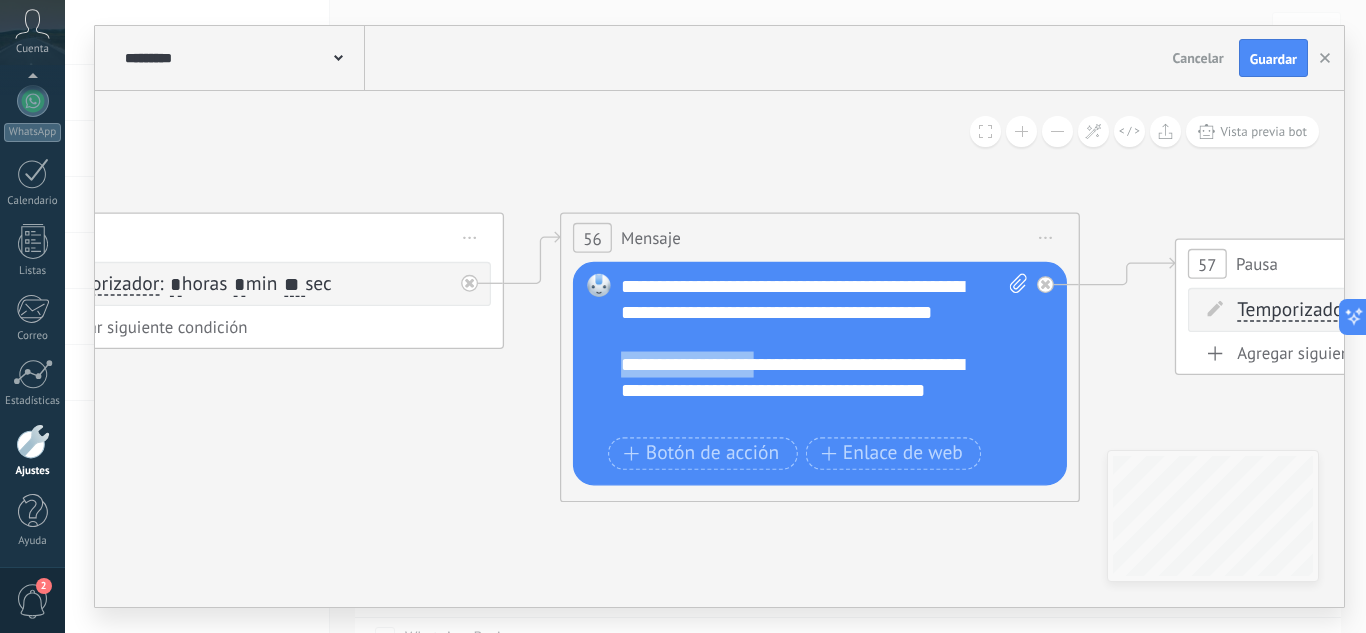 drag, startPoint x: 622, startPoint y: 387, endPoint x: 756, endPoint y: 390, distance: 134.03358 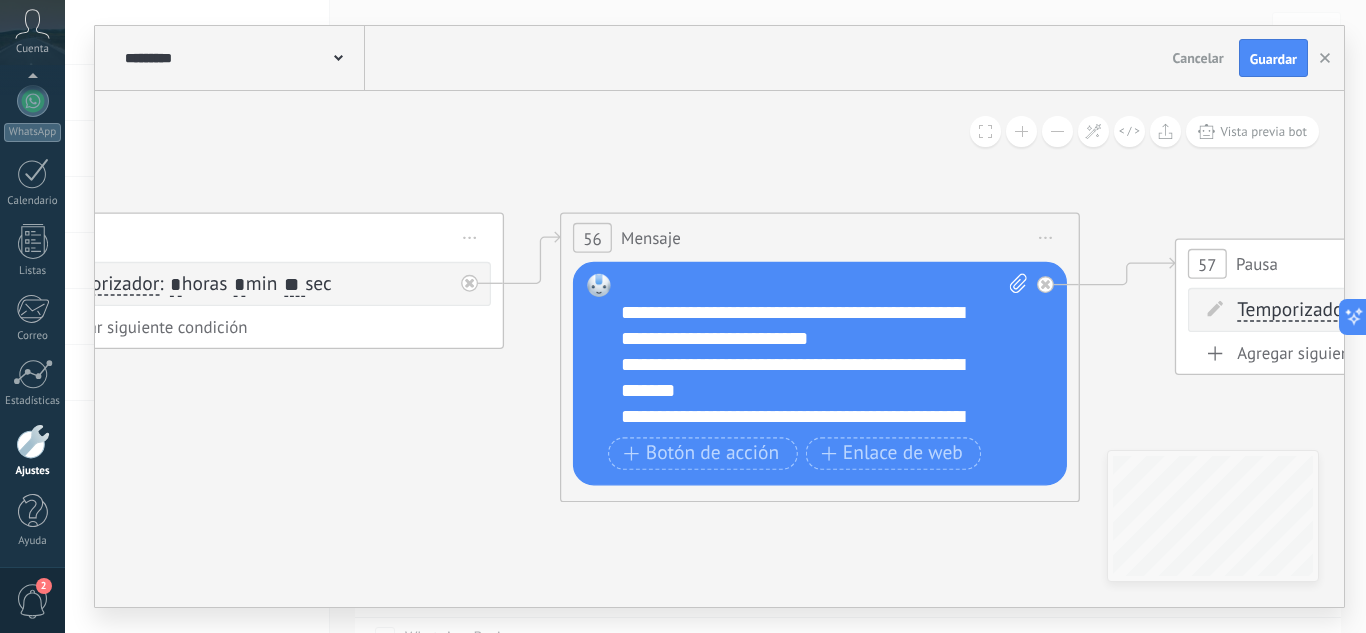 scroll, scrollTop: 0, scrollLeft: 0, axis: both 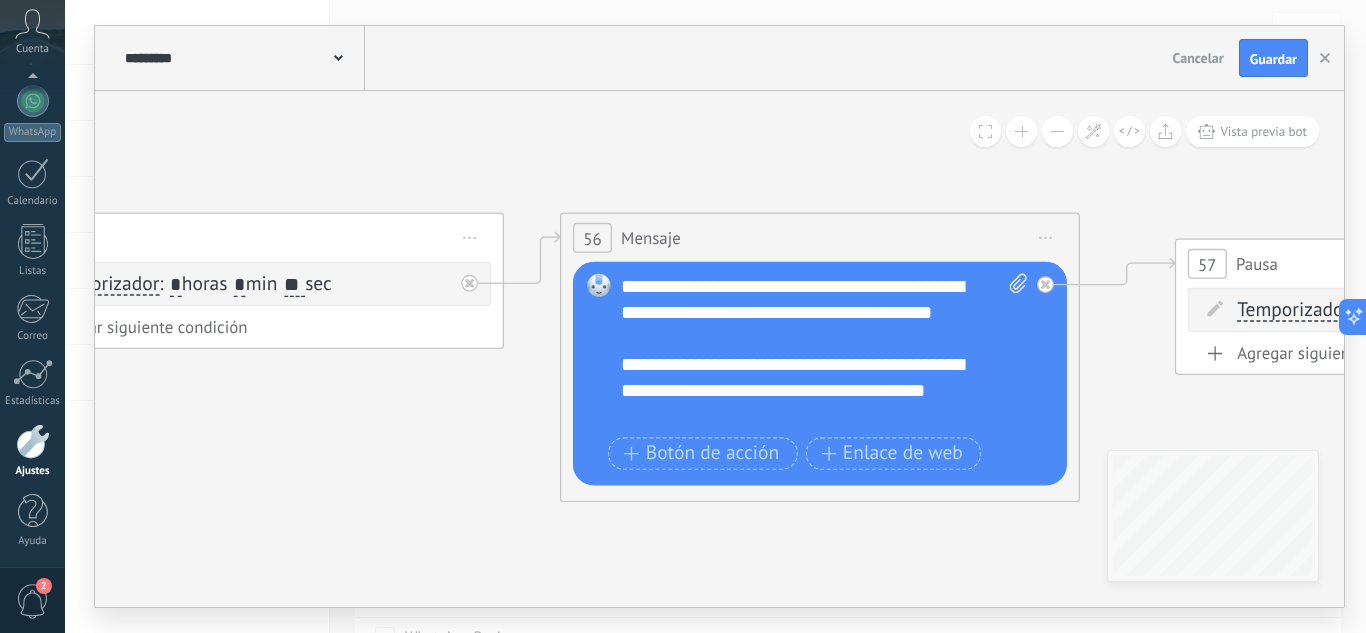 click on "**********" at bounding box center (824, 352) 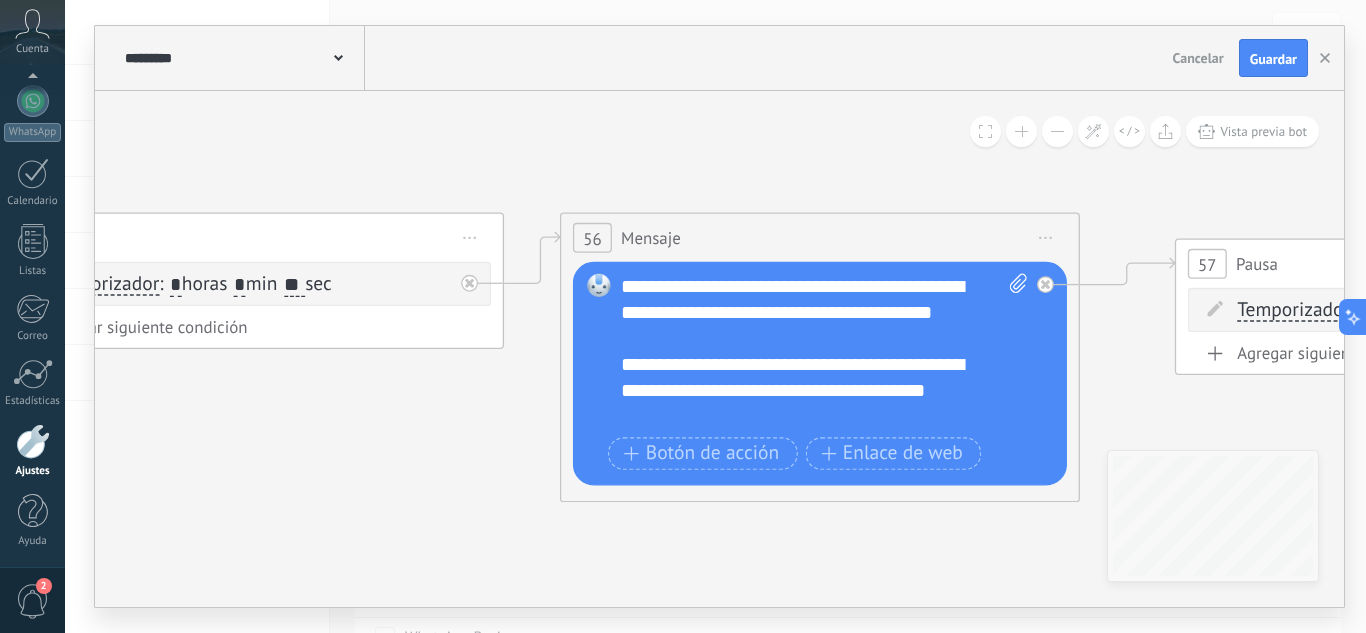 click on "**********" at bounding box center [824, 352] 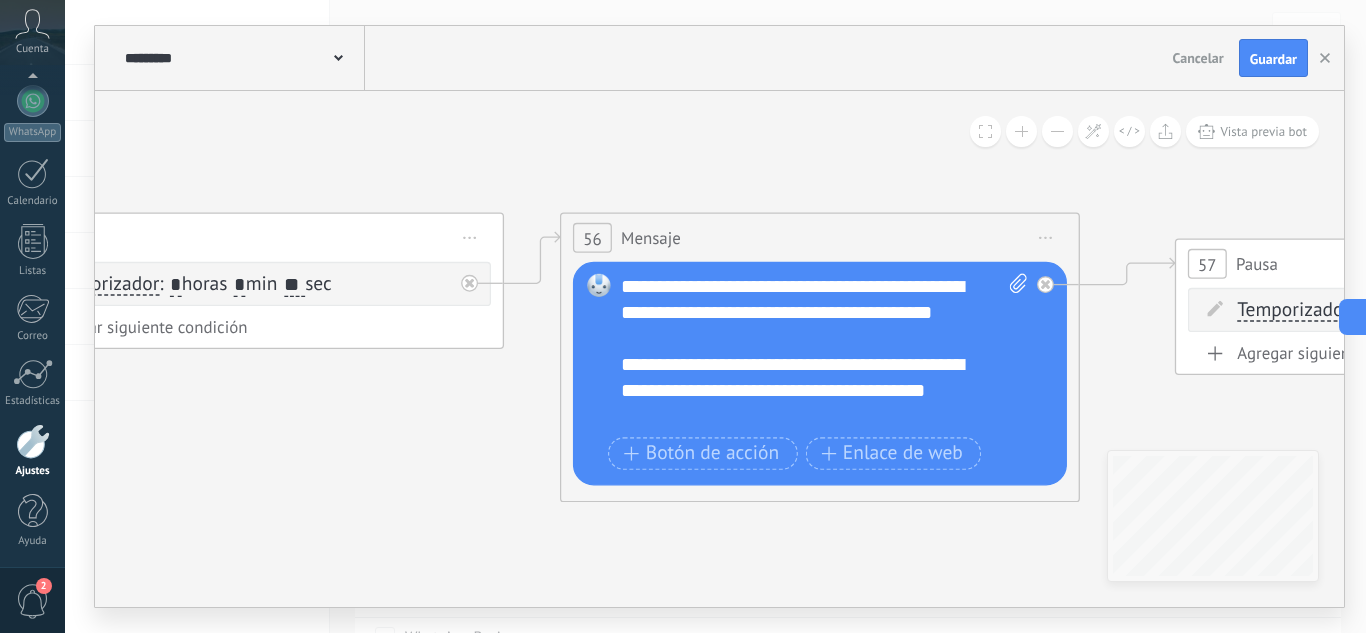 click on "**********" at bounding box center [824, 352] 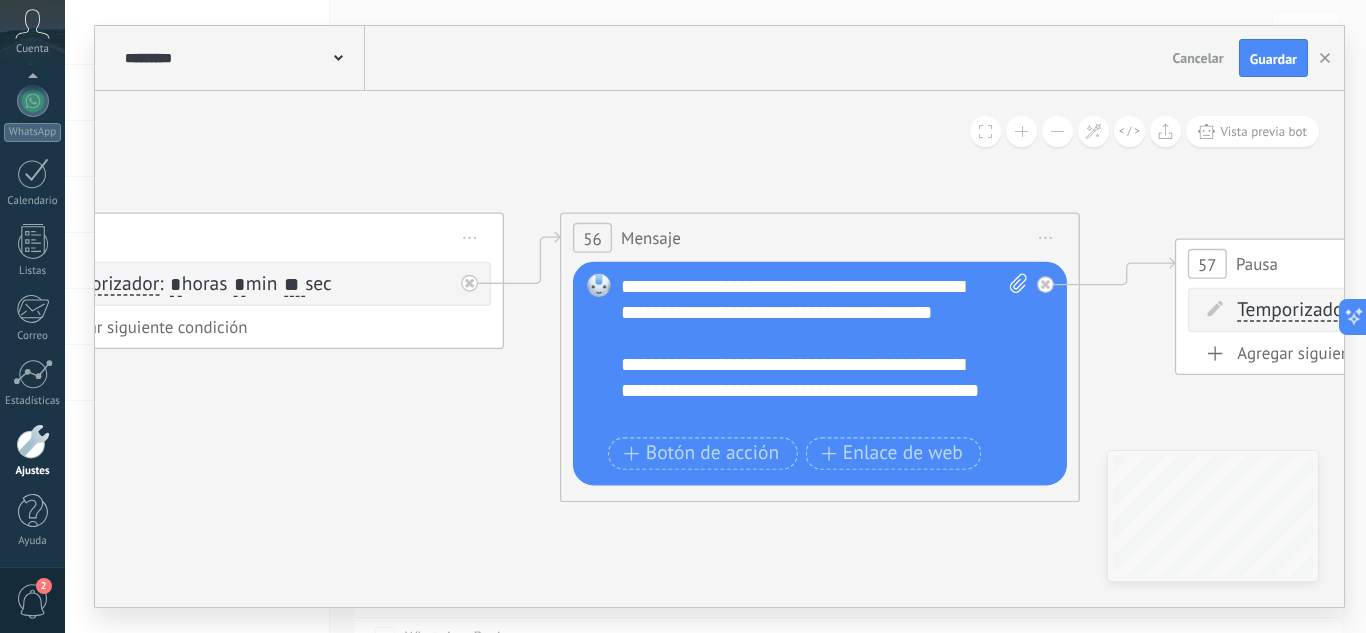 drag, startPoint x: 939, startPoint y: 390, endPoint x: 986, endPoint y: 449, distance: 75.43209 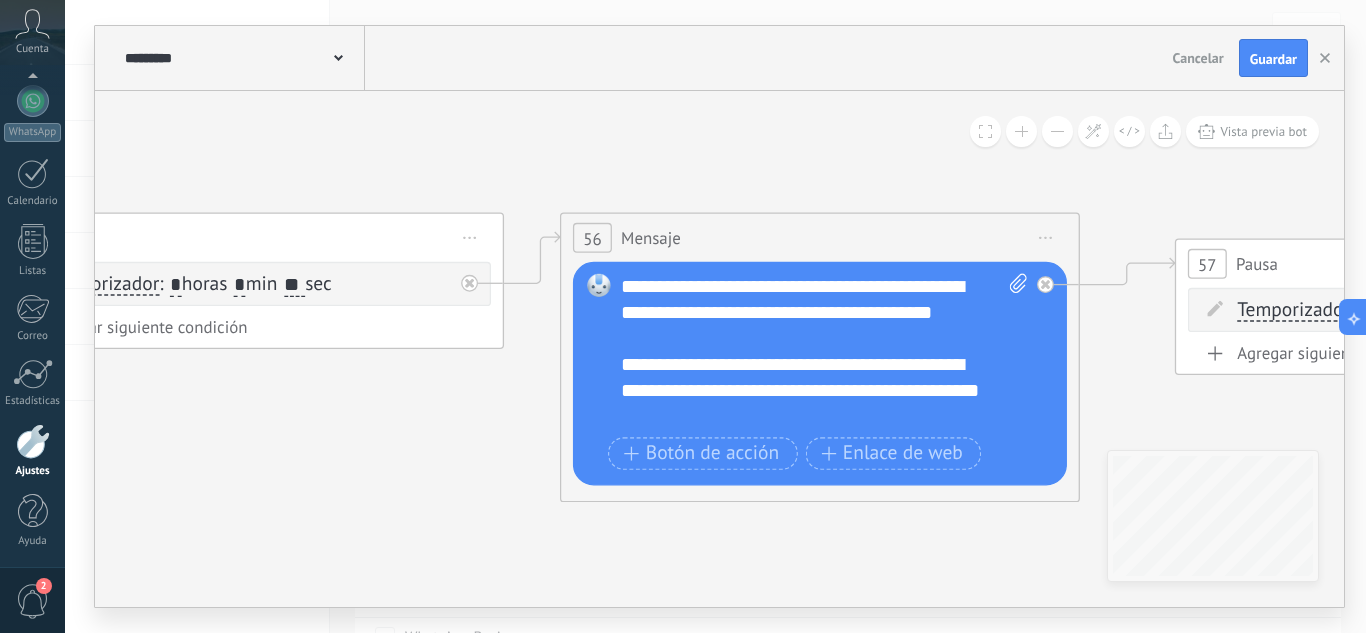 drag, startPoint x: 678, startPoint y: 410, endPoint x: 686, endPoint y: 430, distance: 21.540659 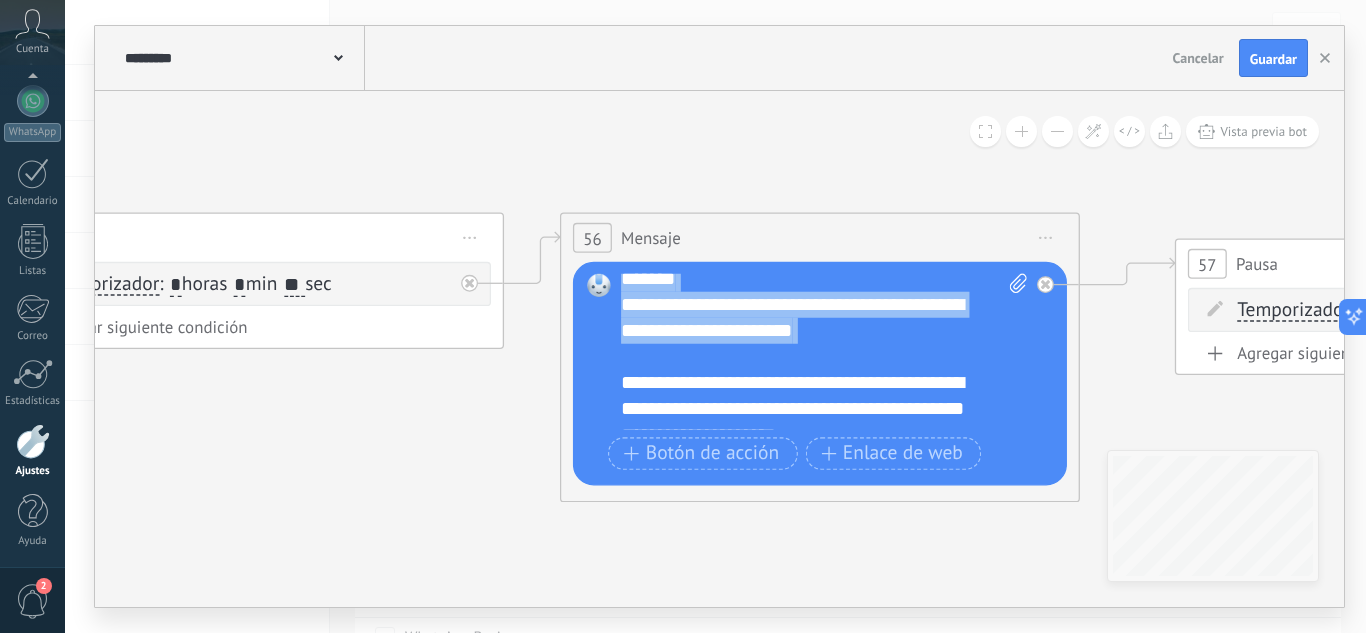 drag, startPoint x: 726, startPoint y: 416, endPoint x: 845, endPoint y: 393, distance: 121.20231 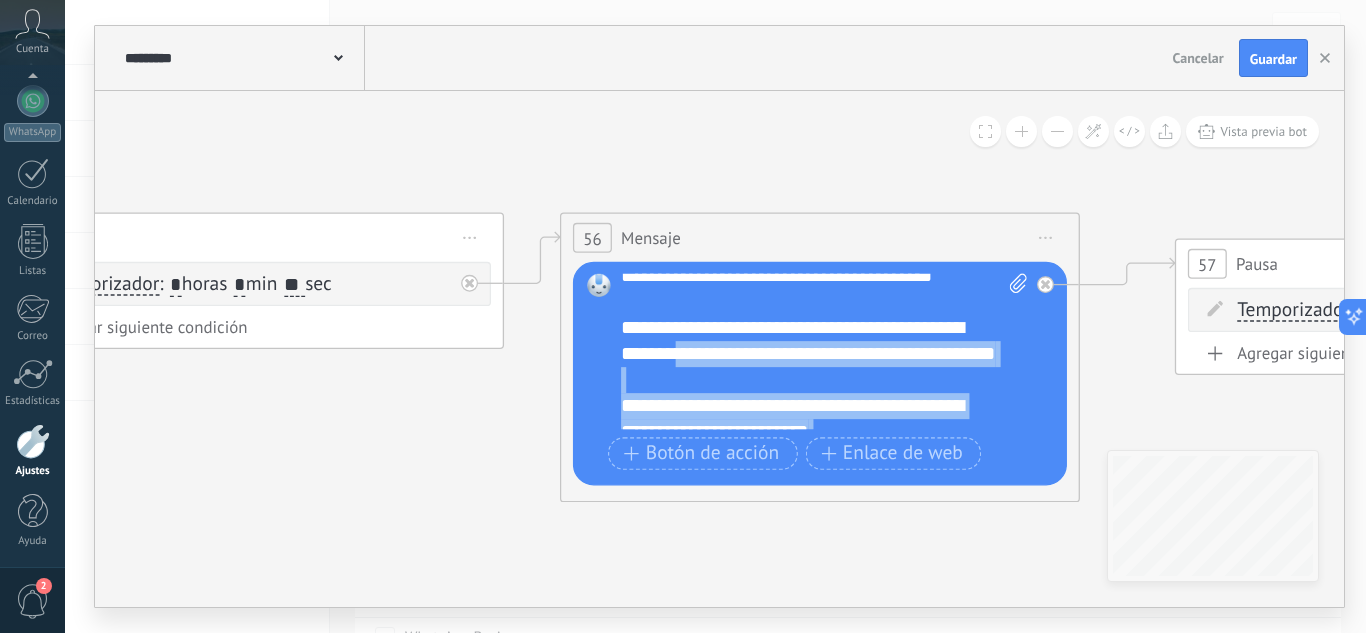 scroll, scrollTop: 0, scrollLeft: 0, axis: both 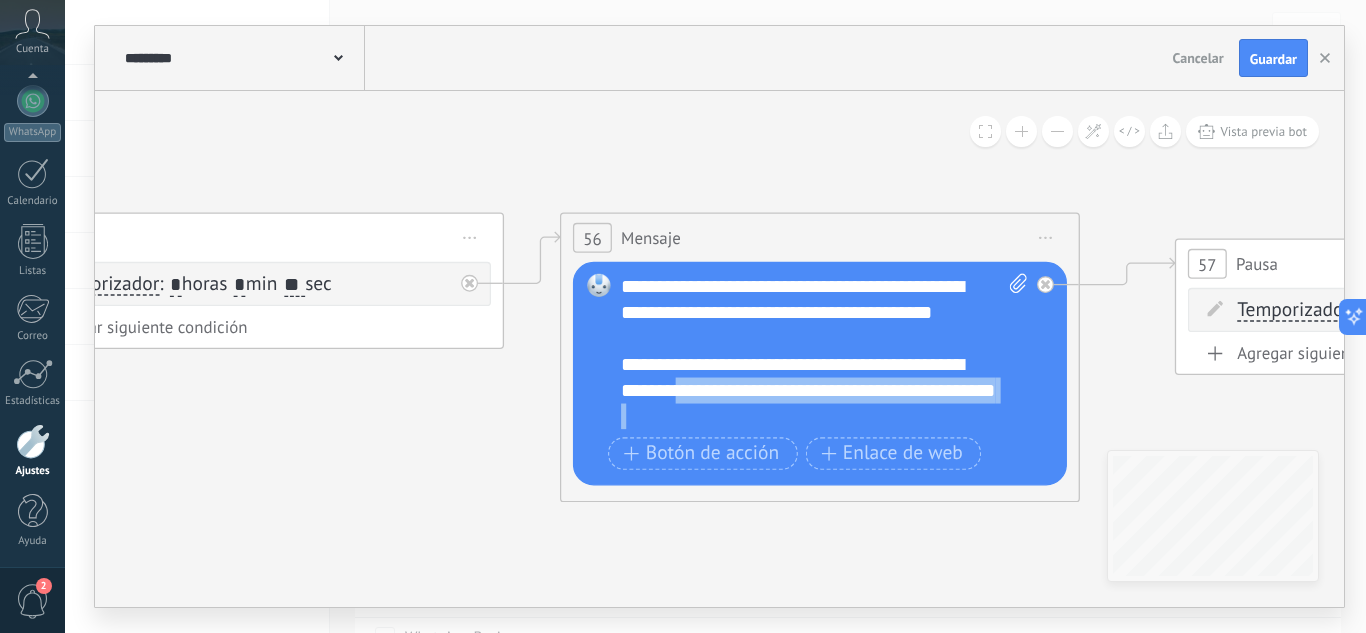 click on "**********" at bounding box center (824, 352) 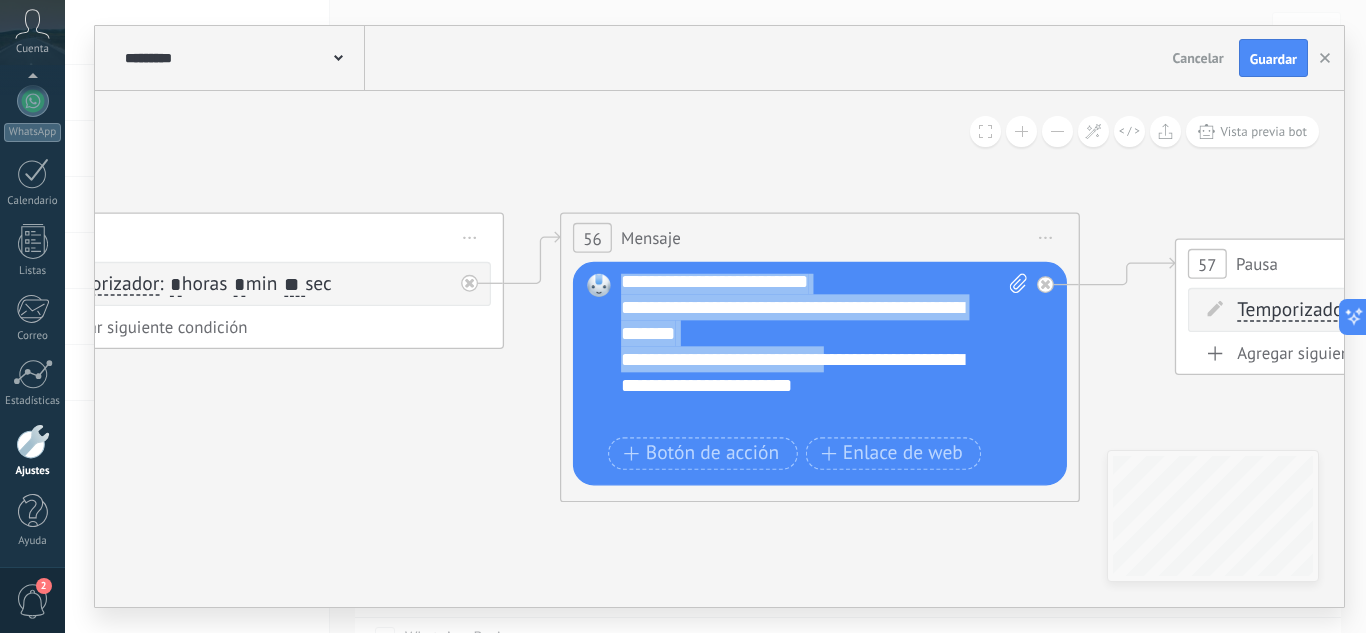 drag, startPoint x: 726, startPoint y: 416, endPoint x: 843, endPoint y: 403, distance: 117.72001 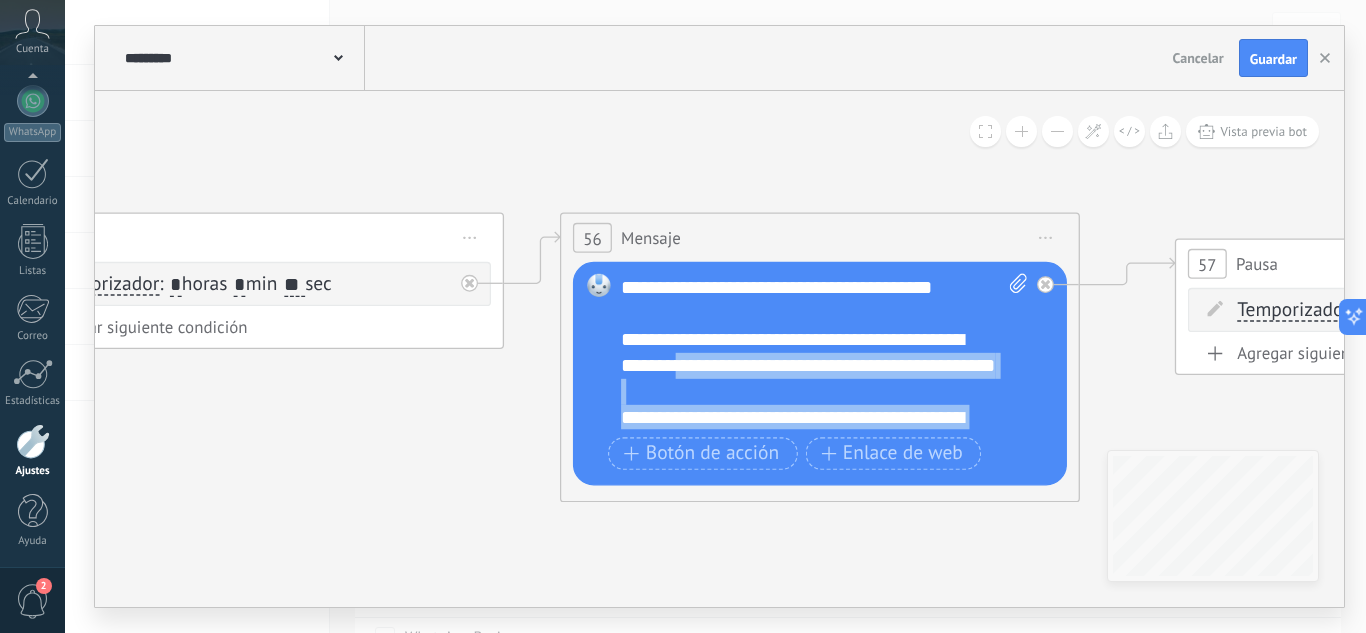 scroll, scrollTop: 0, scrollLeft: 0, axis: both 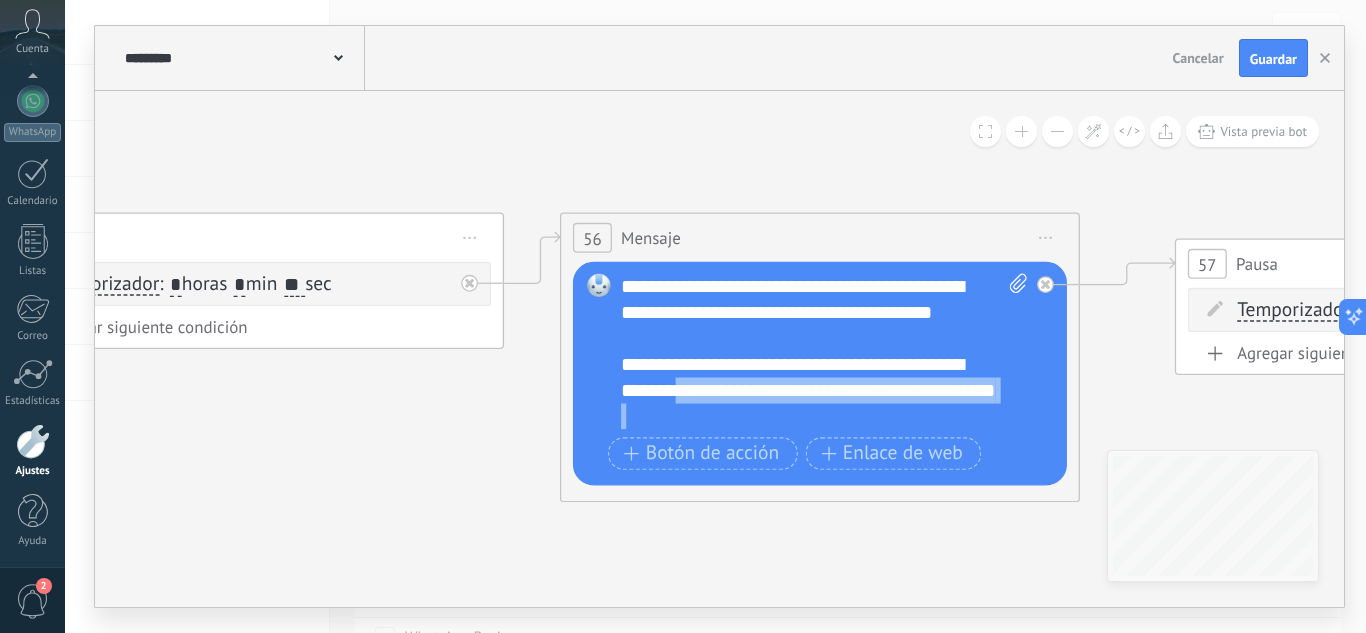 click on "**********" at bounding box center [824, 352] 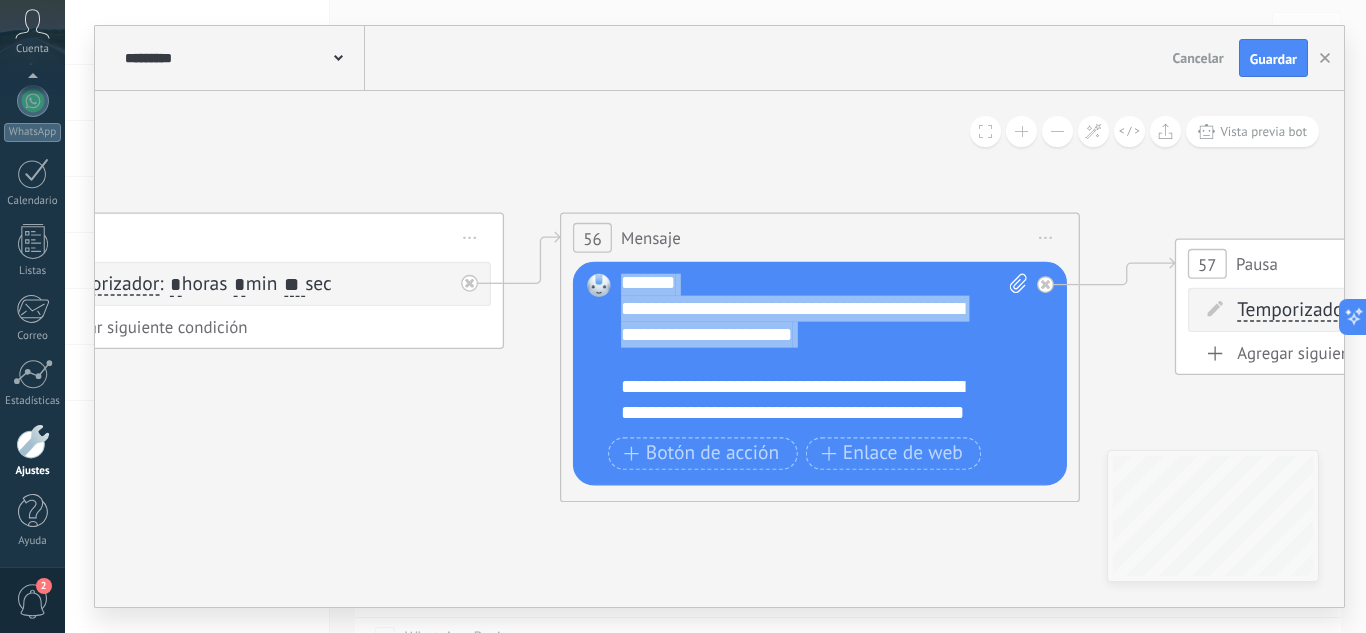 drag, startPoint x: 728, startPoint y: 419, endPoint x: 771, endPoint y: 417, distance: 43.046486 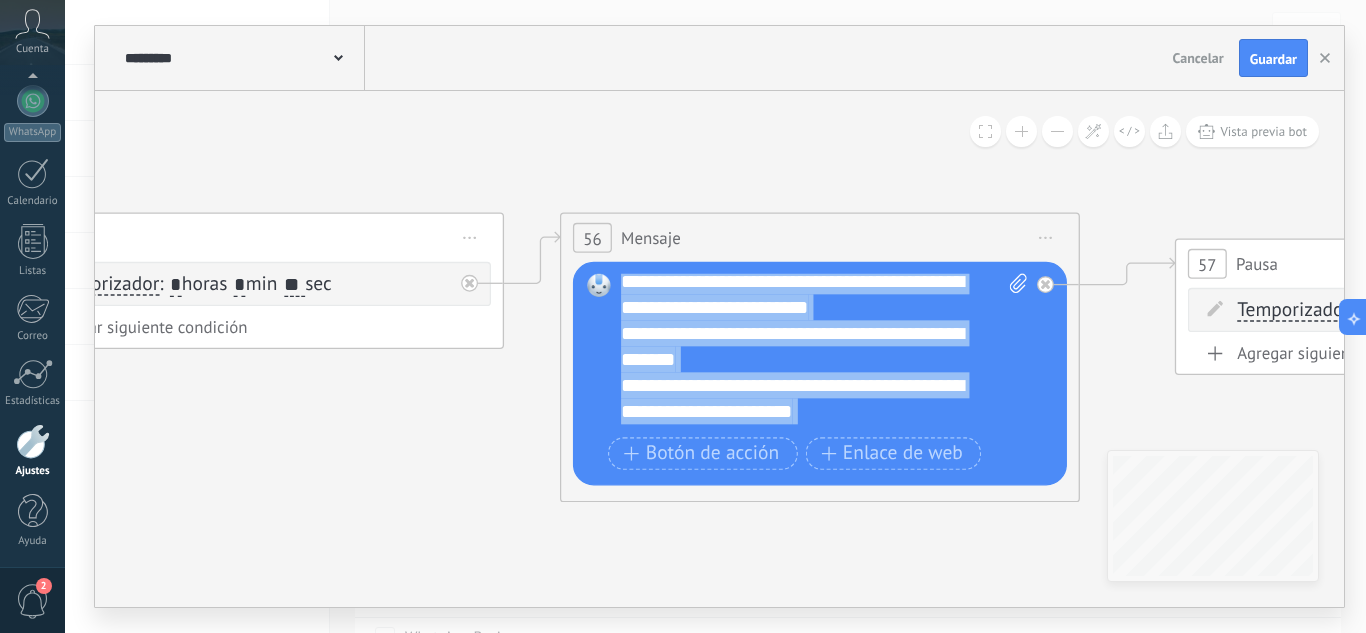 scroll, scrollTop: 90, scrollLeft: 0, axis: vertical 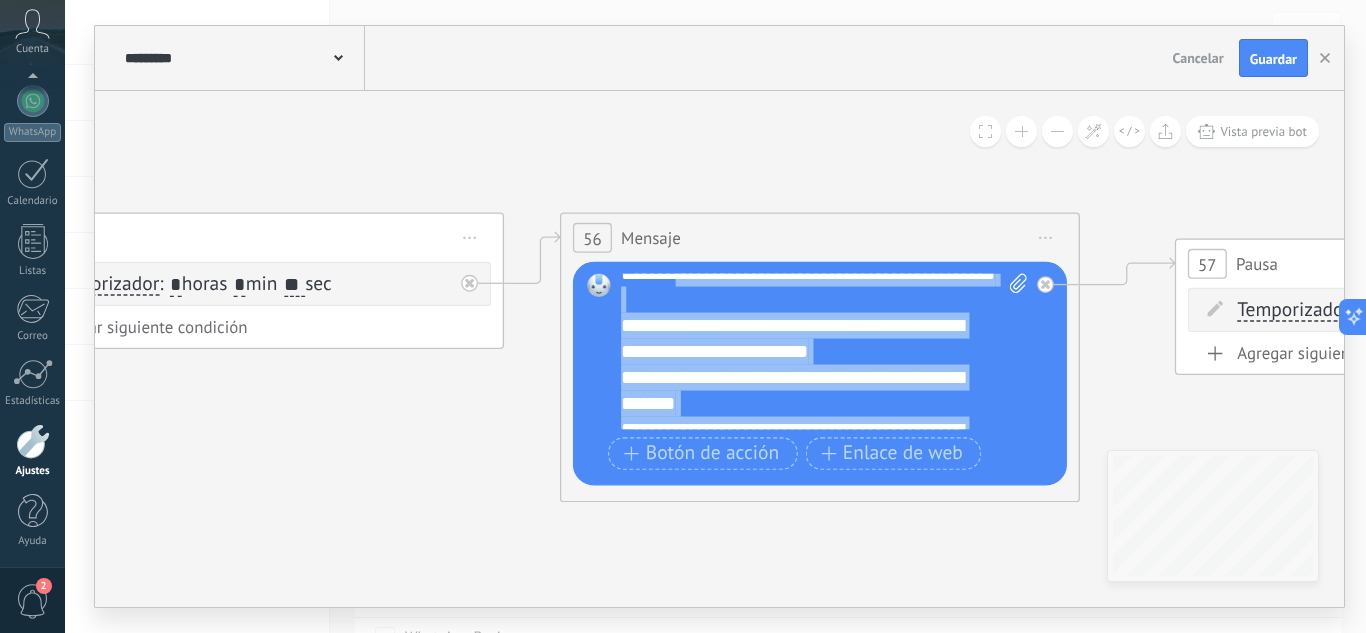 click on "**********" at bounding box center [824, 352] 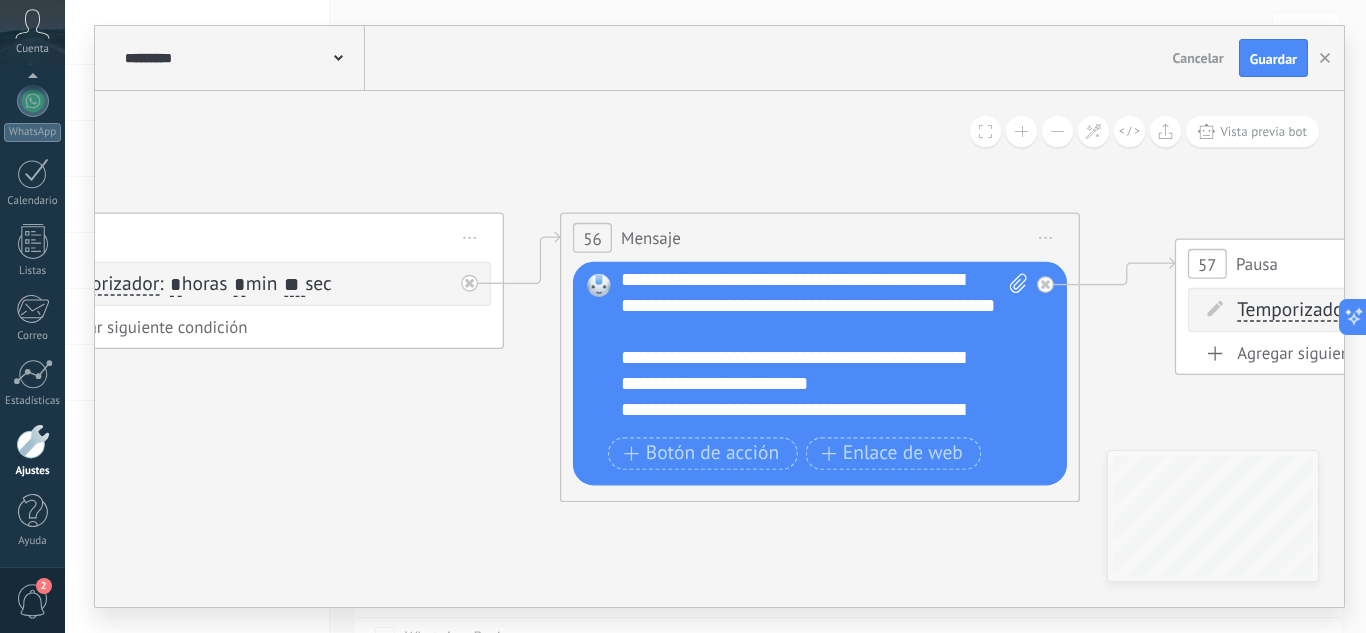 scroll, scrollTop: 100, scrollLeft: 0, axis: vertical 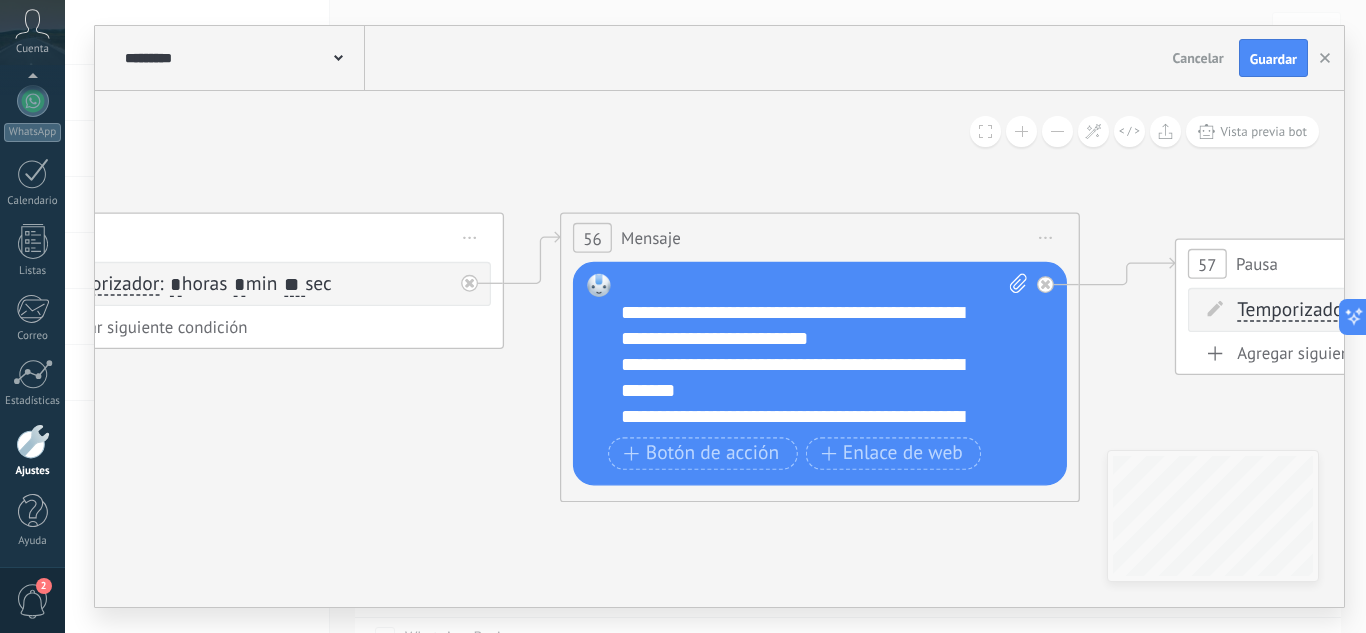 click on "**********" at bounding box center (824, 352) 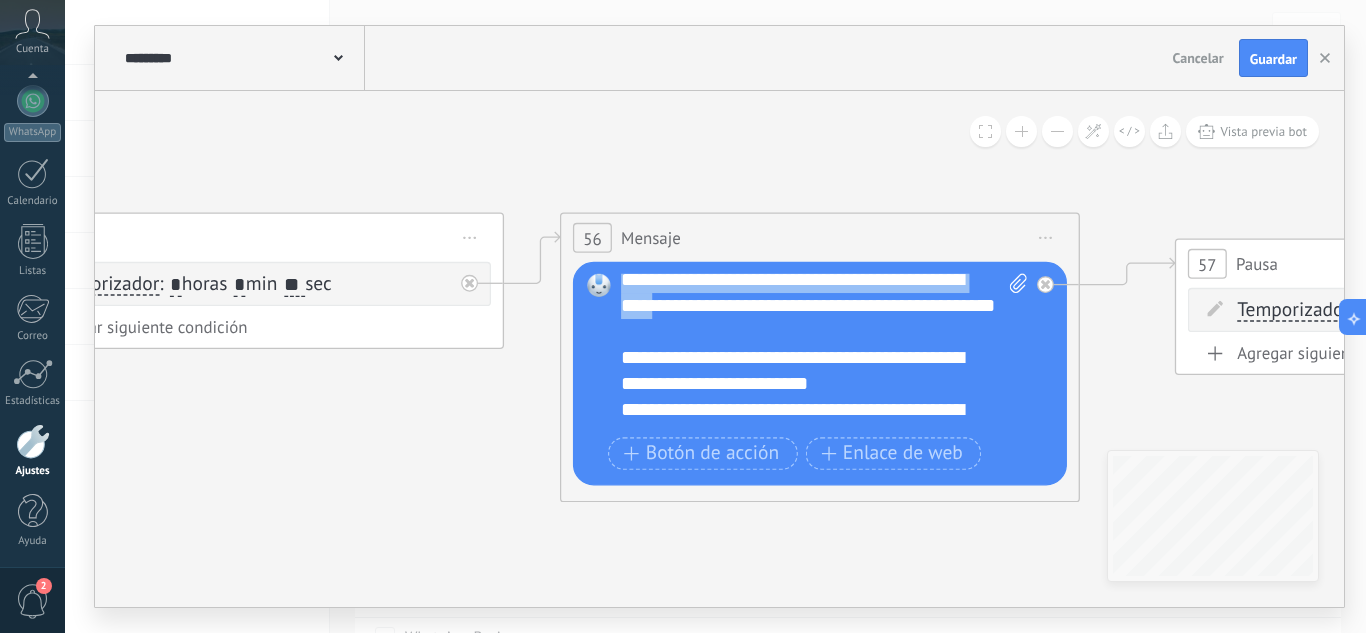 scroll, scrollTop: 52, scrollLeft: 0, axis: vertical 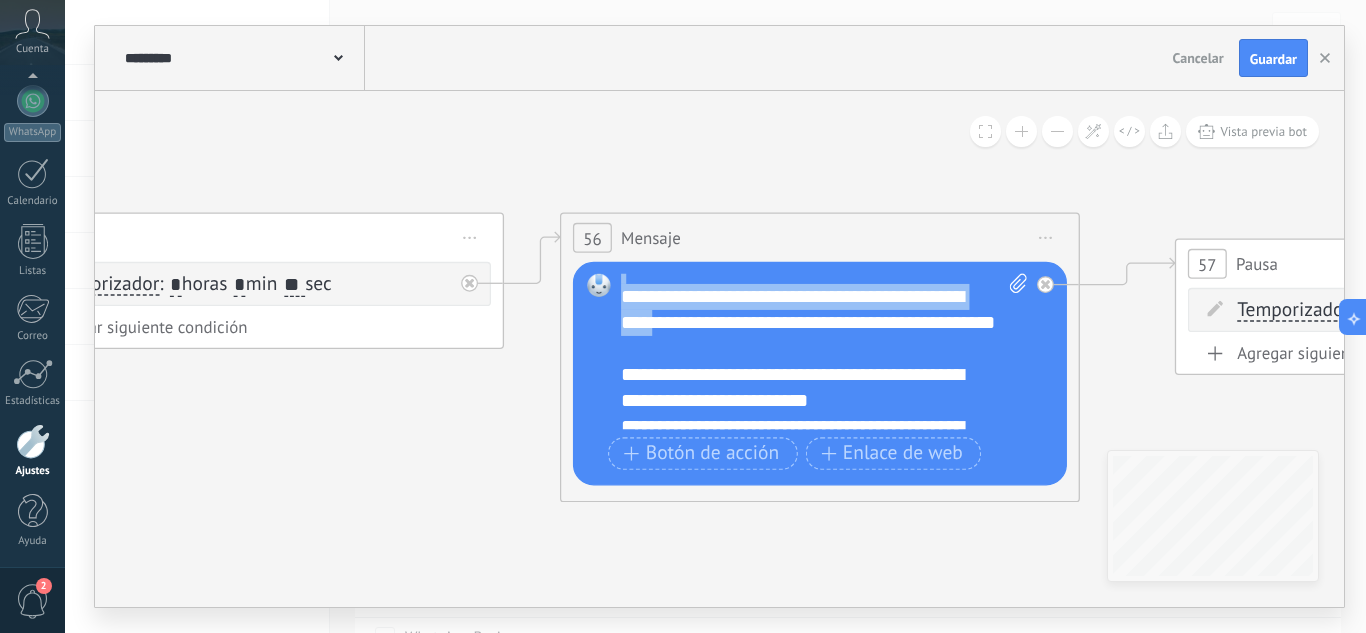 drag, startPoint x: 701, startPoint y: 290, endPoint x: 730, endPoint y: 296, distance: 29.614185 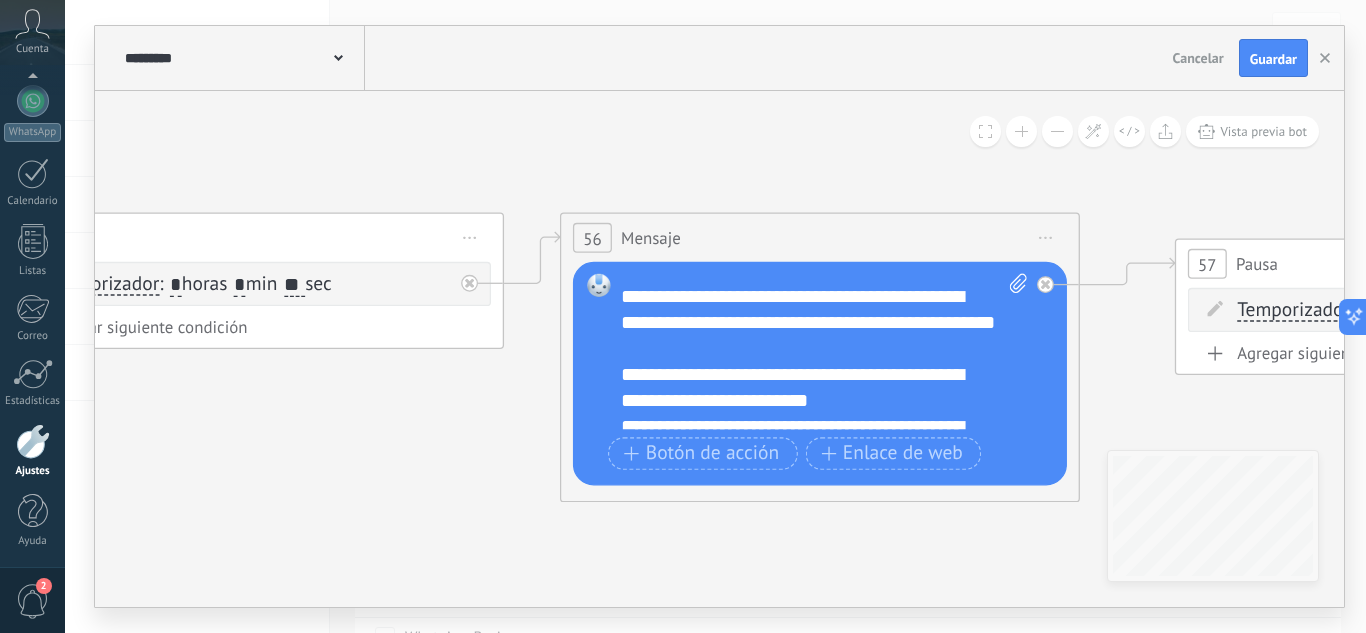 click on "**********" at bounding box center (824, 352) 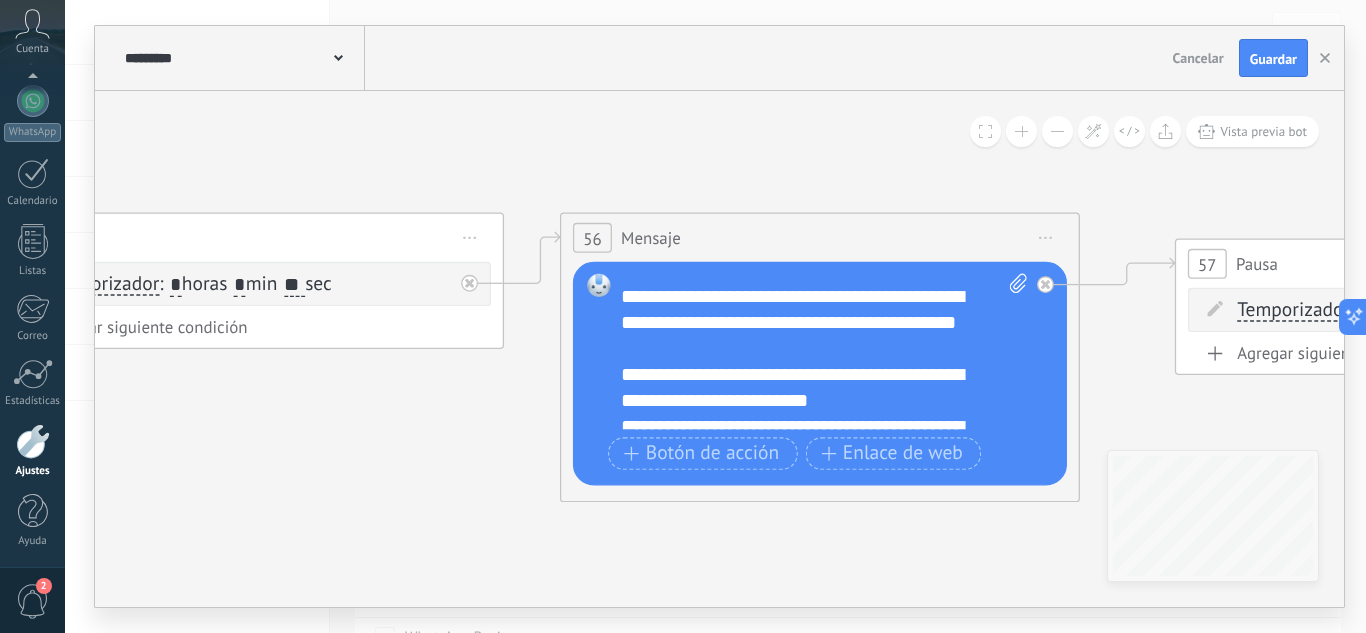 click on "**********" at bounding box center [824, 352] 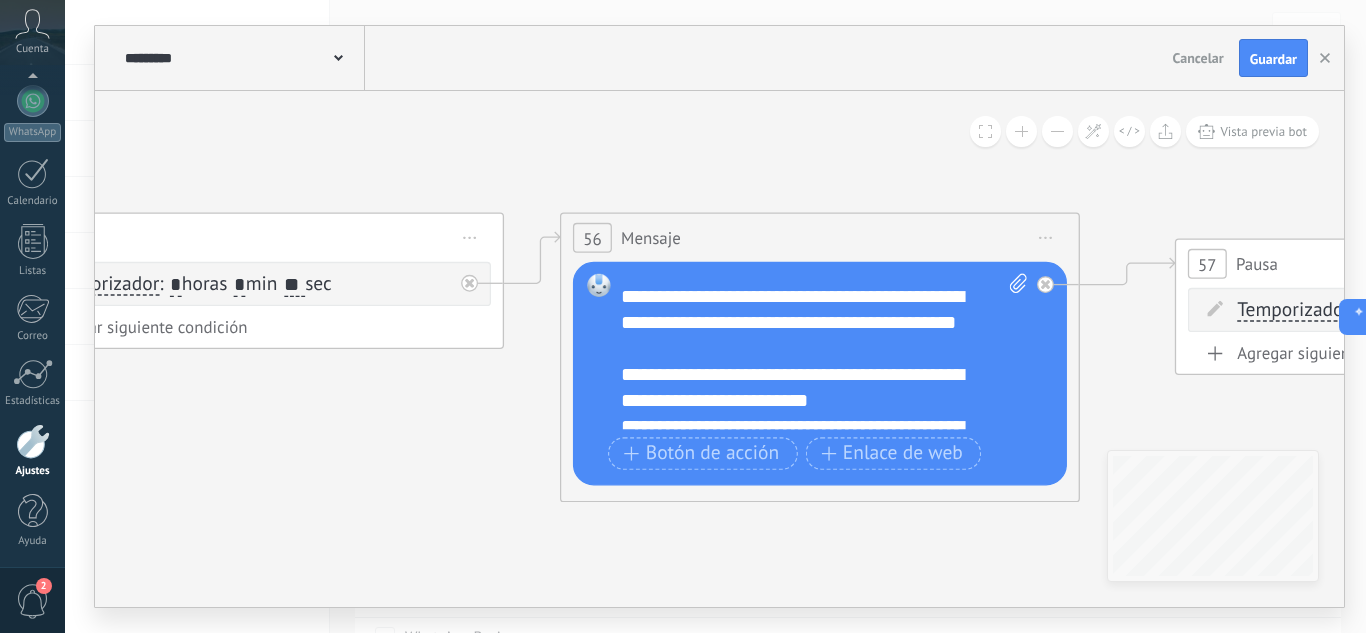 click on "**********" at bounding box center [824, 352] 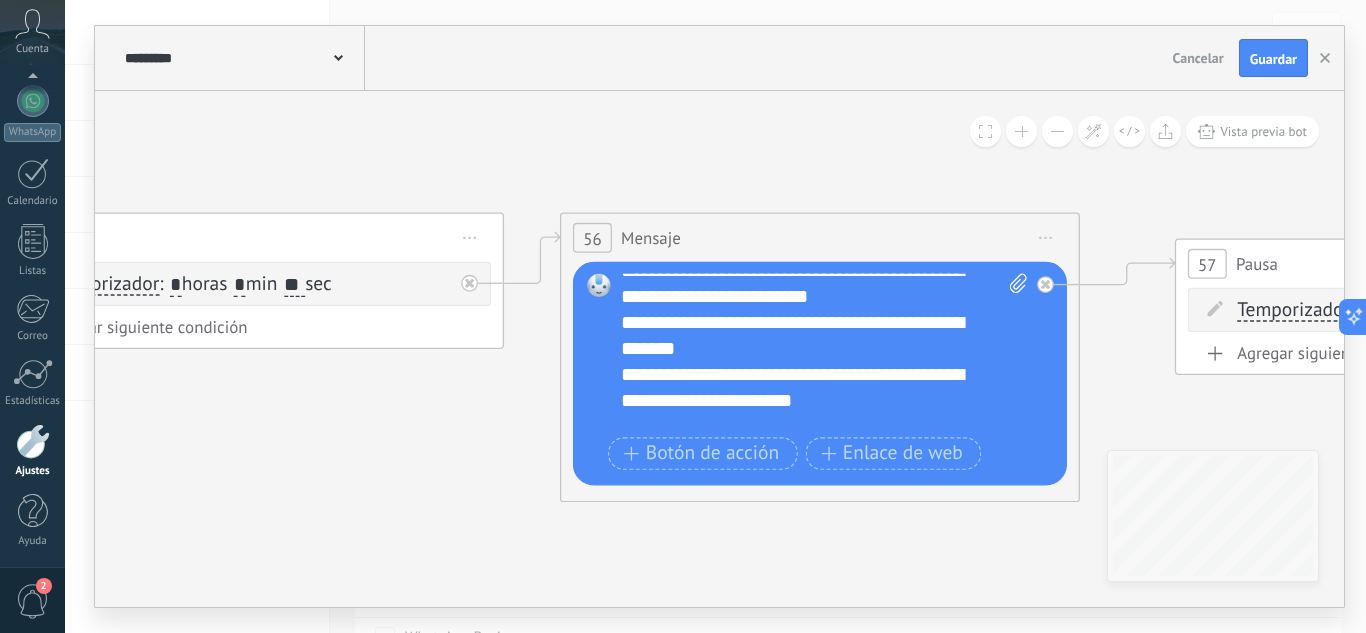 scroll, scrollTop: 152, scrollLeft: 0, axis: vertical 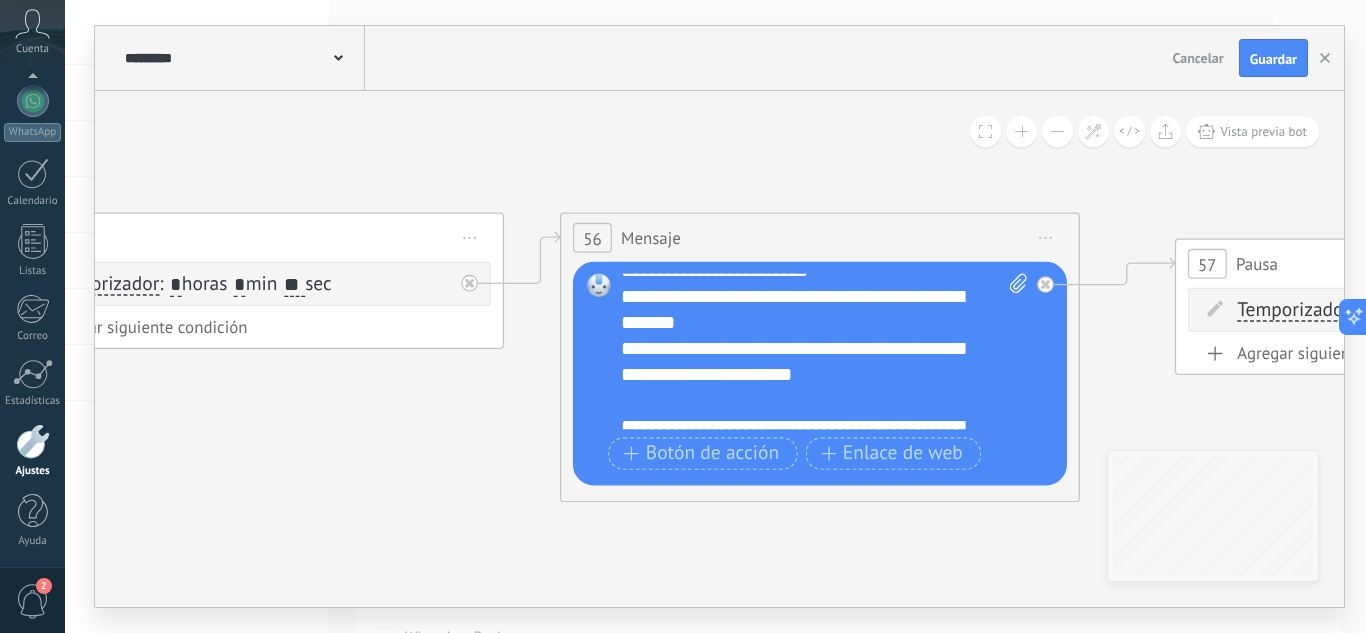click on "**********" at bounding box center (824, 352) 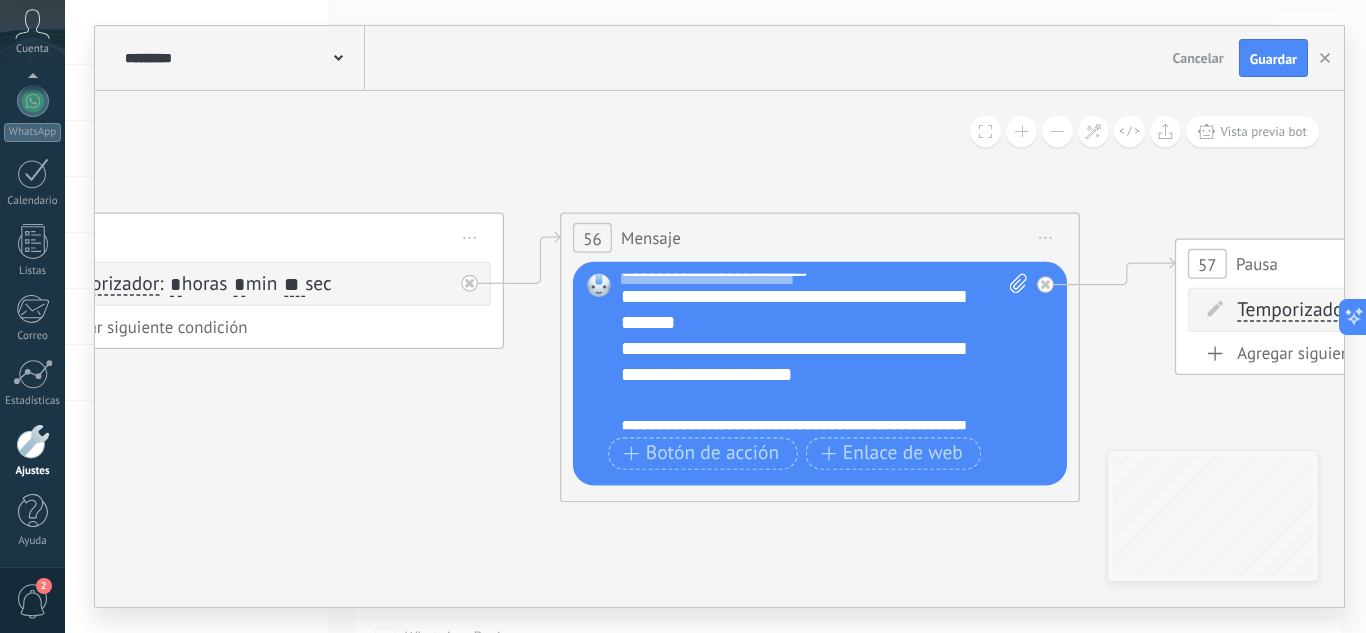 drag, startPoint x: 665, startPoint y: 296, endPoint x: 928, endPoint y: 356, distance: 269.7573 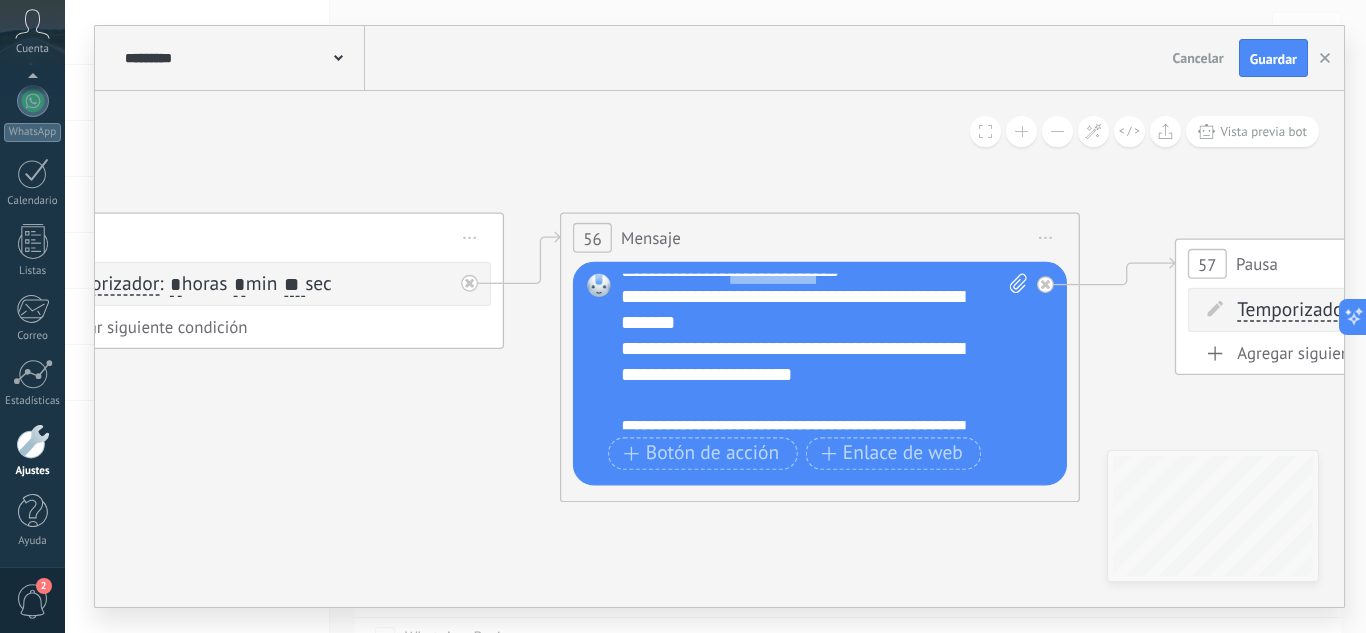 drag, startPoint x: 761, startPoint y: 325, endPoint x: 855, endPoint y: 322, distance: 94.04786 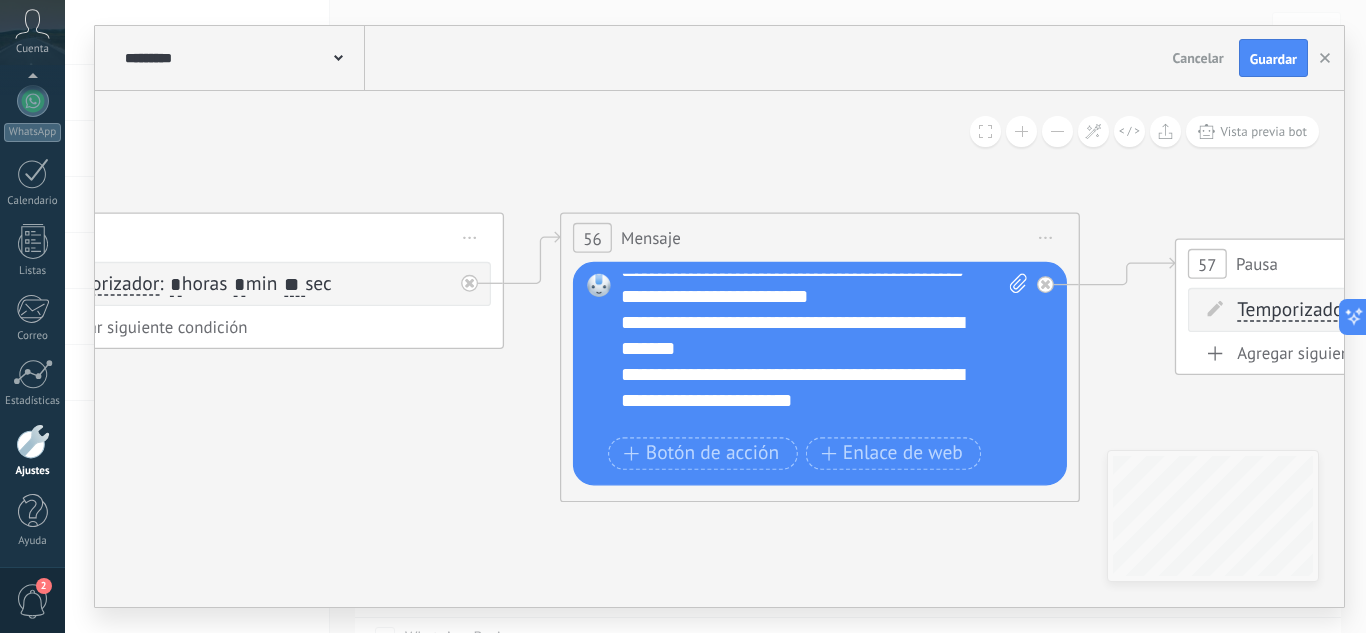 click on "**********" at bounding box center [824, 352] 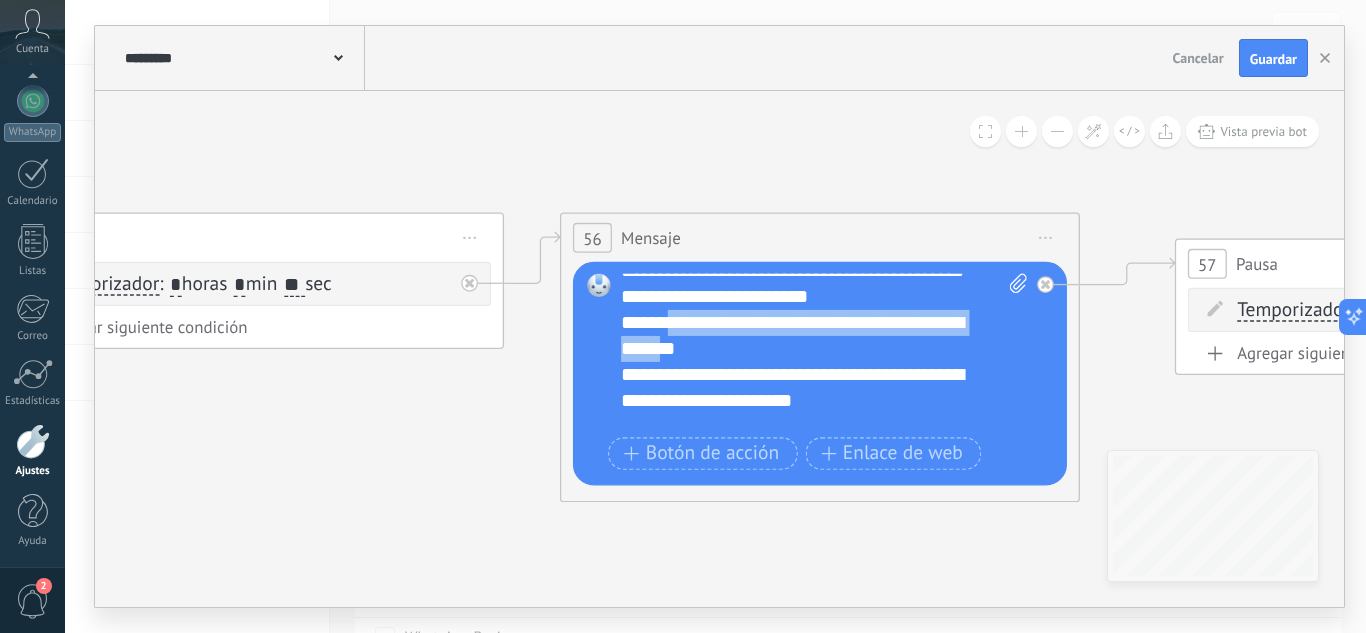 drag, startPoint x: 665, startPoint y: 375, endPoint x: 669, endPoint y: 404, distance: 29.274563 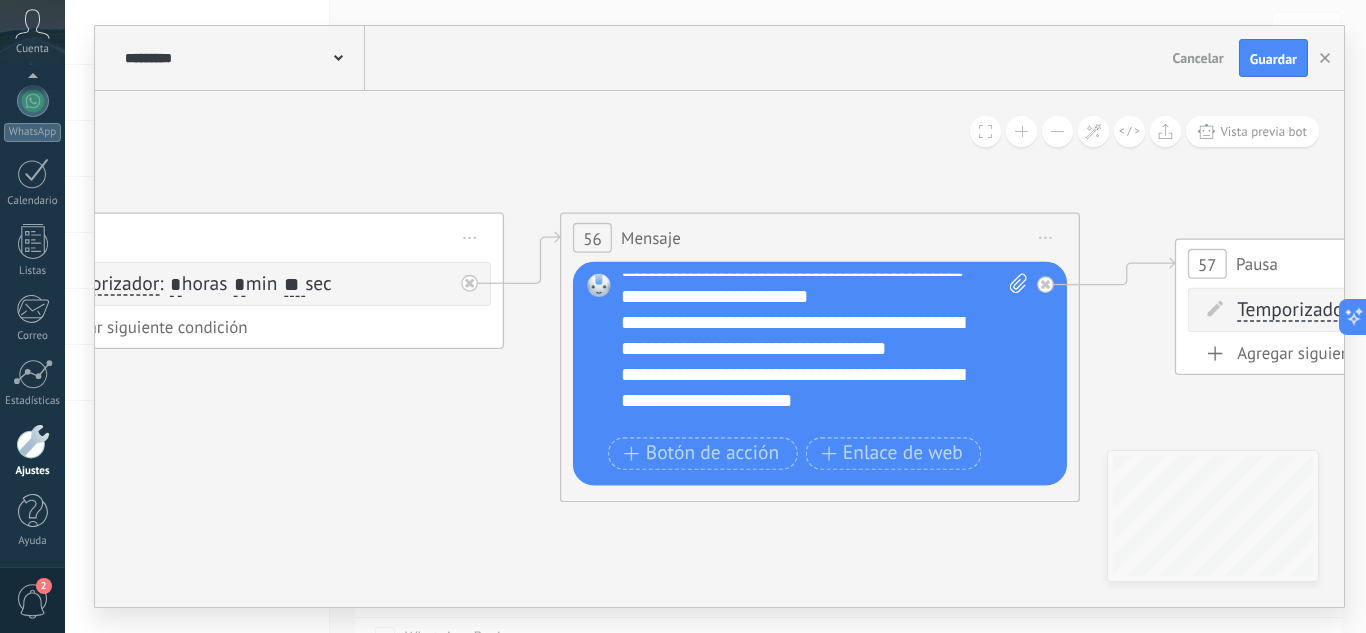 scroll, scrollTop: 159, scrollLeft: 0, axis: vertical 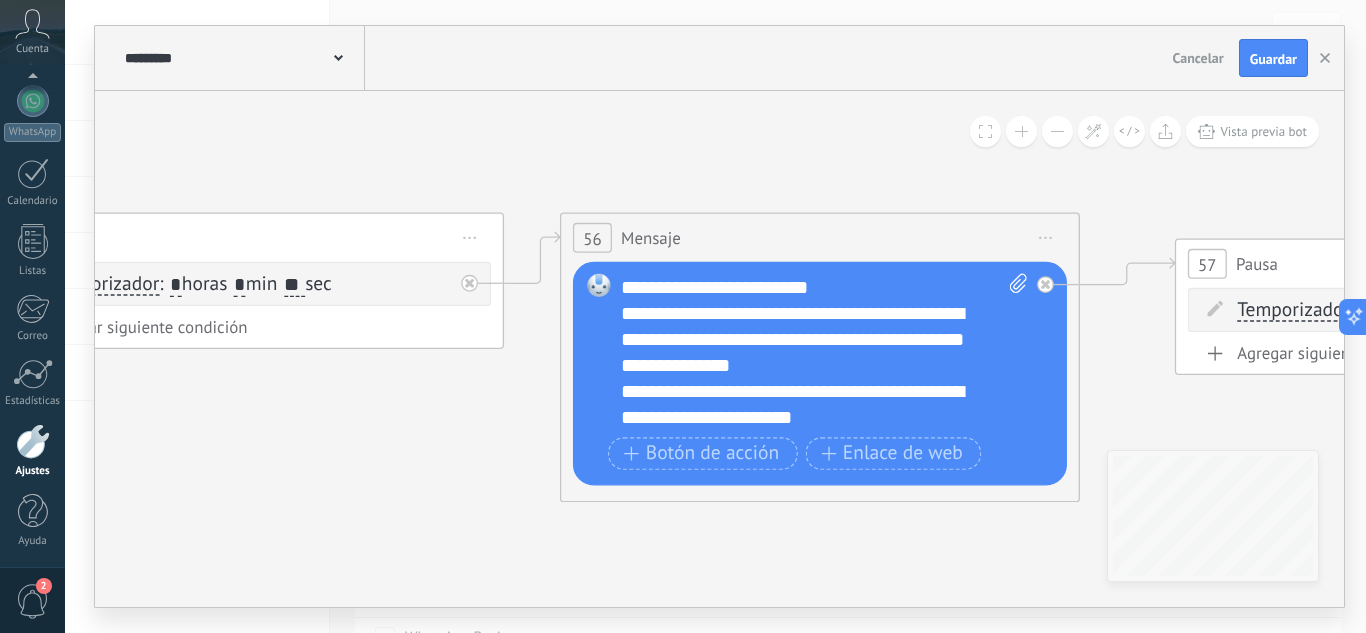 click on "**********" at bounding box center (824, 352) 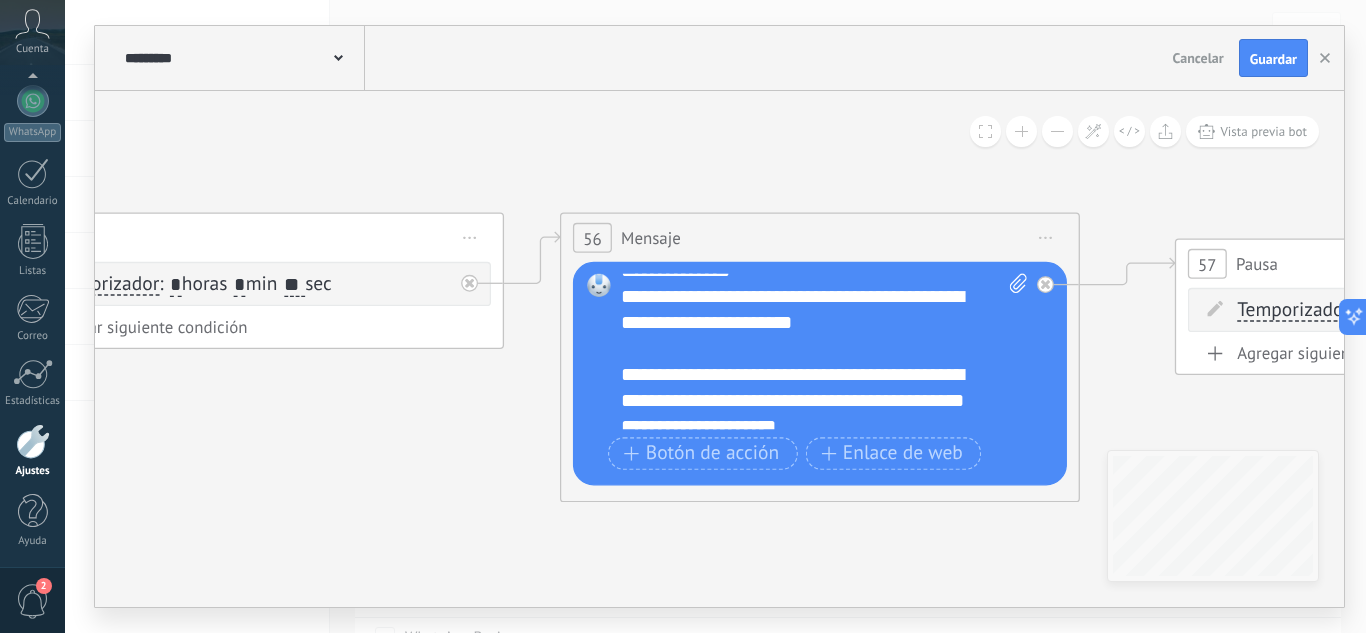 scroll, scrollTop: 259, scrollLeft: 0, axis: vertical 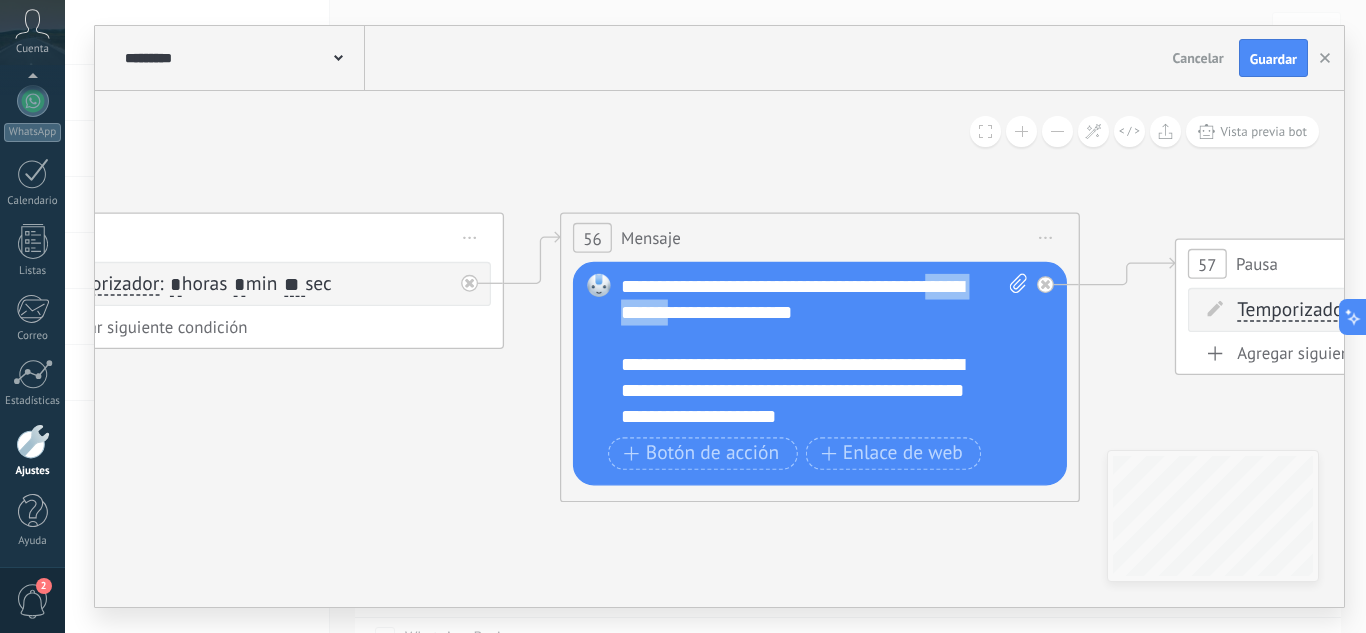 drag, startPoint x: 624, startPoint y: 341, endPoint x: 722, endPoint y: 343, distance: 98.02041 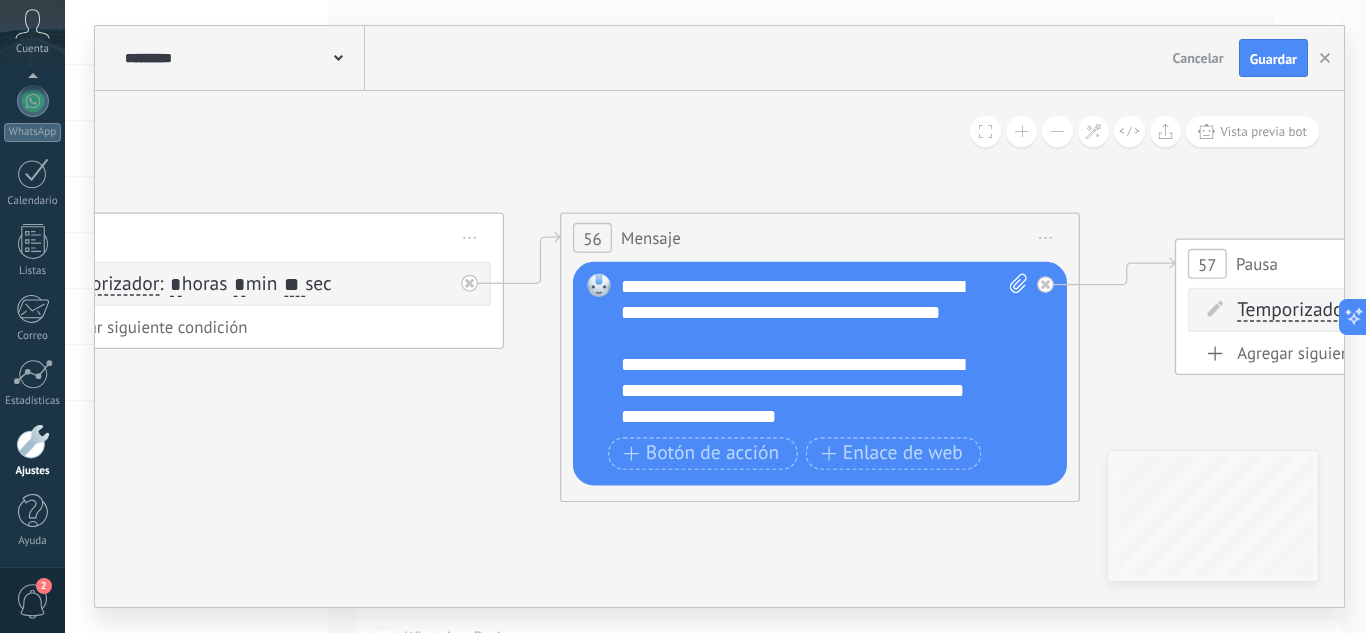 click on "**********" at bounding box center [824, 352] 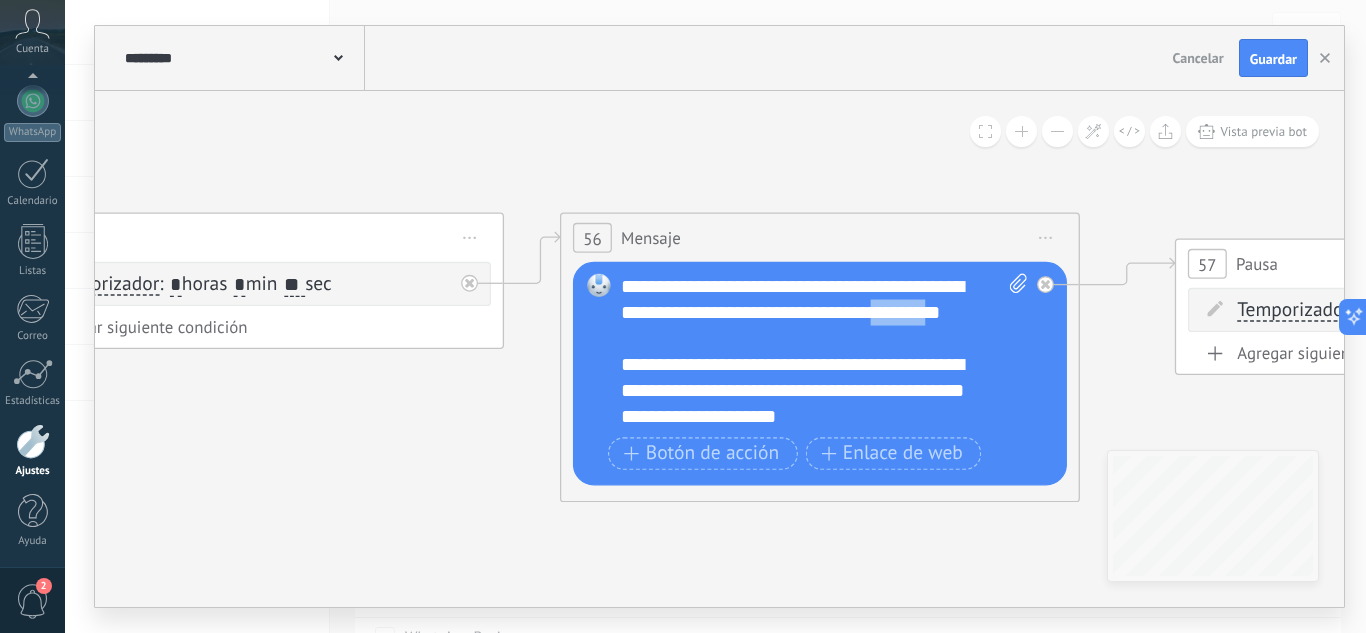 drag, startPoint x: 694, startPoint y: 365, endPoint x: 646, endPoint y: 374, distance: 48.83646 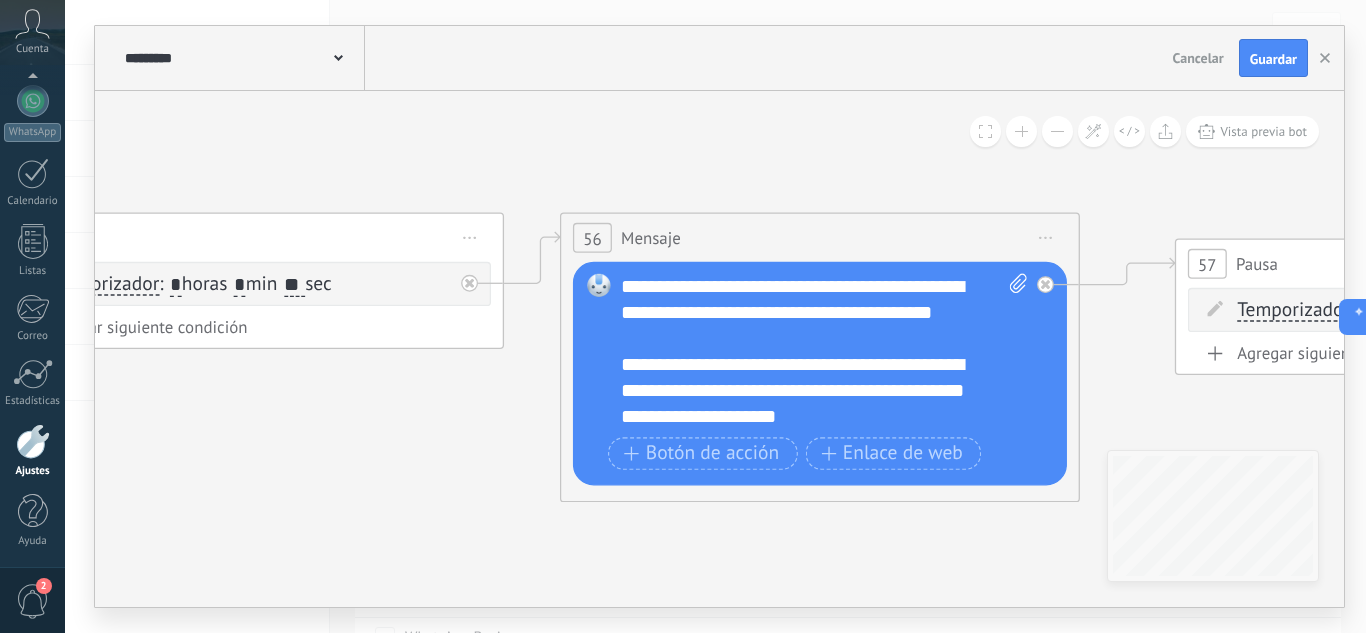 click on "**********" at bounding box center [824, 352] 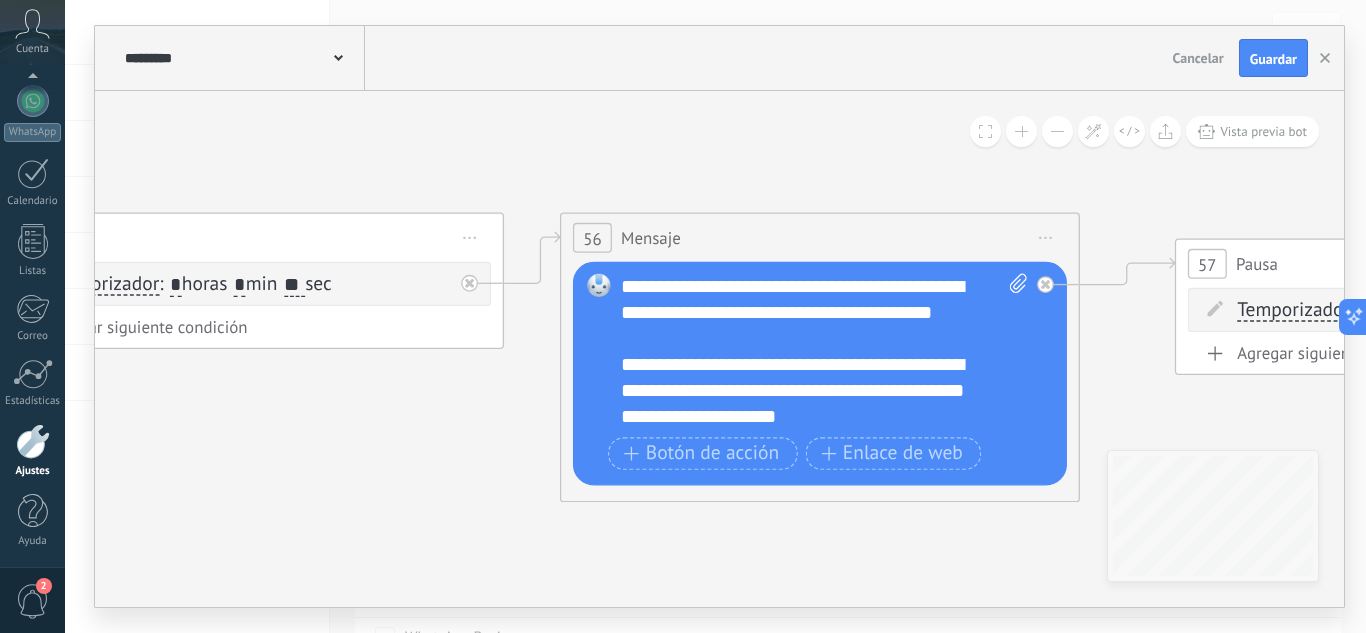 click on "**********" at bounding box center [824, 352] 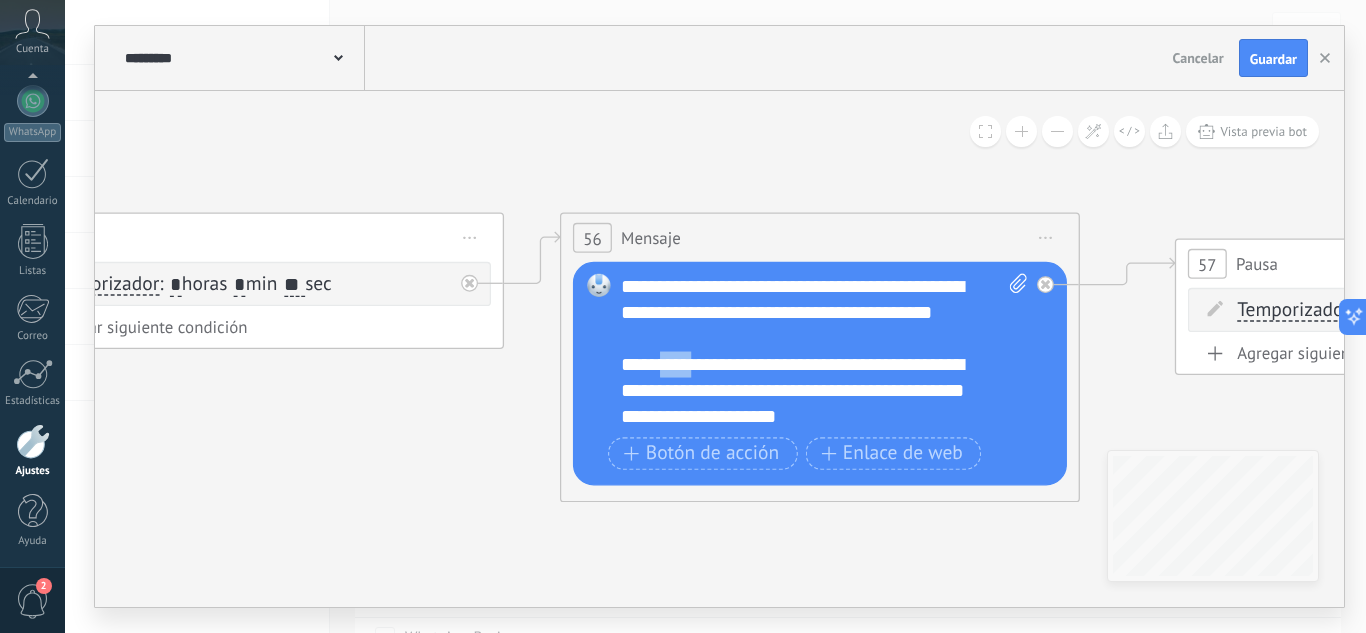 drag, startPoint x: 701, startPoint y: 365, endPoint x: 662, endPoint y: 371, distance: 39.45884 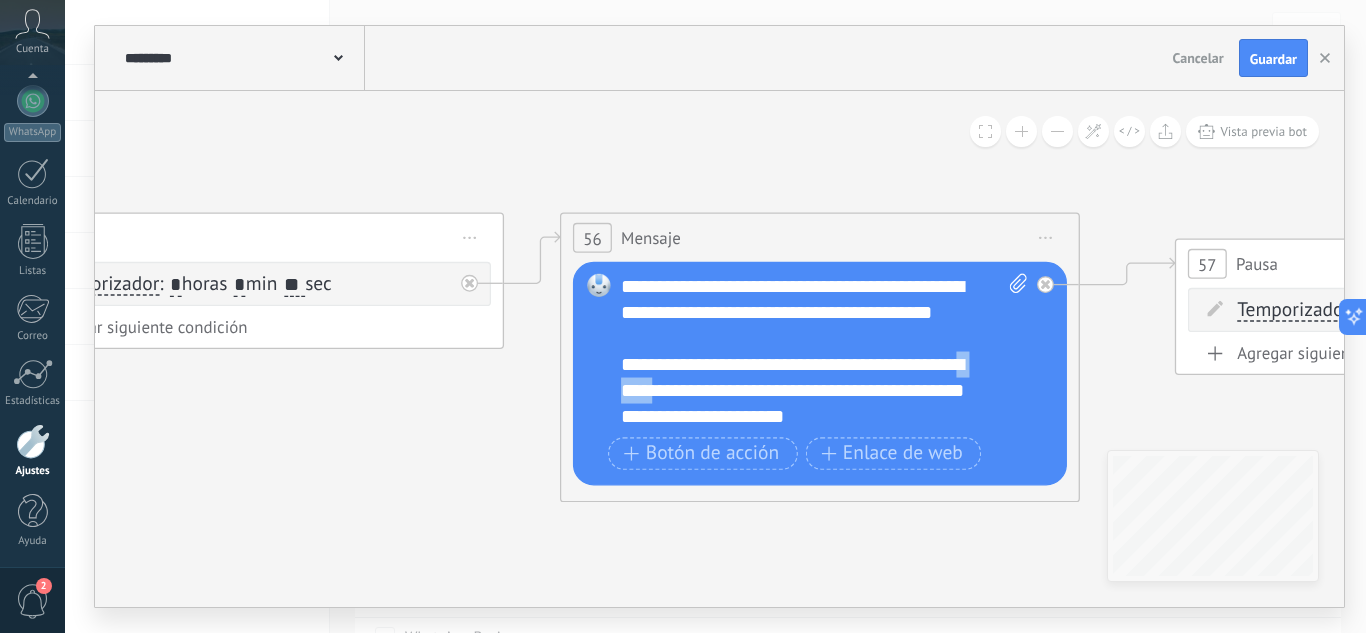 drag, startPoint x: 686, startPoint y: 397, endPoint x: 644, endPoint y: 397, distance: 42 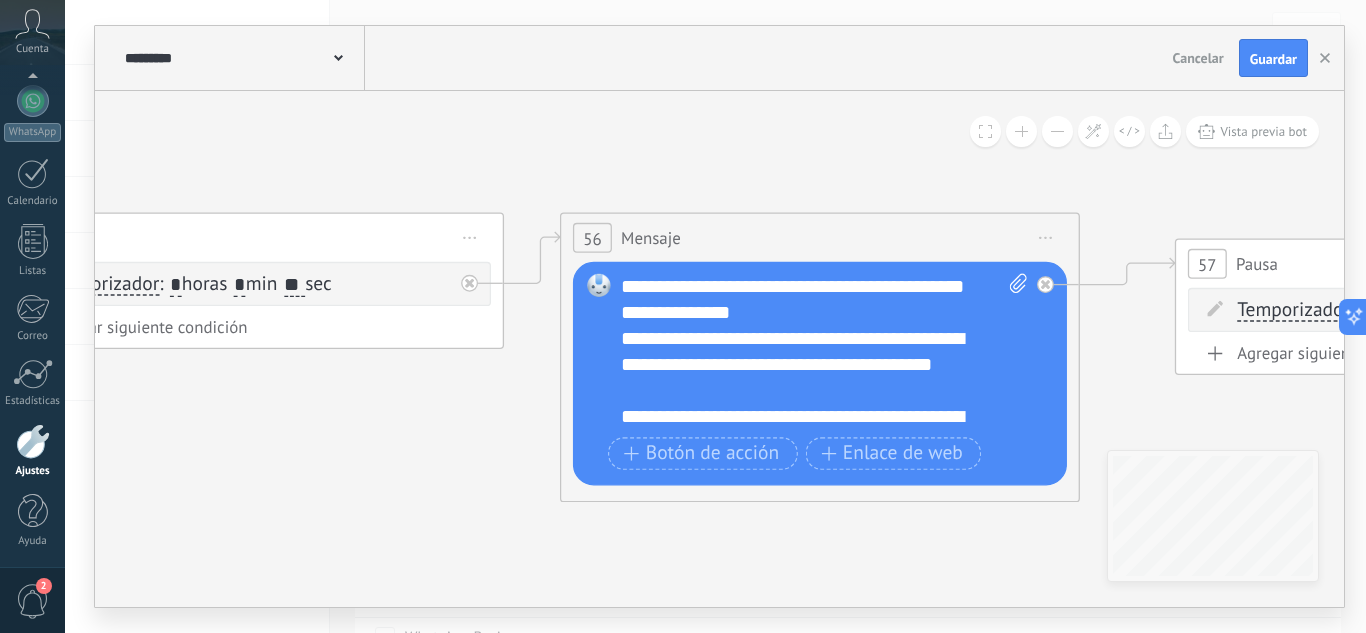 scroll, scrollTop: 300, scrollLeft: 0, axis: vertical 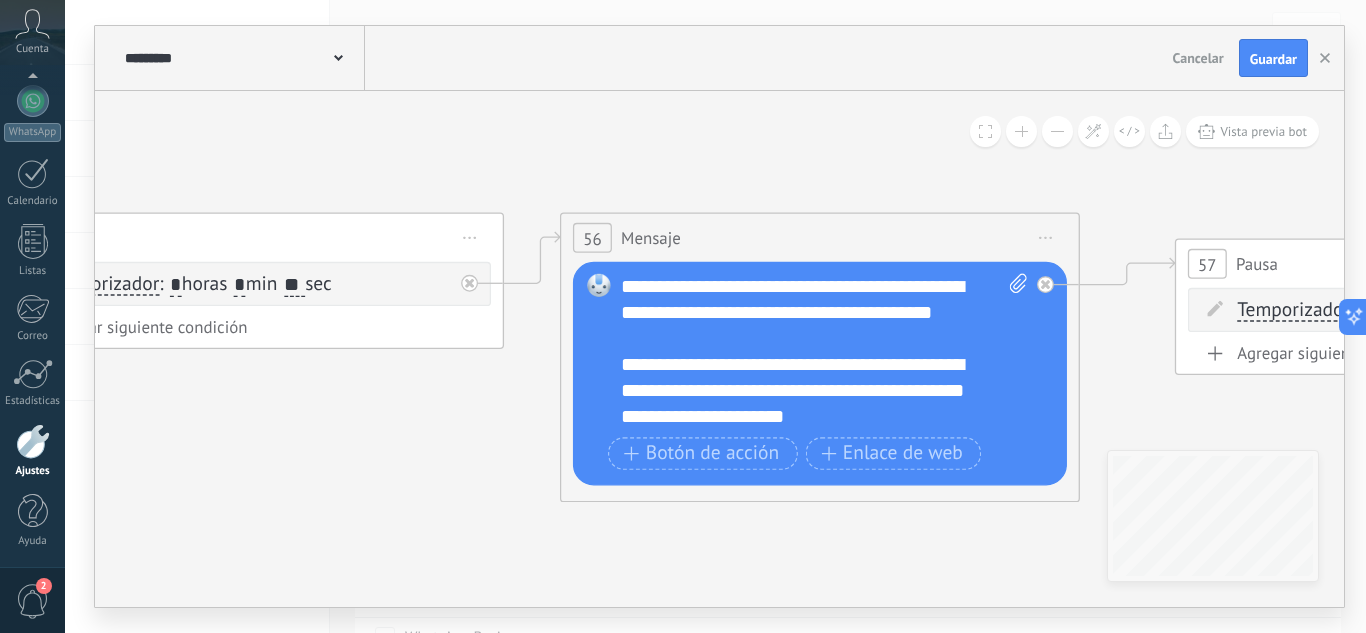drag, startPoint x: 645, startPoint y: 380, endPoint x: 613, endPoint y: 377, distance: 32.140316 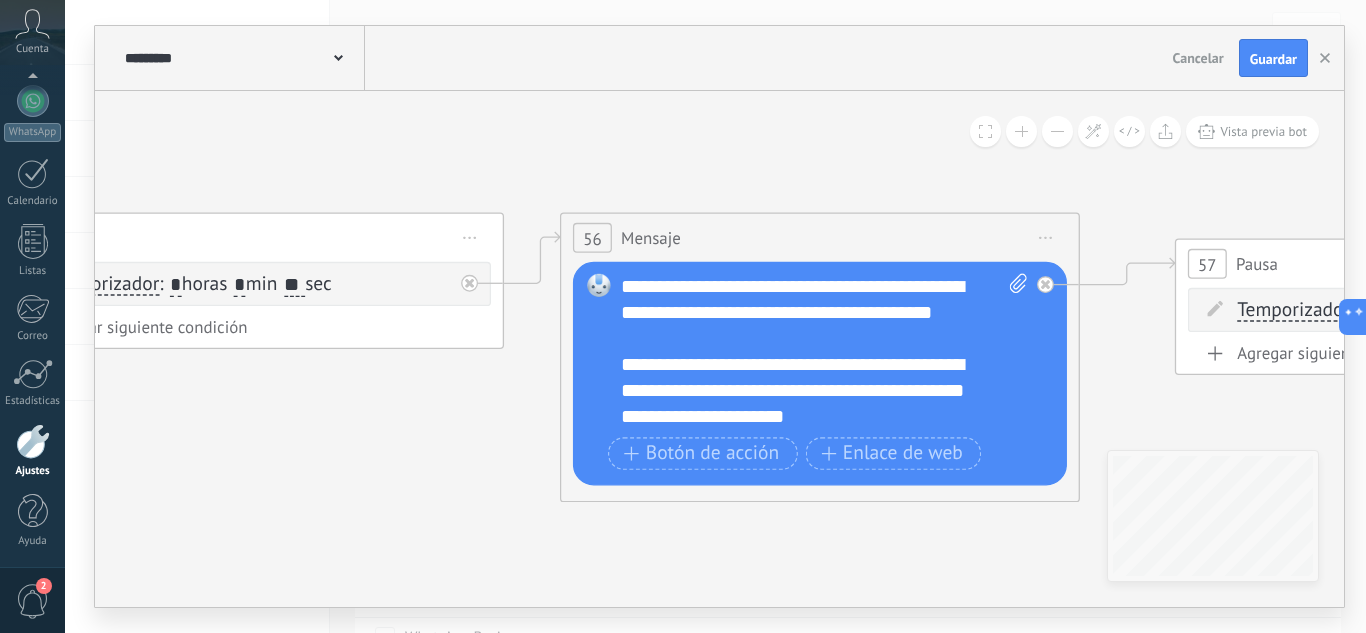 click on "**********" at bounding box center [824, 352] 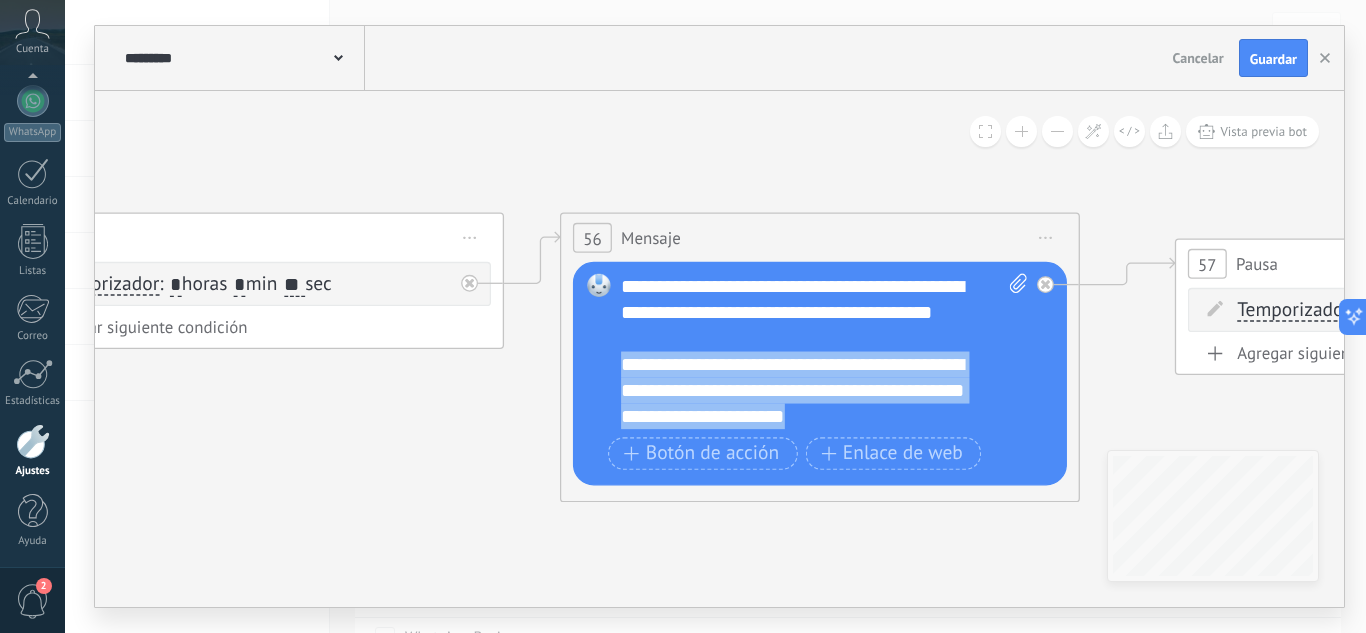 drag, startPoint x: 622, startPoint y: 361, endPoint x: 827, endPoint y: 414, distance: 211.7404 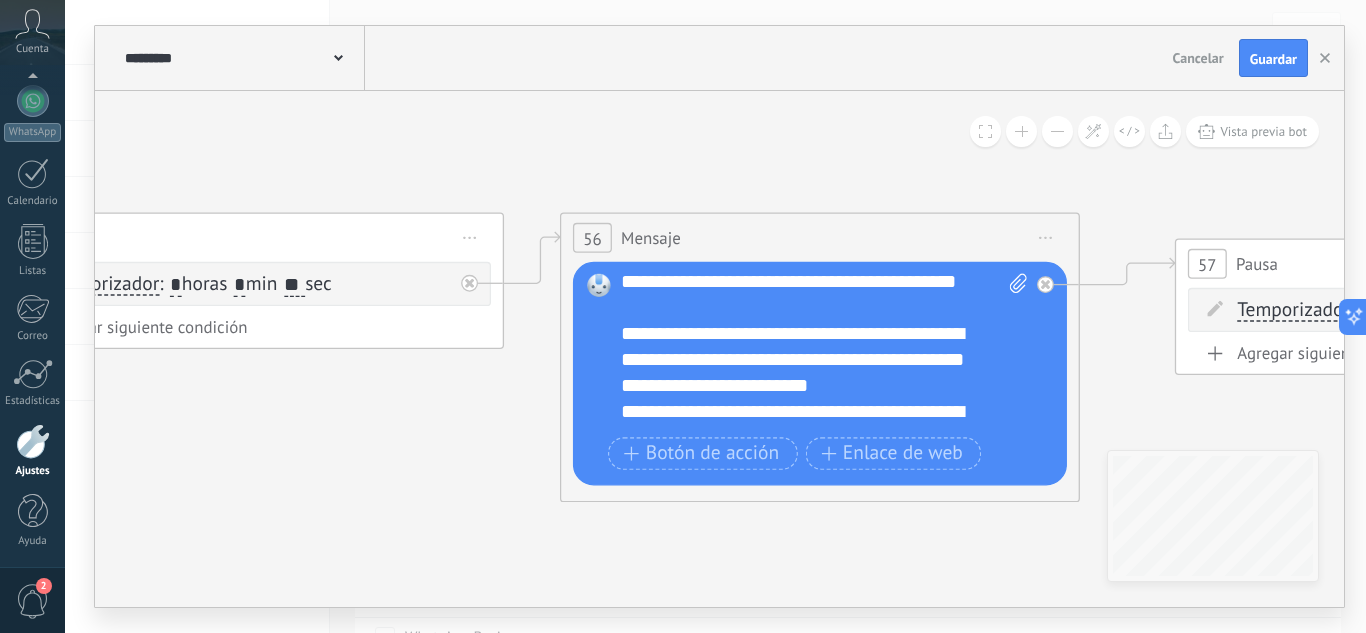 scroll, scrollTop: 100, scrollLeft: 0, axis: vertical 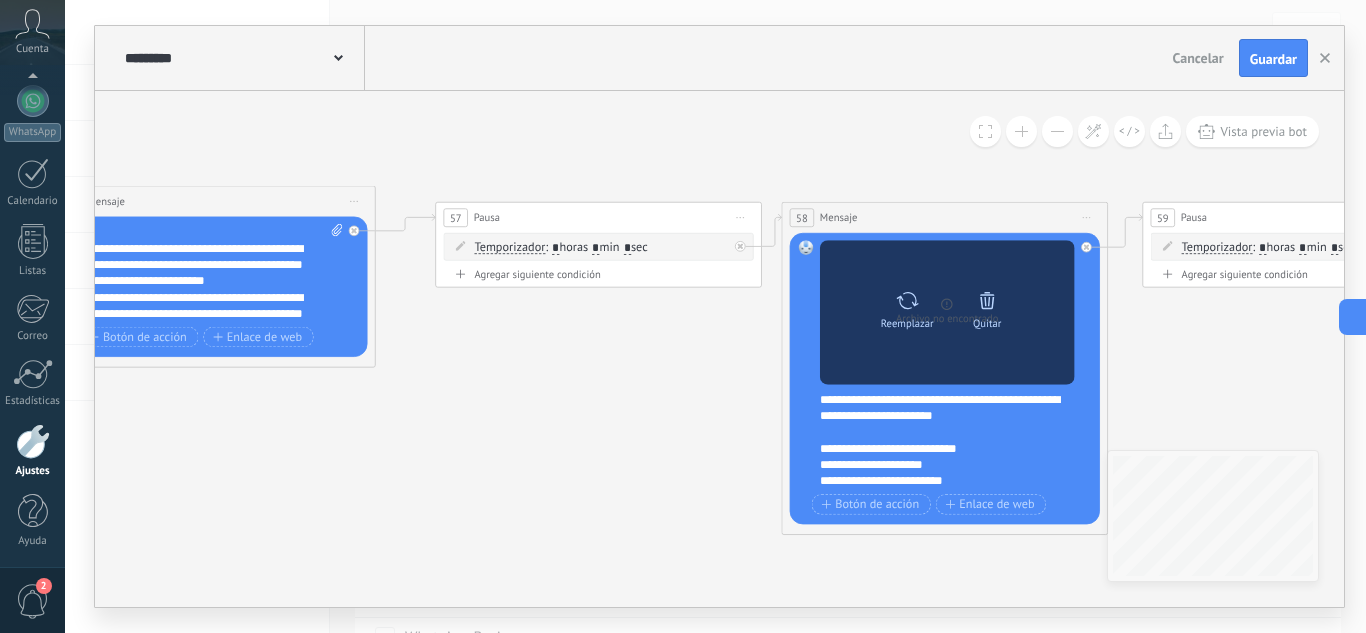 click 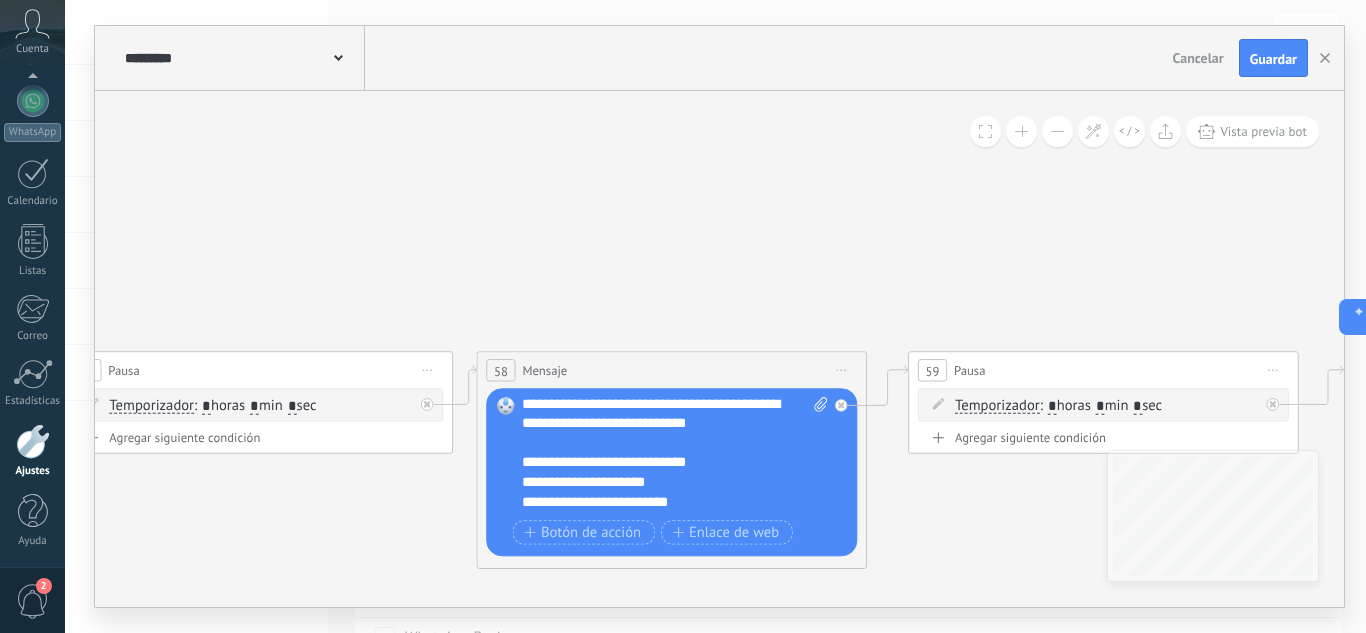 scroll, scrollTop: 0, scrollLeft: 0, axis: both 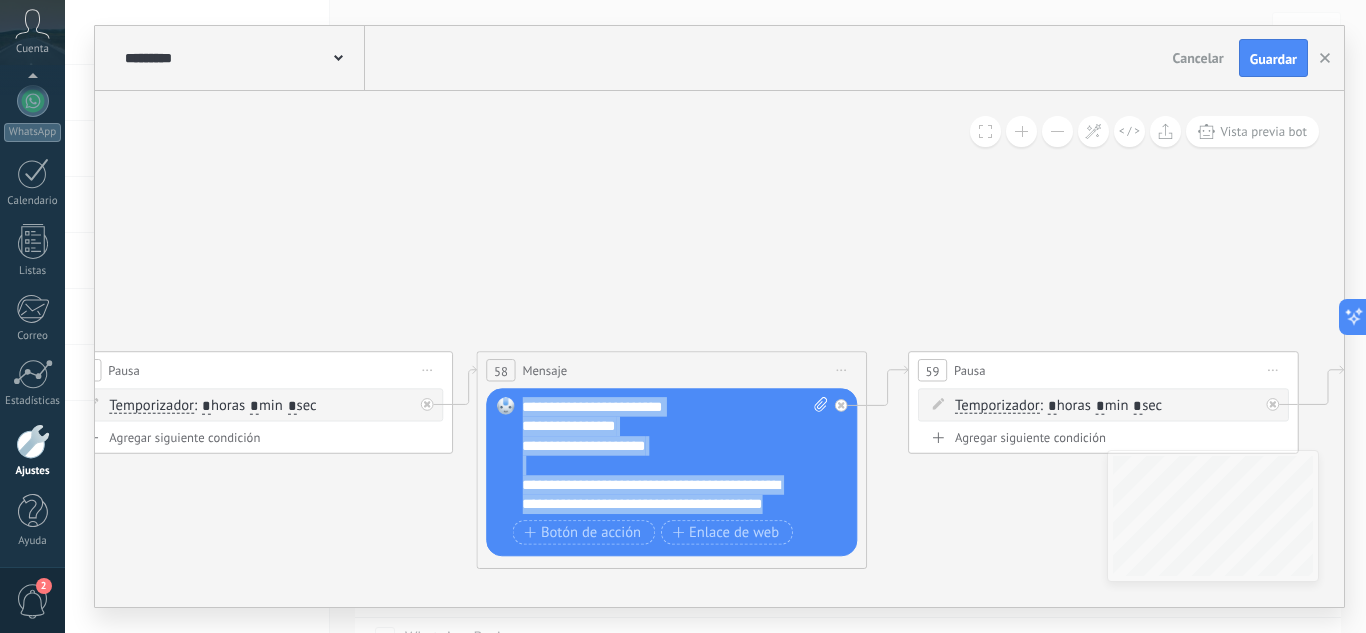 drag, startPoint x: 527, startPoint y: 410, endPoint x: 706, endPoint y: 502, distance: 201.25854 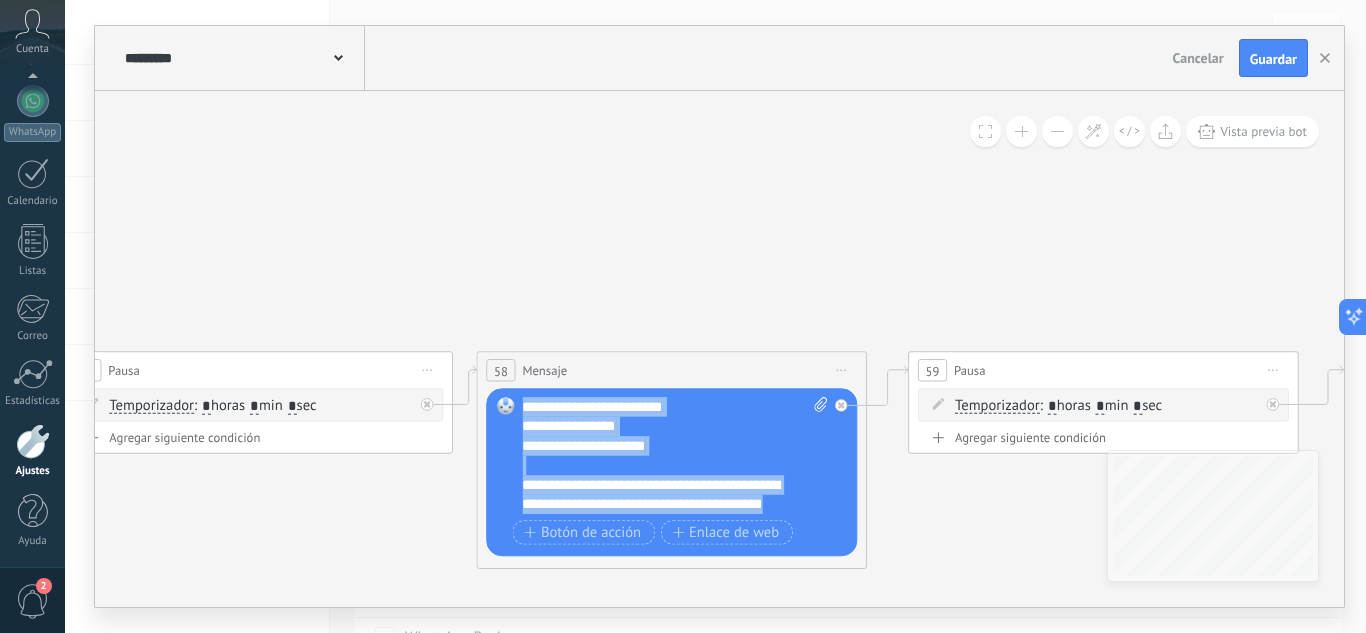 click on "**********" at bounding box center [675, 455] 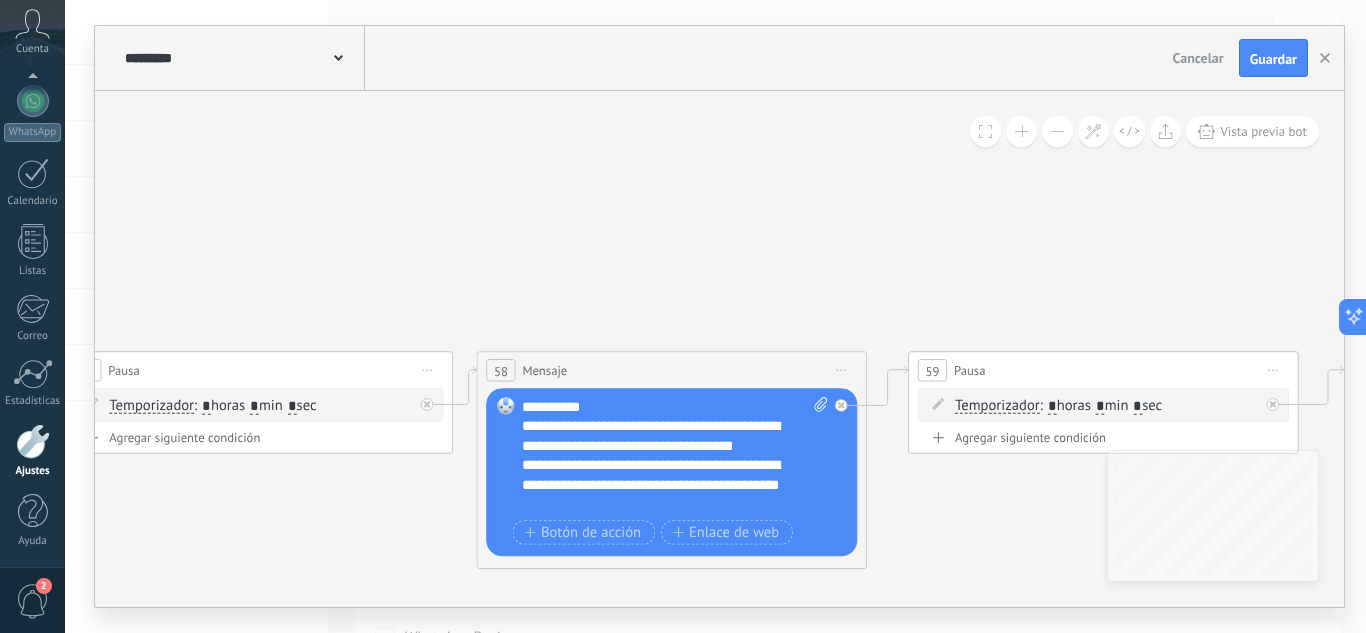 scroll, scrollTop: 0, scrollLeft: 0, axis: both 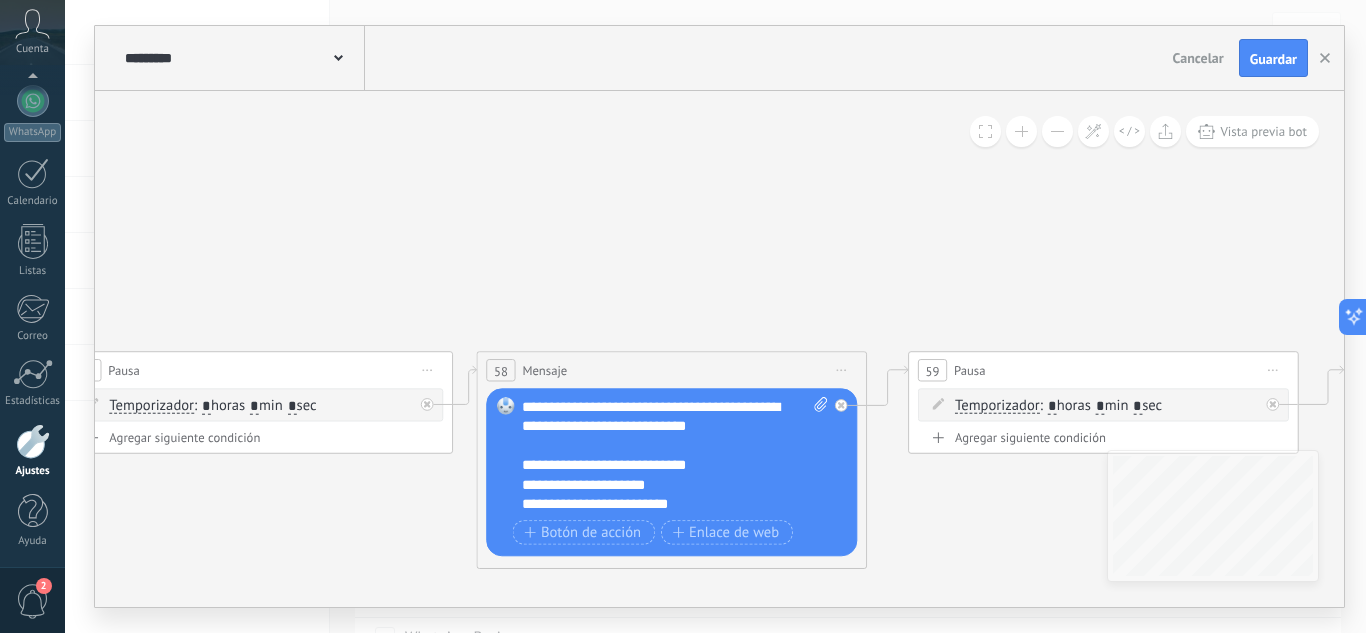 click on "**********" at bounding box center (675, 455) 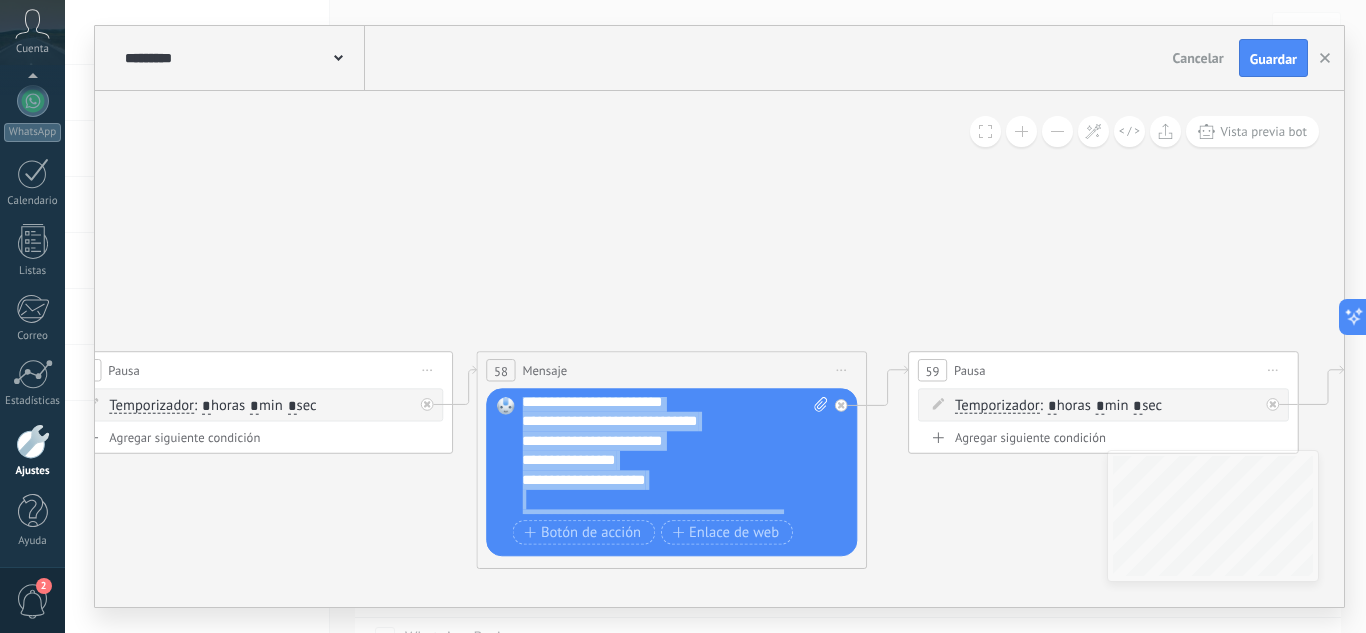 scroll, scrollTop: 180, scrollLeft: 0, axis: vertical 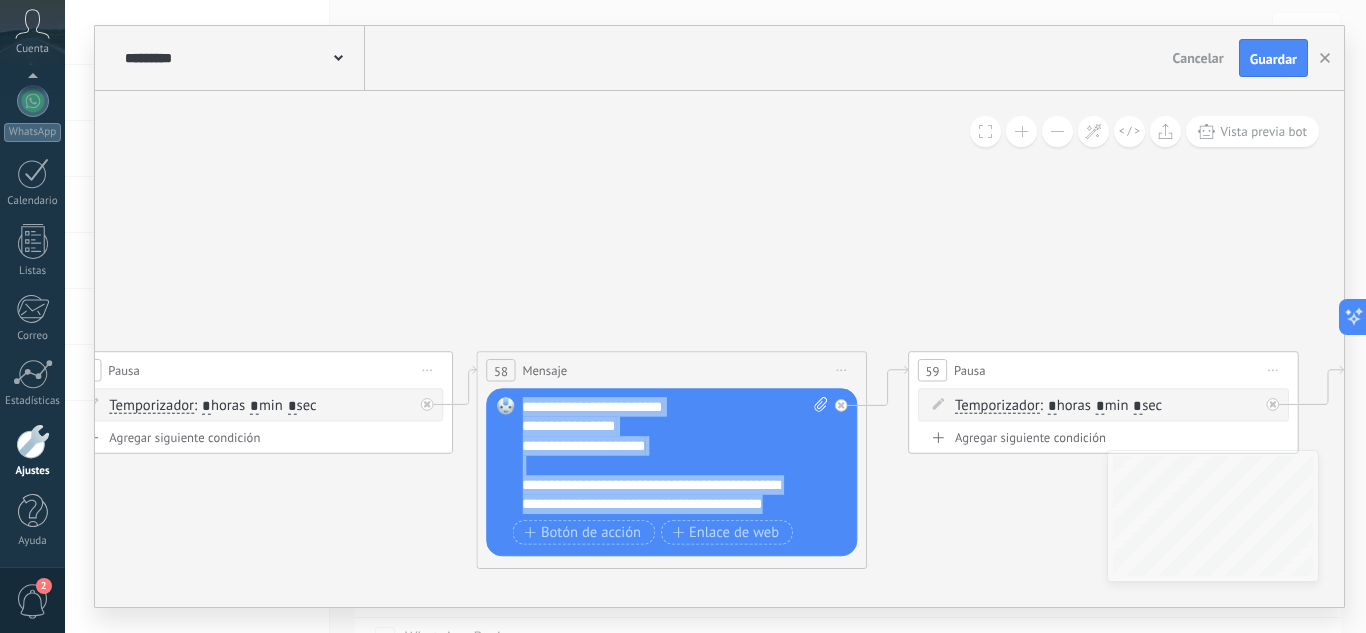 drag, startPoint x: 663, startPoint y: 406, endPoint x: 699, endPoint y: 510, distance: 110.054535 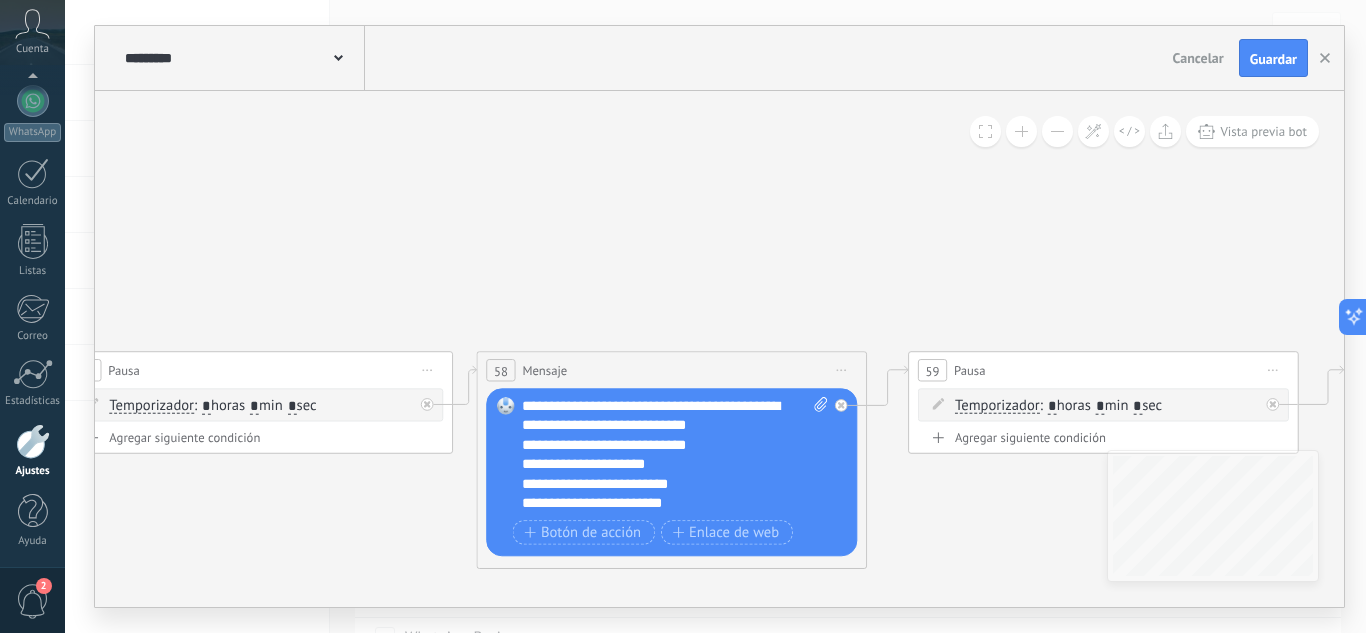 scroll, scrollTop: 0, scrollLeft: 0, axis: both 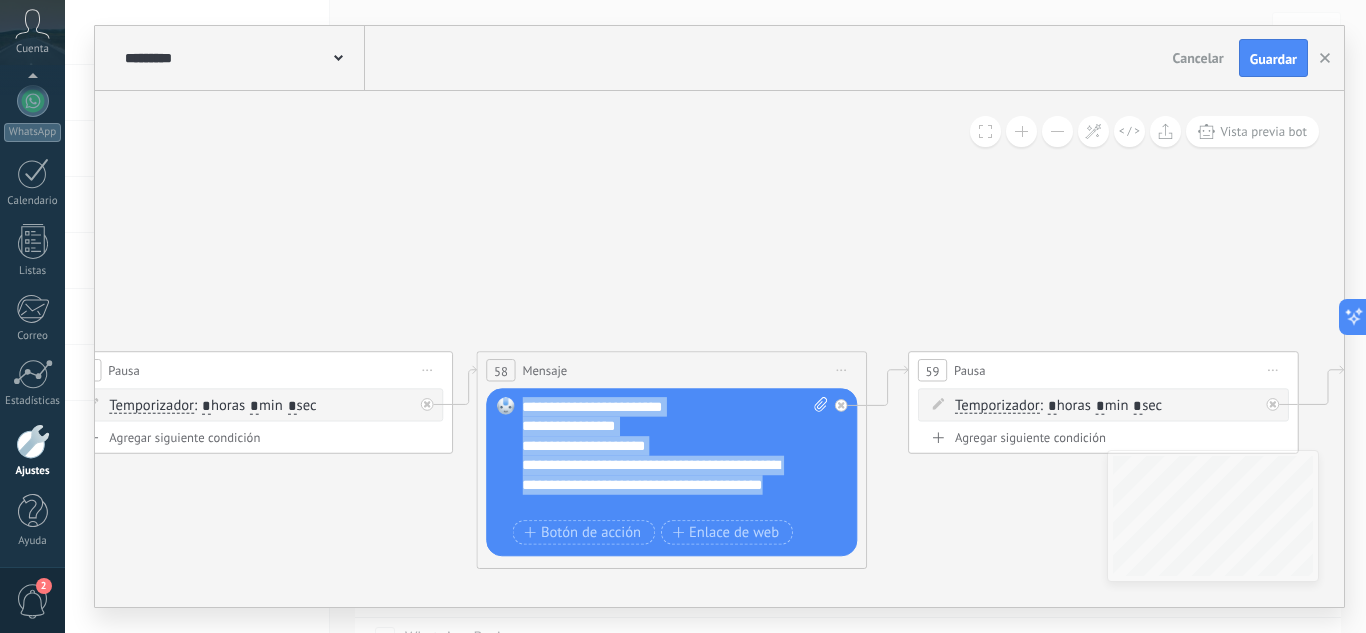 drag, startPoint x: 662, startPoint y: 405, endPoint x: 697, endPoint y: 495, distance: 96.56604 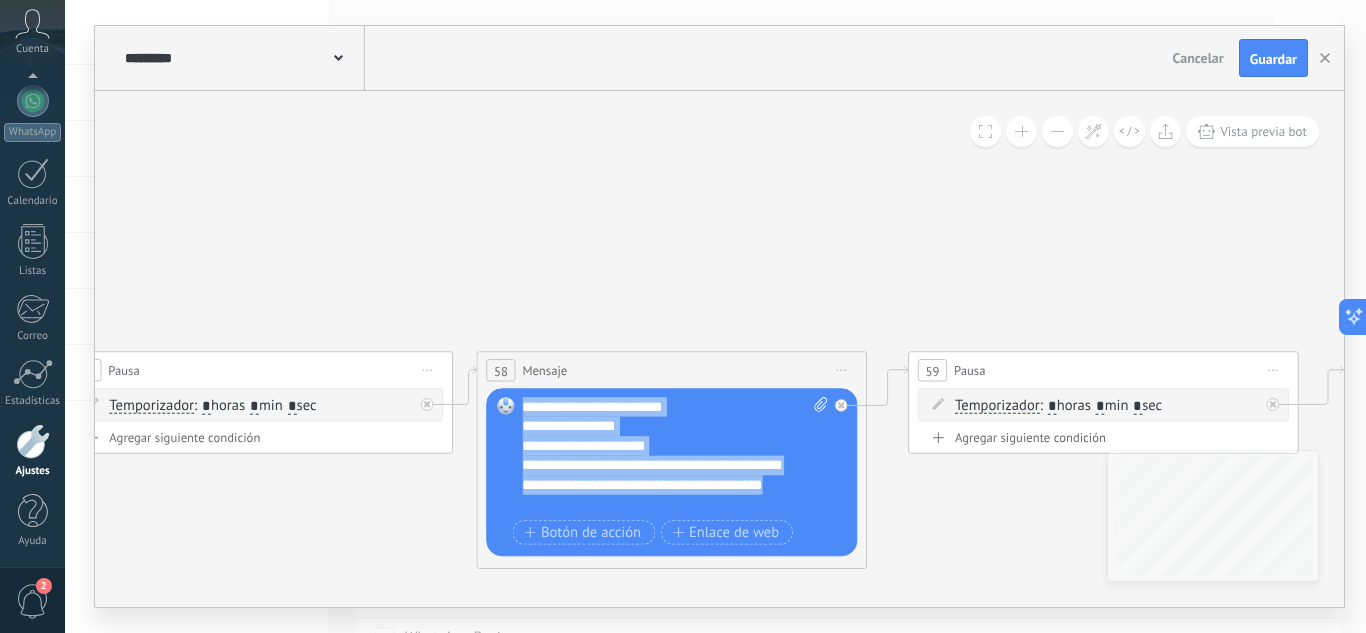 click on "**********" at bounding box center (675, 455) 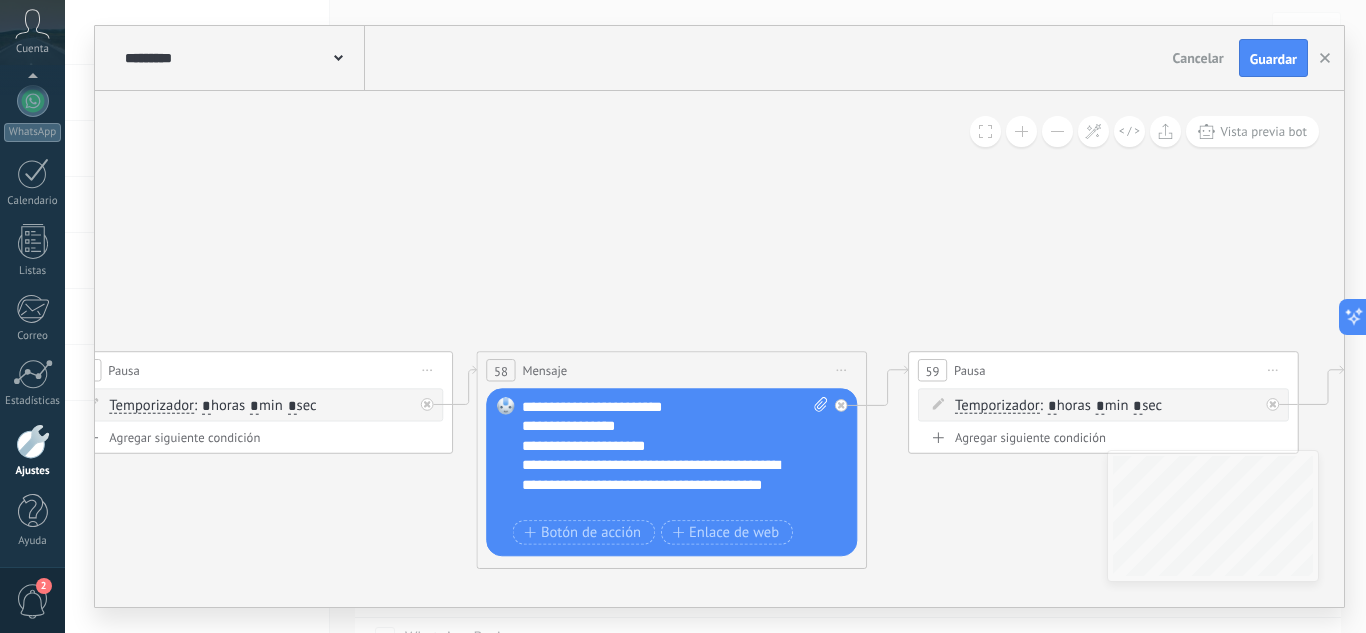 scroll, scrollTop: 0, scrollLeft: 0, axis: both 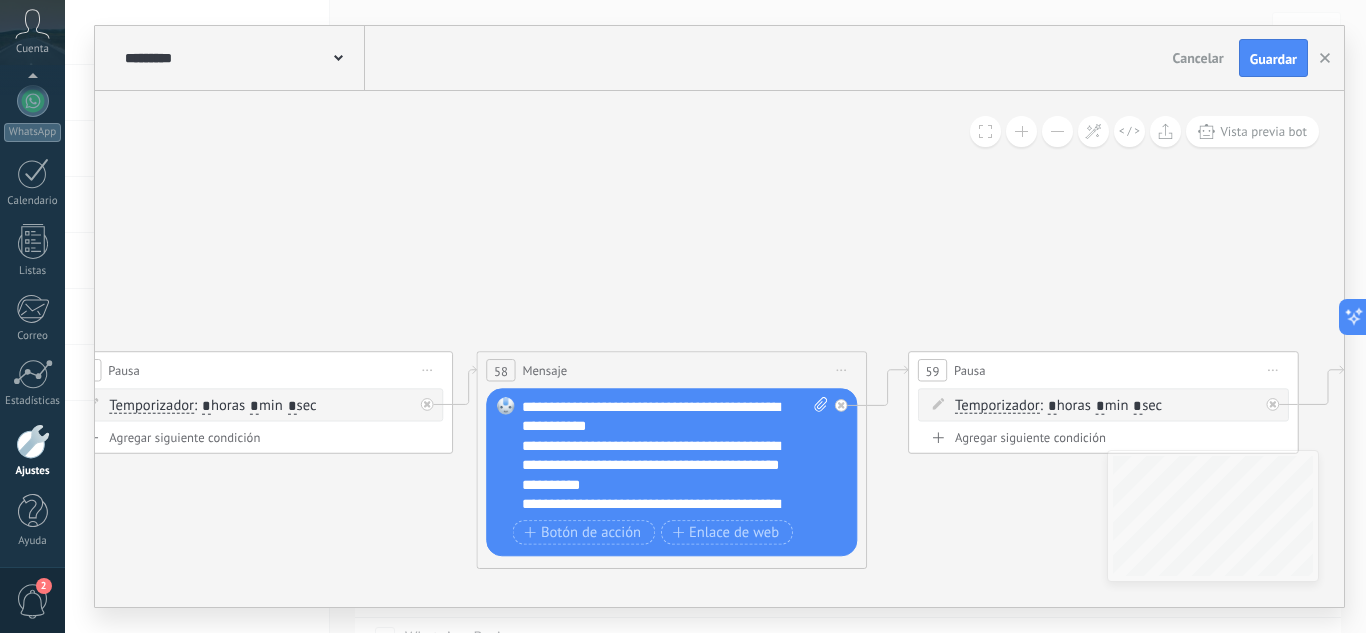click on "**********" at bounding box center [675, 455] 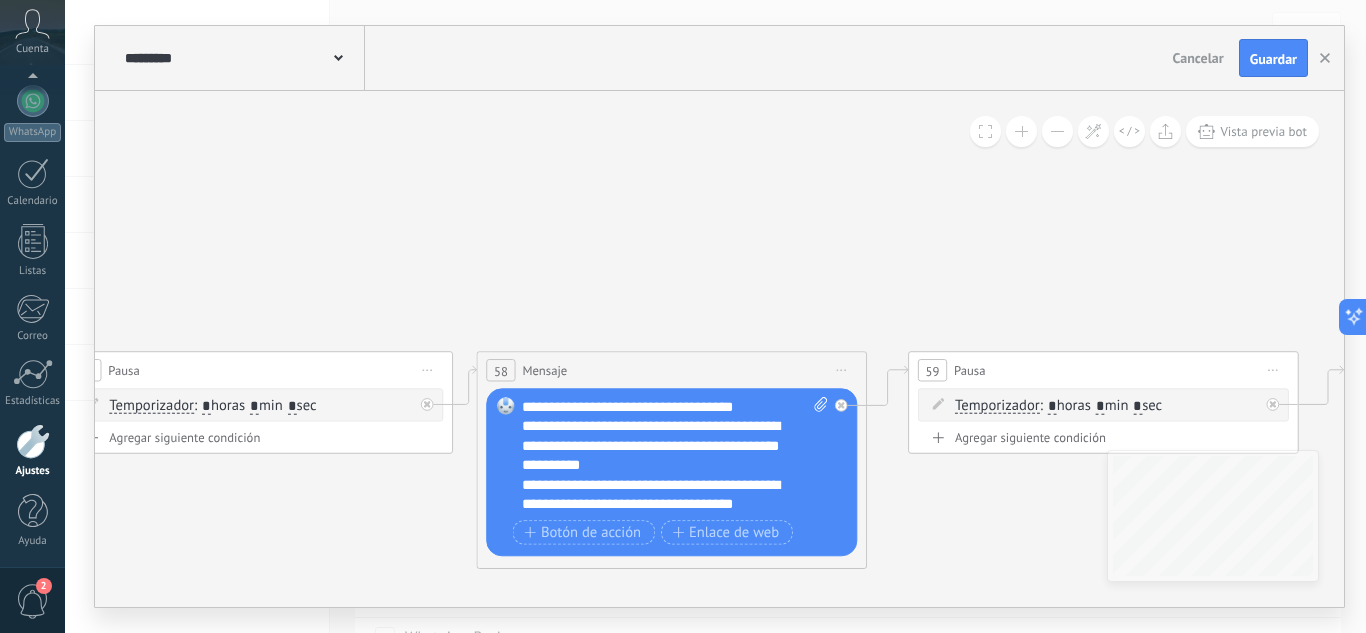 click on "**********" at bounding box center [675, 455] 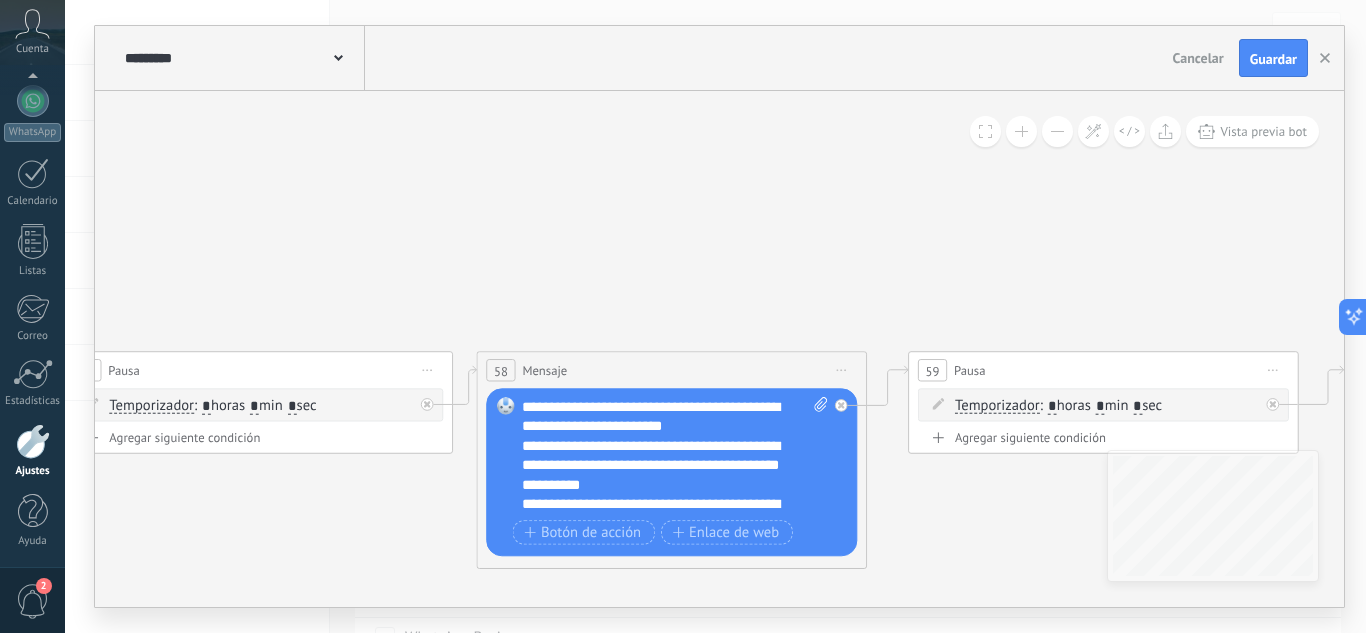 click on "**********" at bounding box center (675, 455) 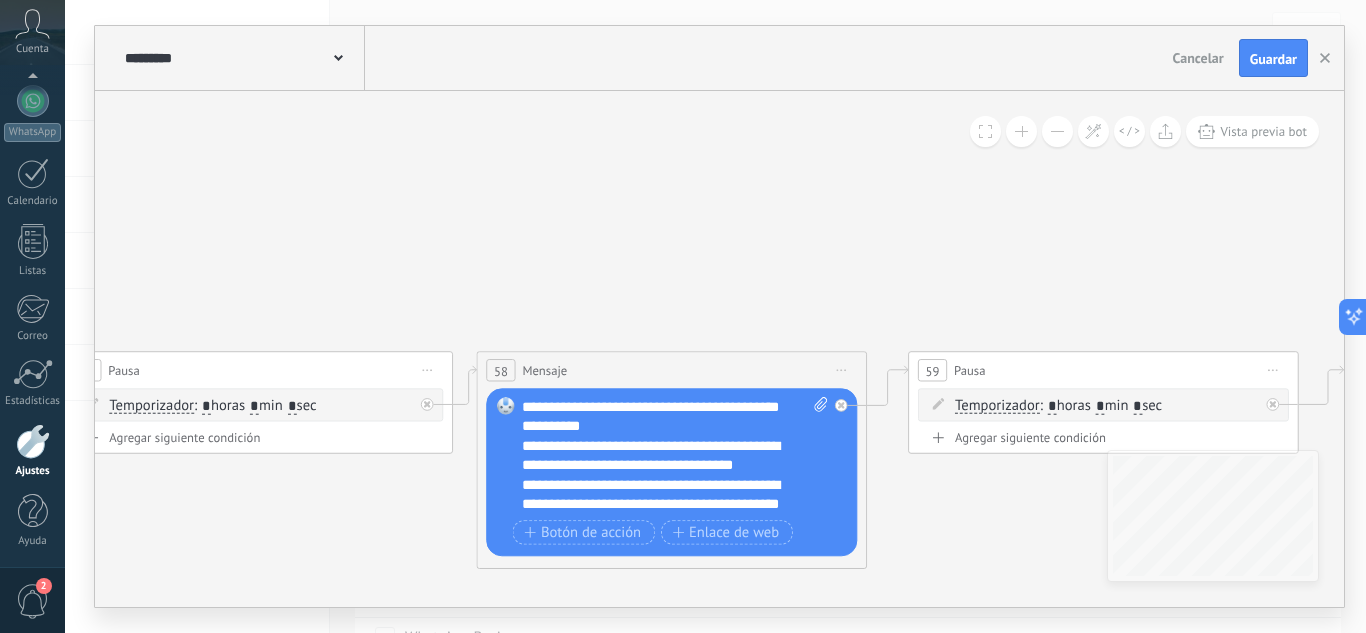 scroll, scrollTop: 140, scrollLeft: 0, axis: vertical 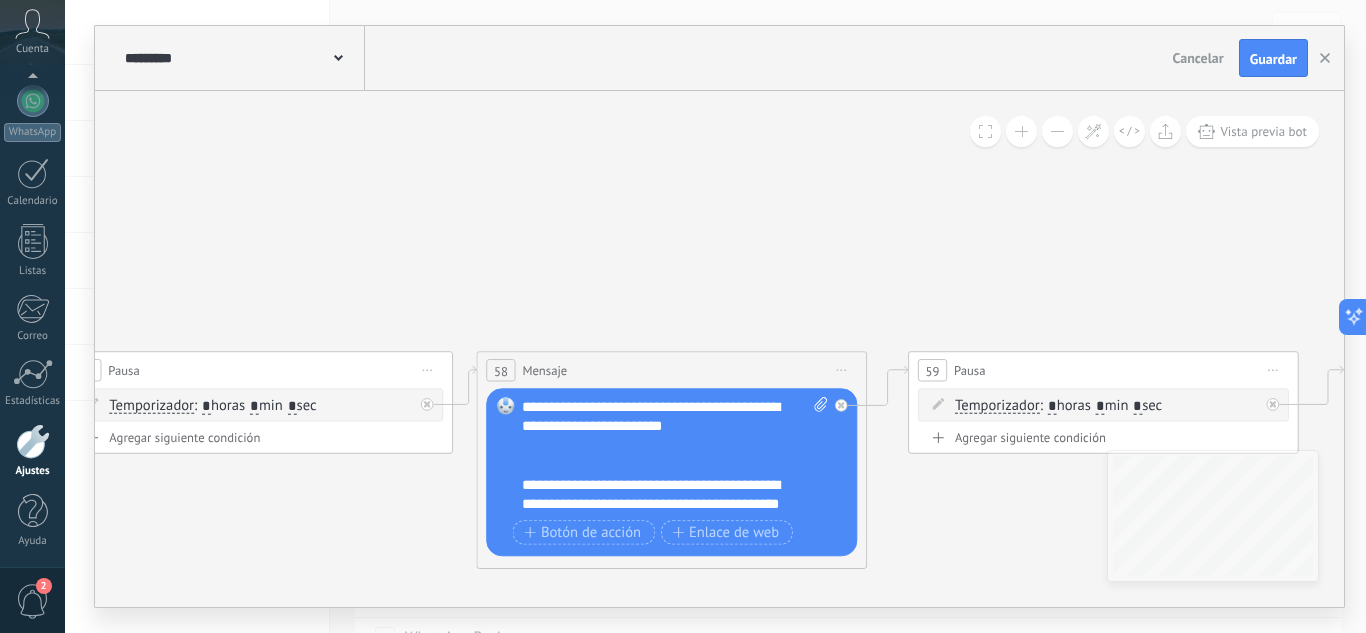 click on "**********" at bounding box center (657, 504) 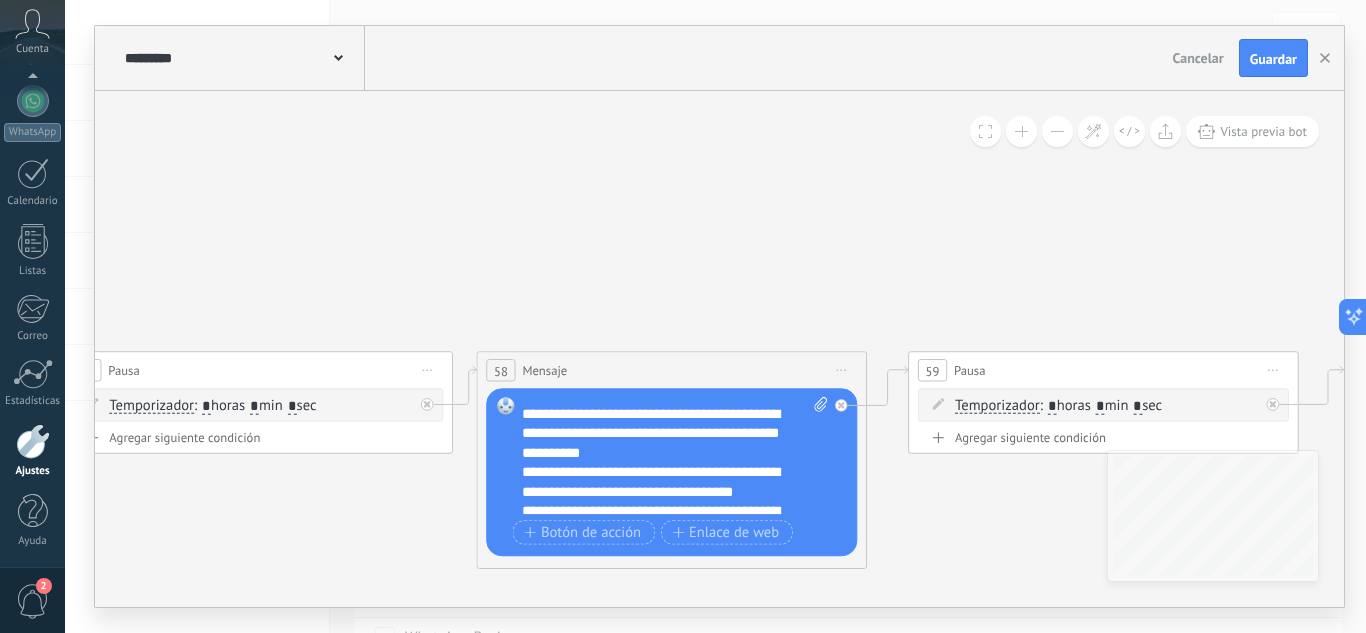 scroll, scrollTop: 100, scrollLeft: 0, axis: vertical 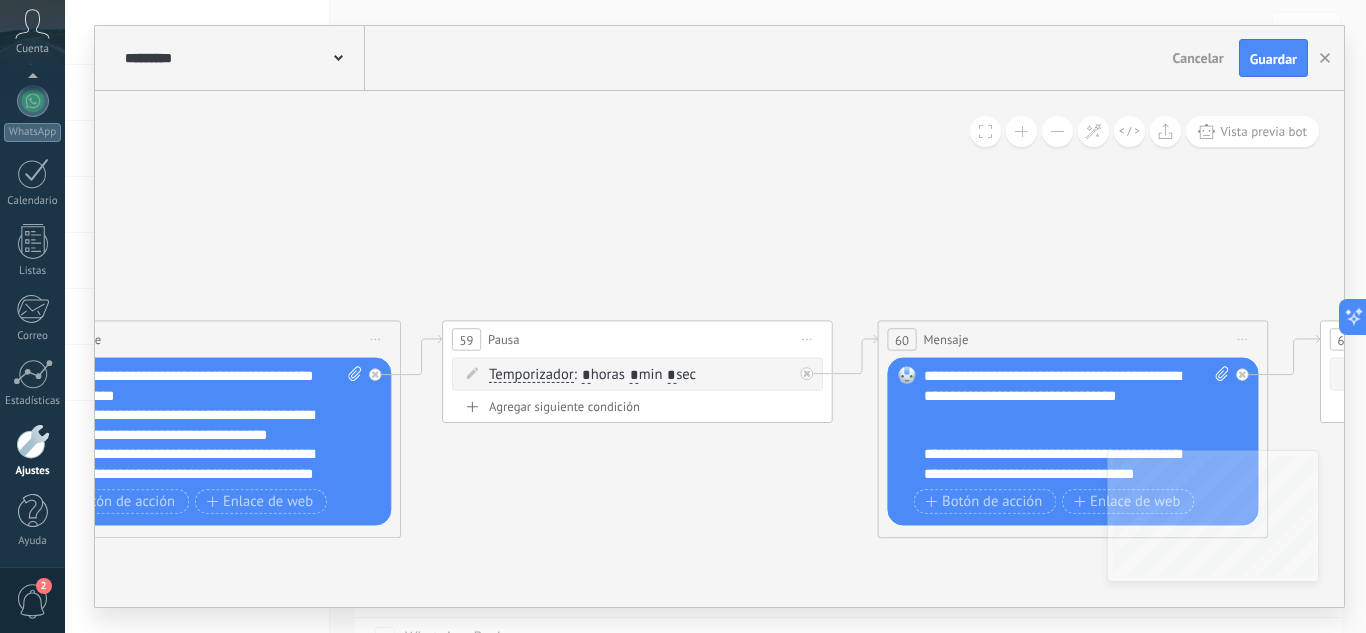 click on "**********" at bounding box center (1077, 424) 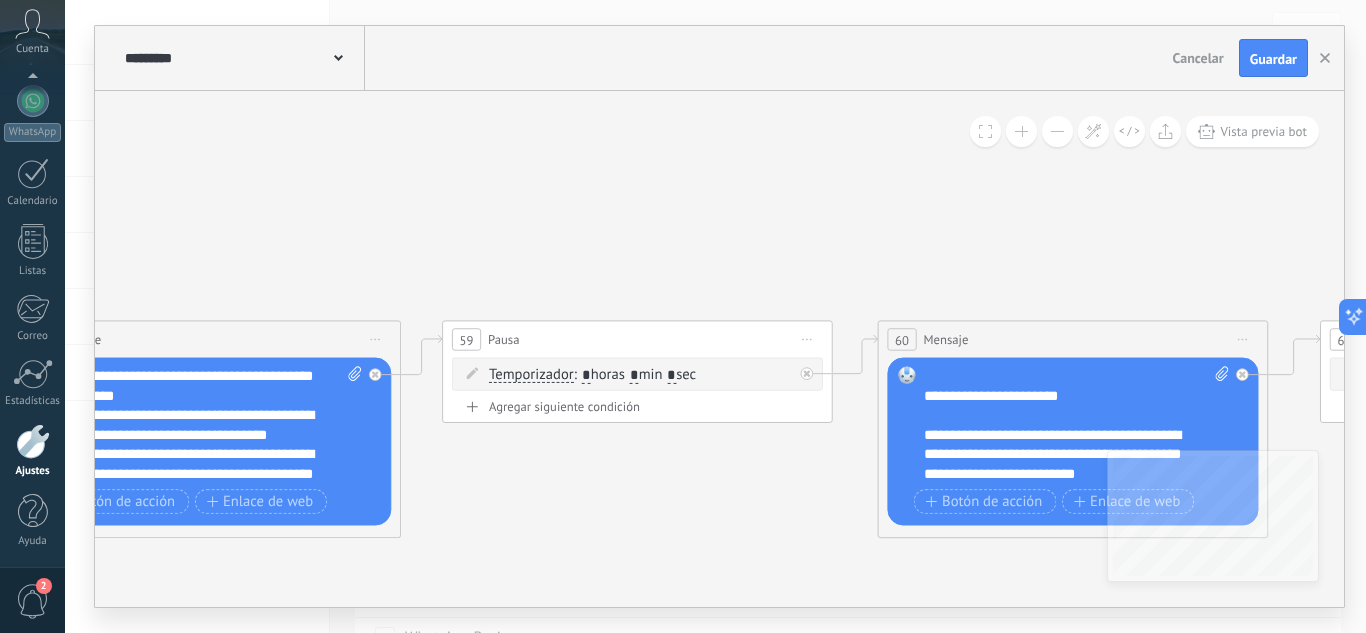scroll, scrollTop: 240, scrollLeft: 0, axis: vertical 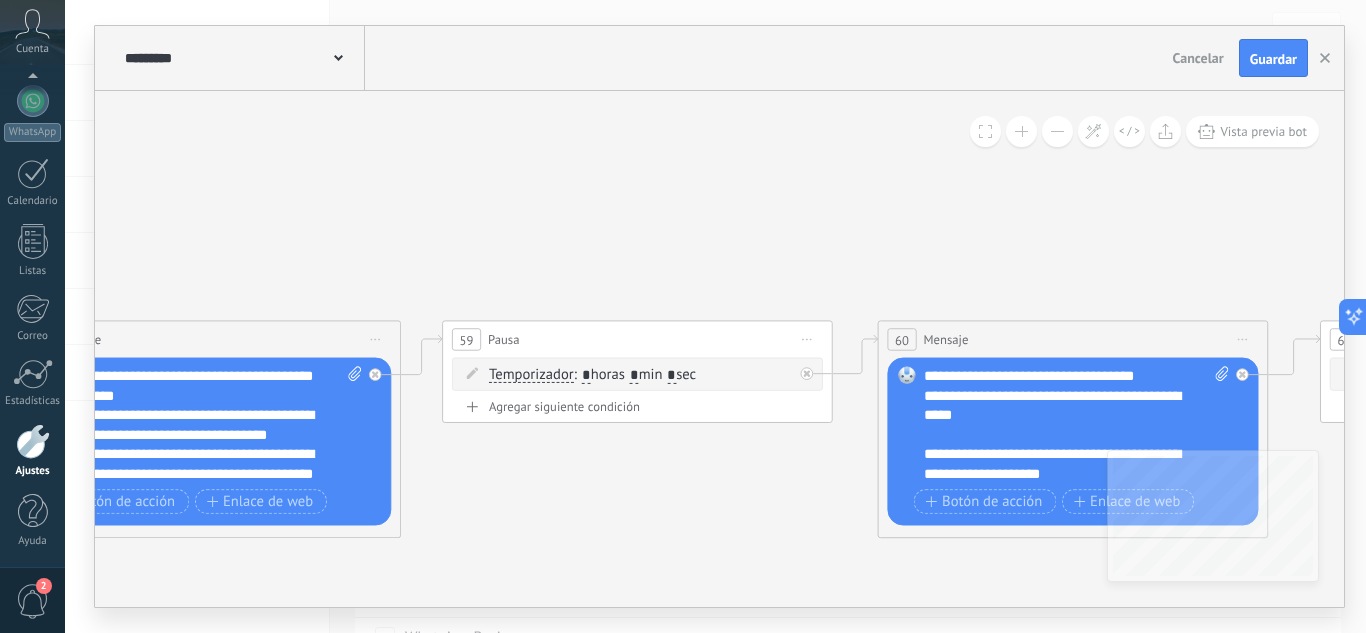 click on "**********" at bounding box center (1077, 424) 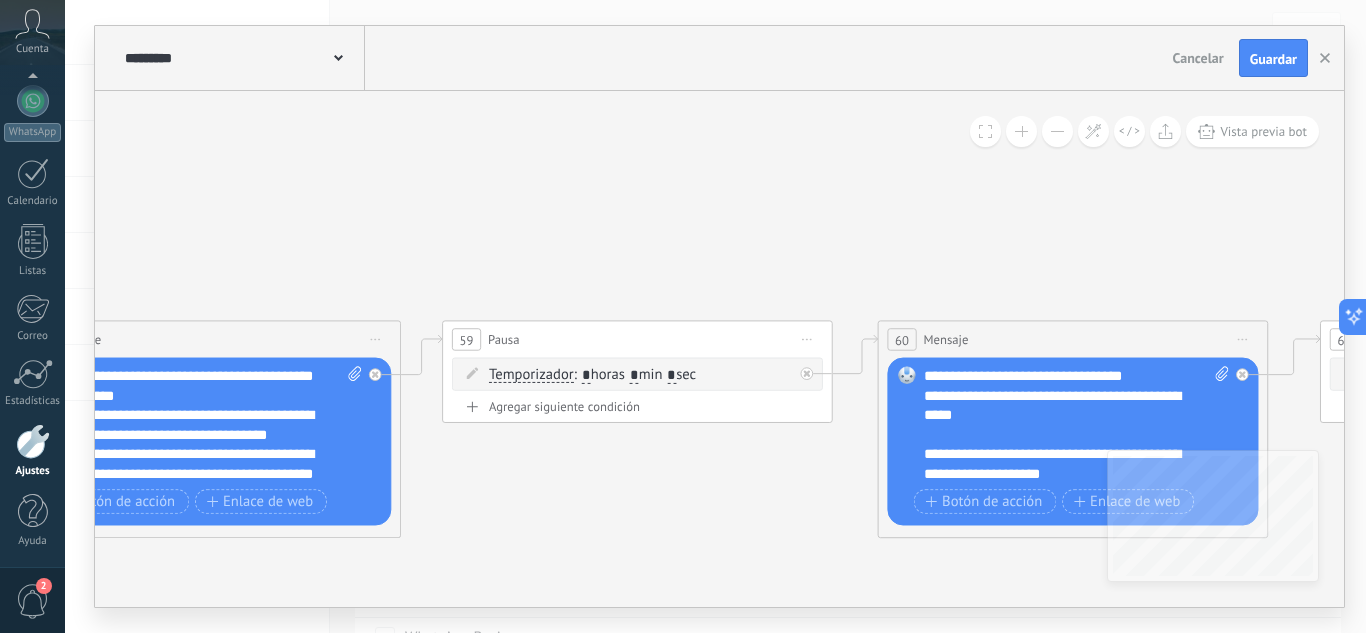 click on "**********" at bounding box center [1077, 424] 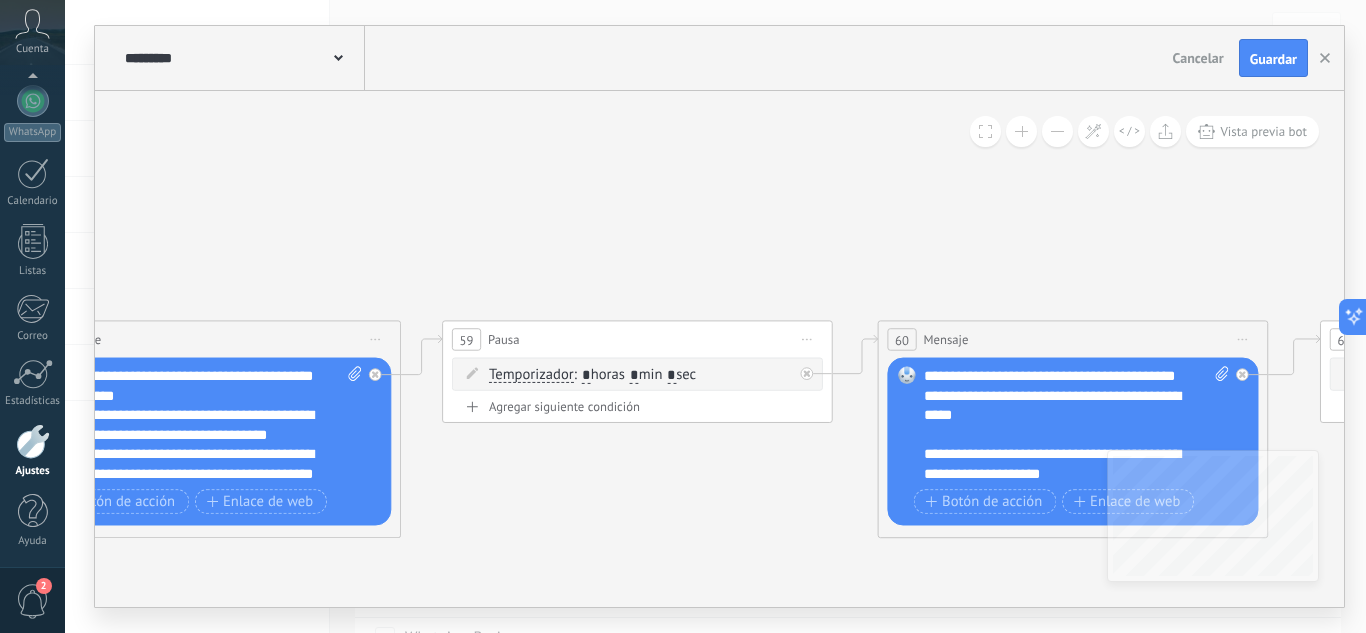 click on "**********" at bounding box center [1077, 424] 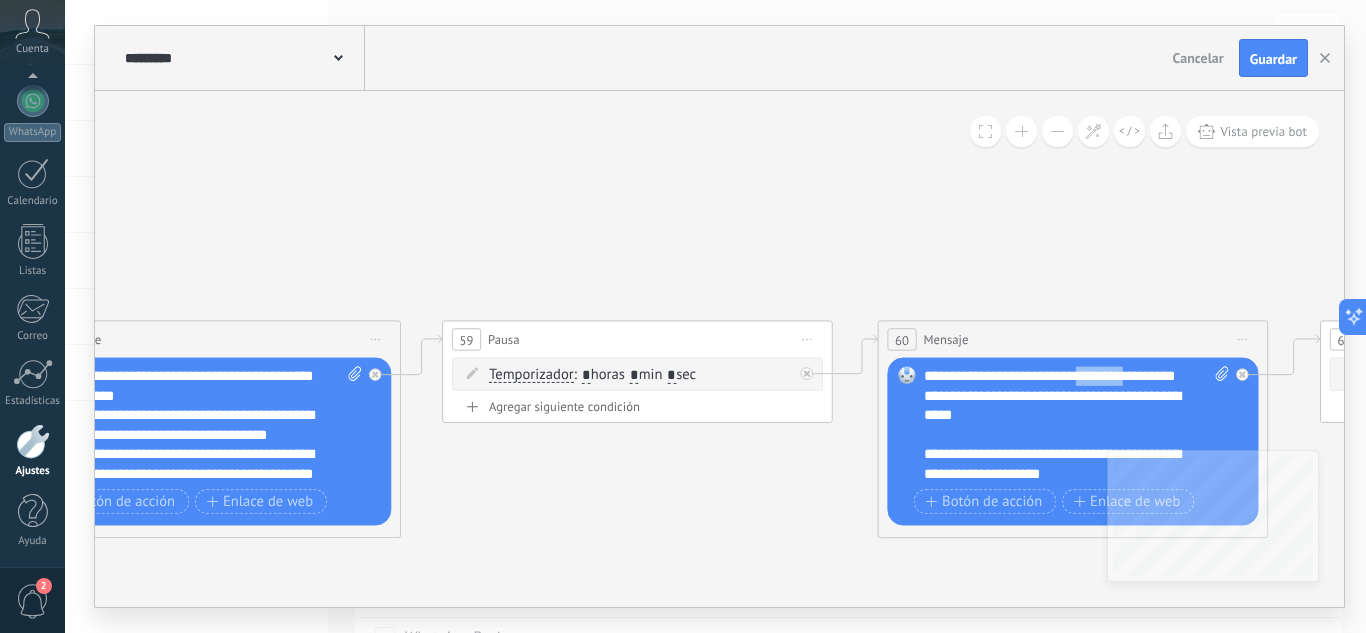 click on "**********" at bounding box center [1077, 424] 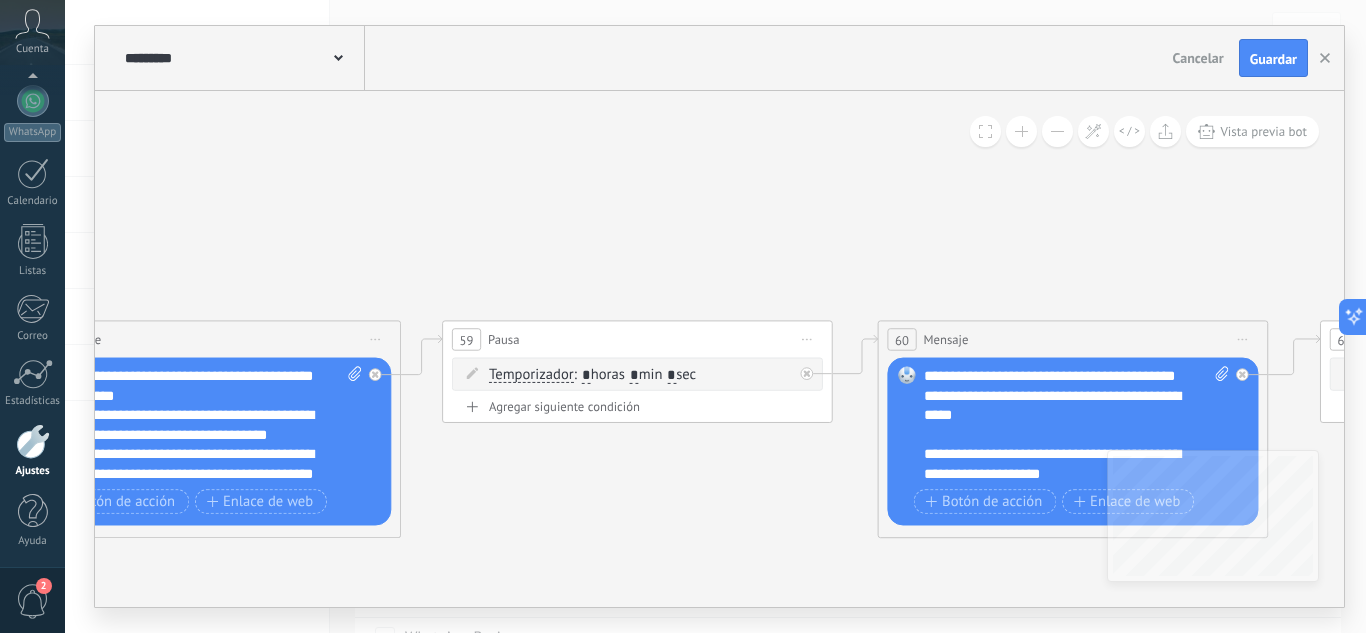 click on "**********" at bounding box center (1077, 424) 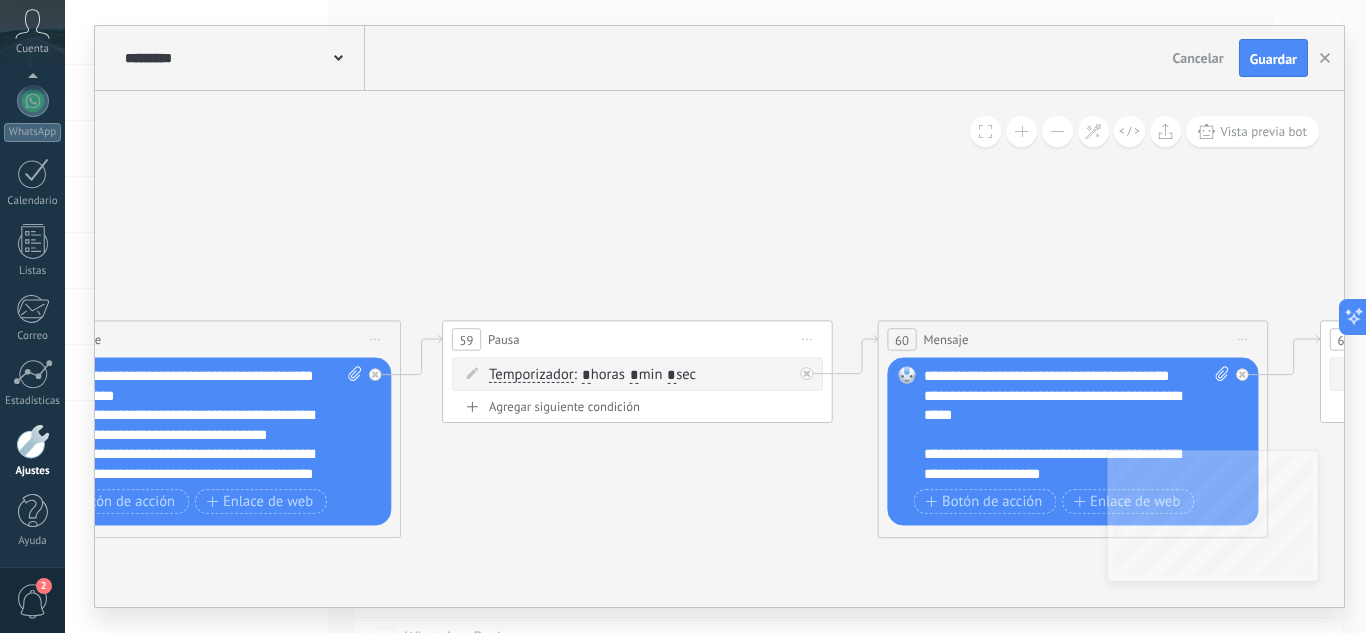 click on "**********" at bounding box center [1077, 424] 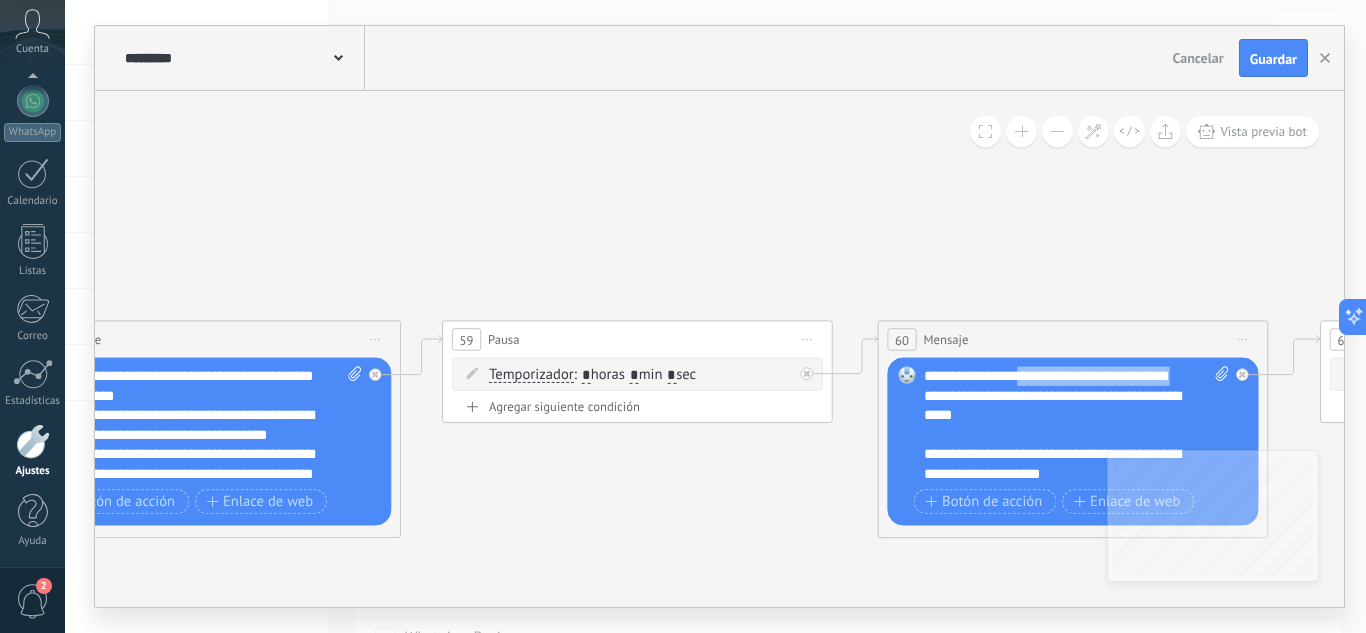 click on "**********" at bounding box center (1077, 424) 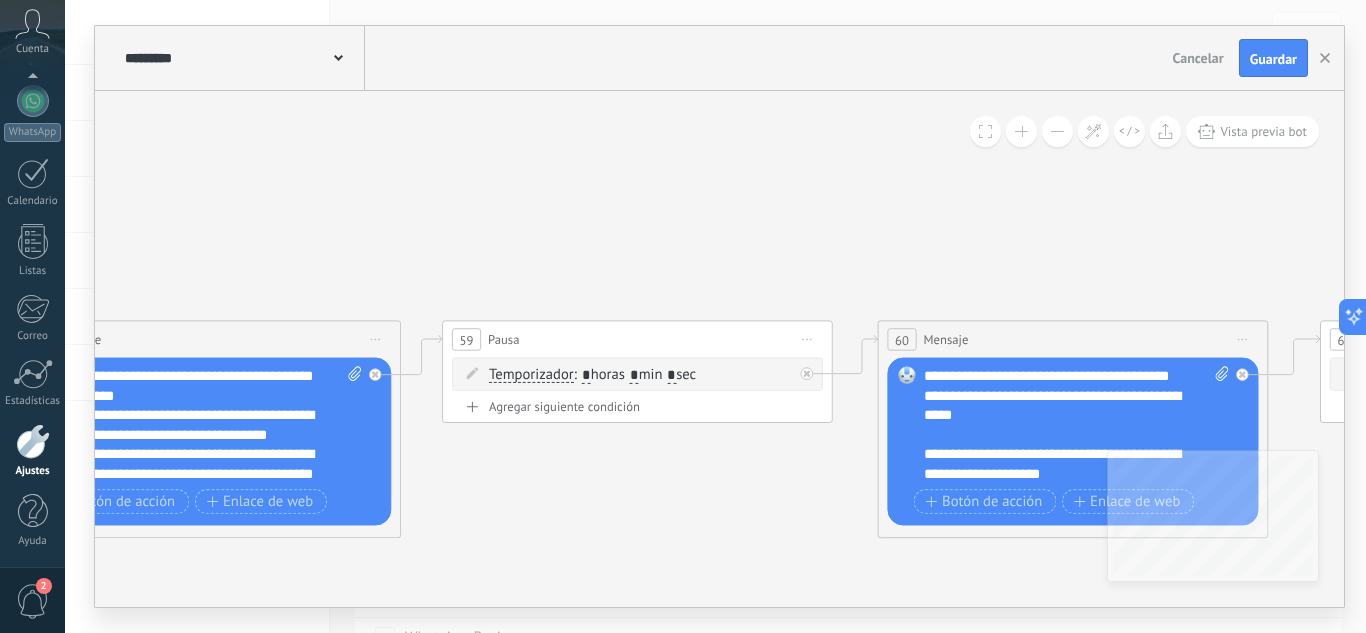 click on "**********" at bounding box center (1077, 424) 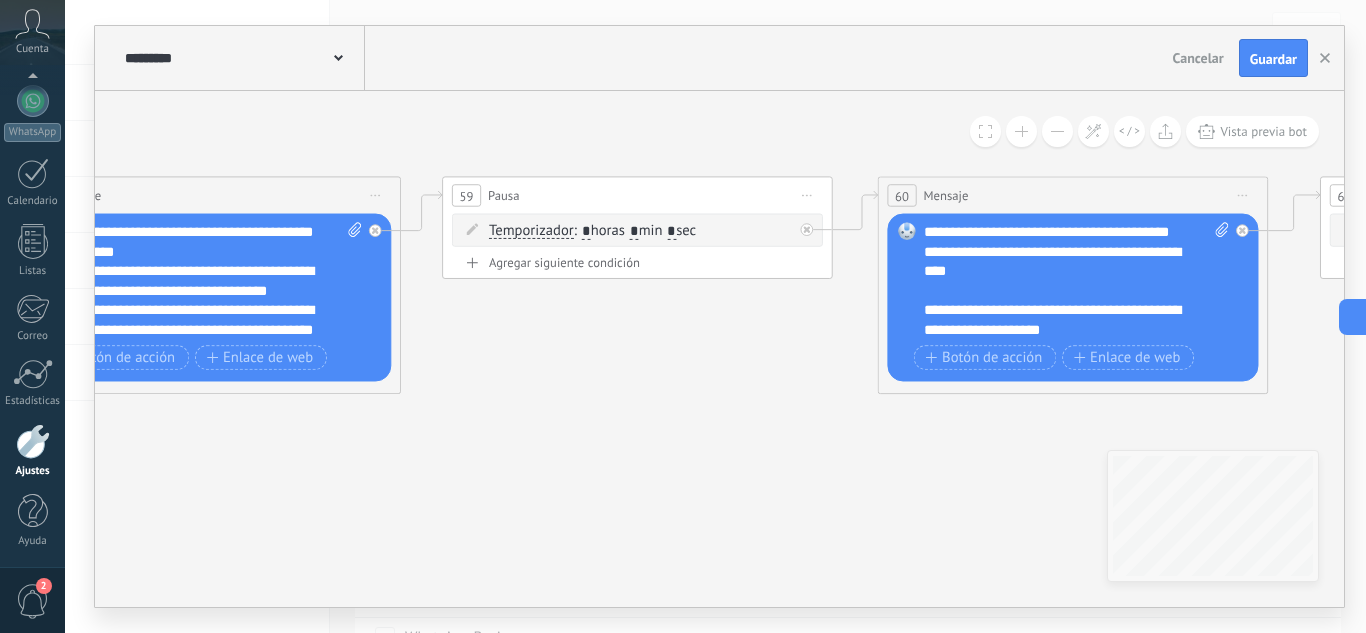 scroll, scrollTop: 200, scrollLeft: 0, axis: vertical 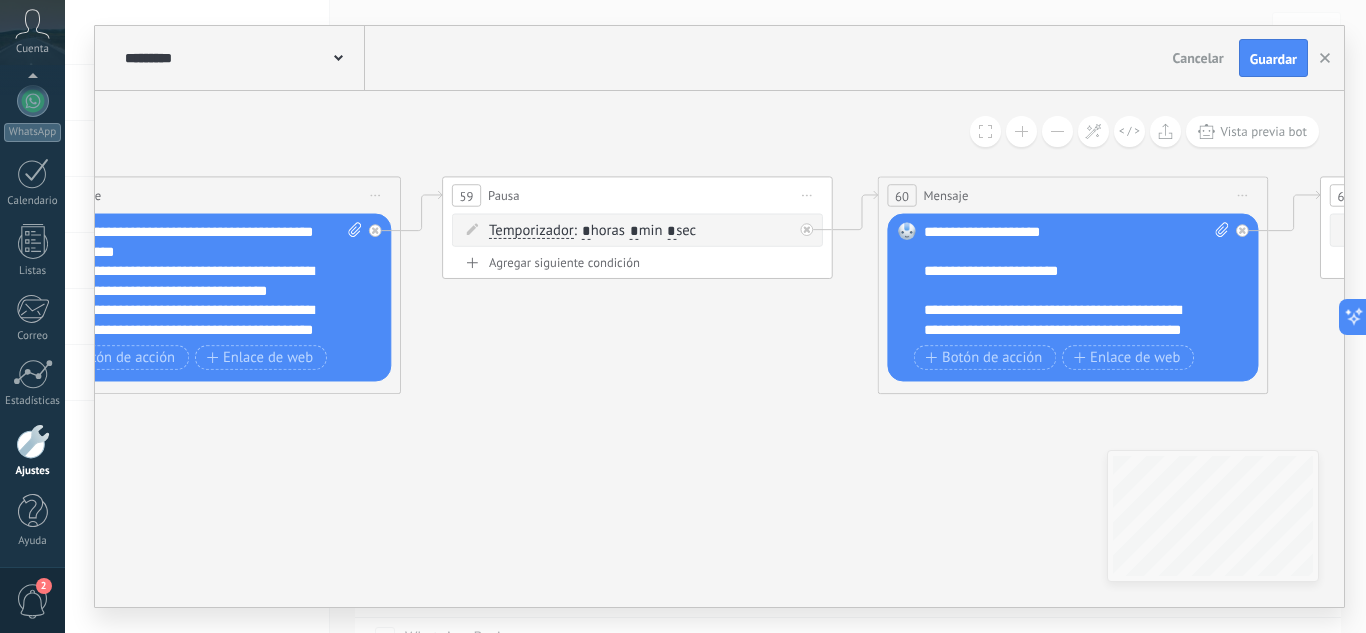 click on "**********" at bounding box center [1077, 280] 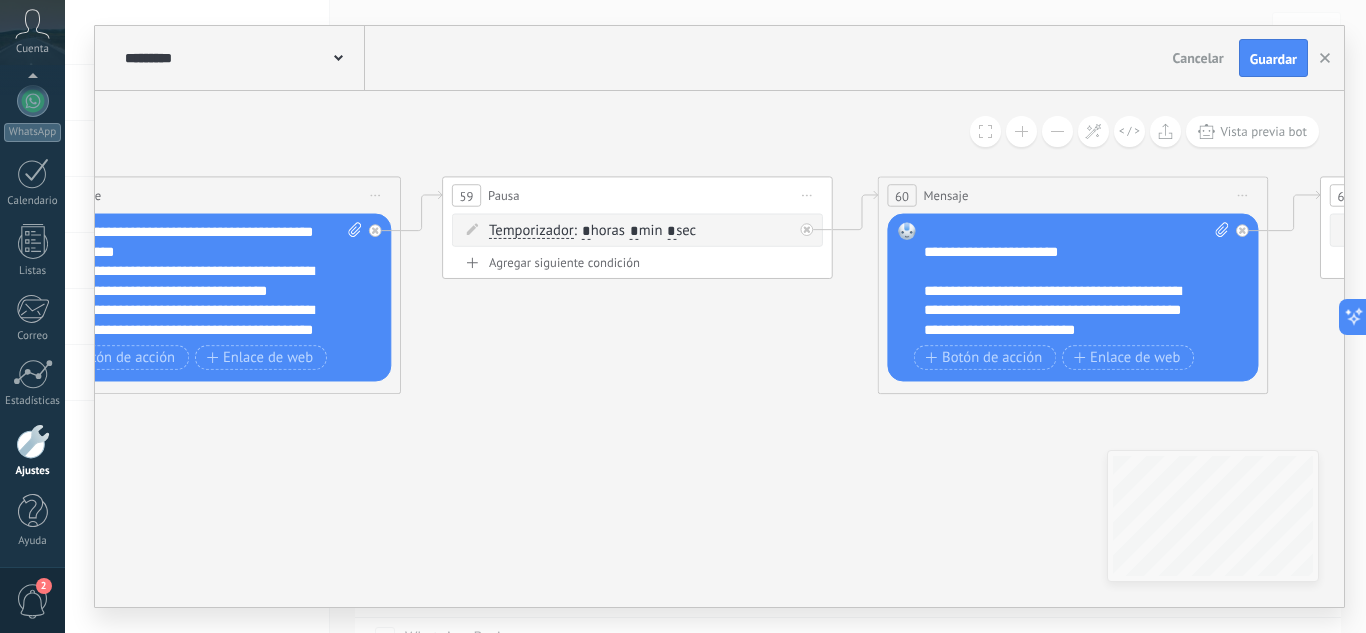 scroll, scrollTop: 260, scrollLeft: 0, axis: vertical 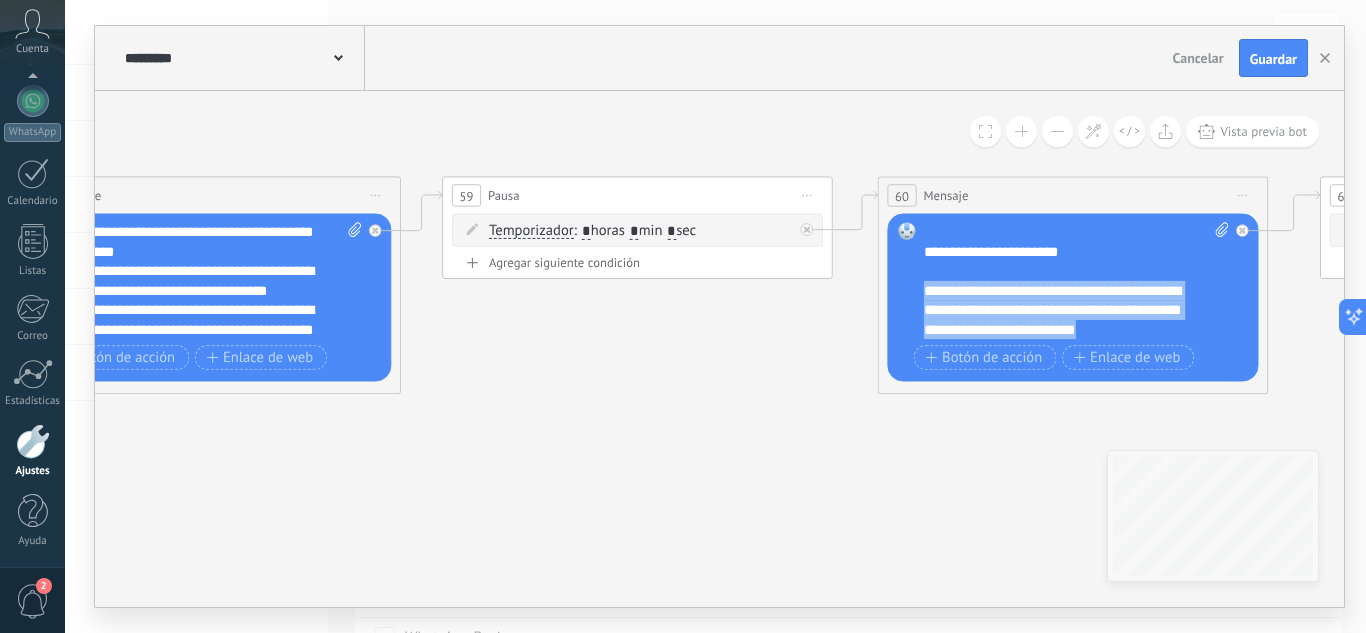drag, startPoint x: 930, startPoint y: 290, endPoint x: 1220, endPoint y: 353, distance: 296.76422 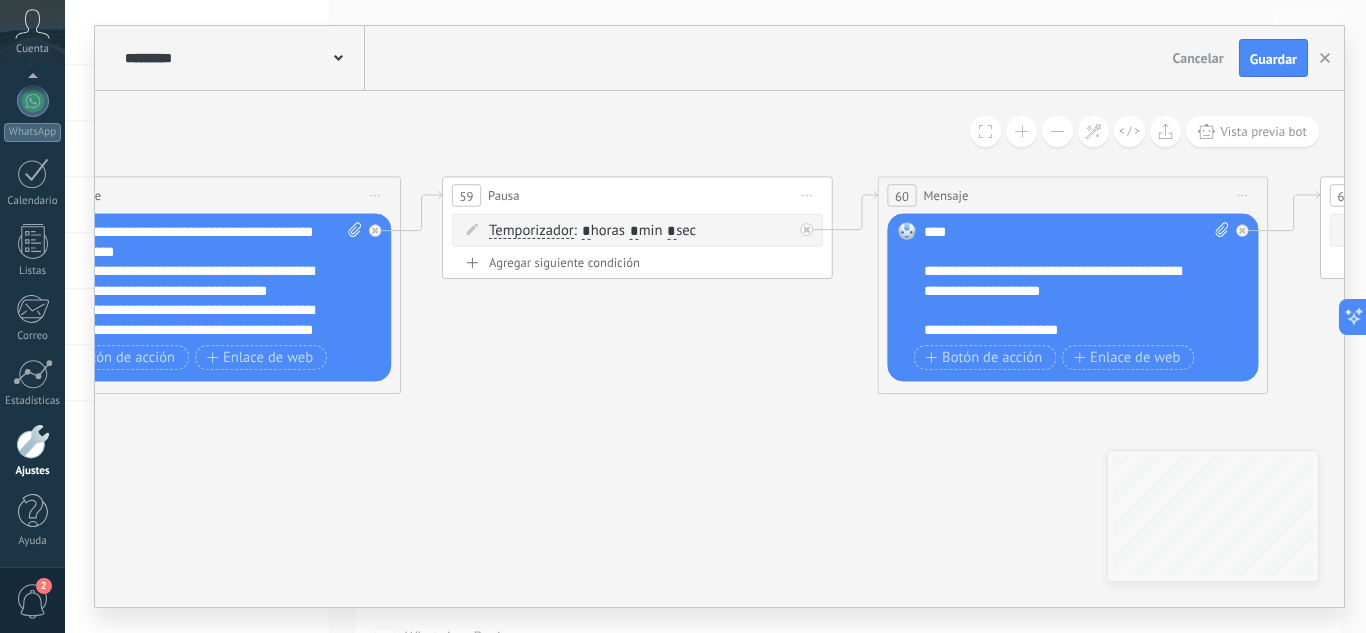 scroll, scrollTop: 80, scrollLeft: 0, axis: vertical 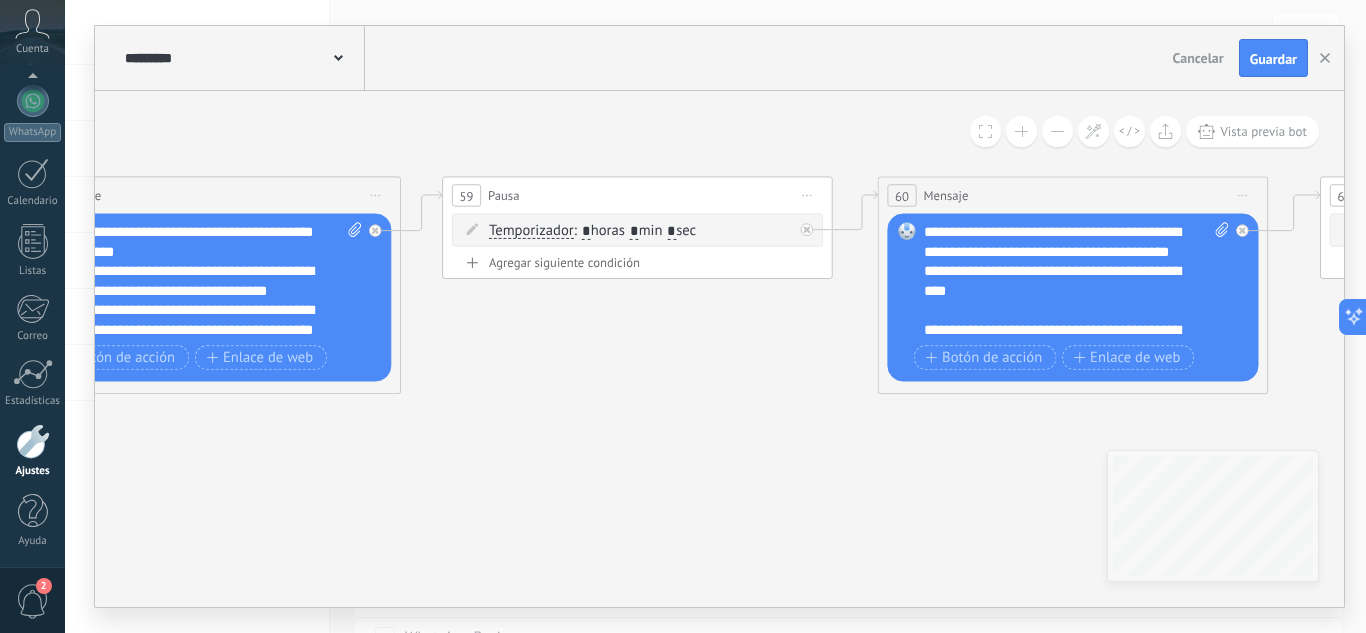 click on "**********" at bounding box center [1077, 280] 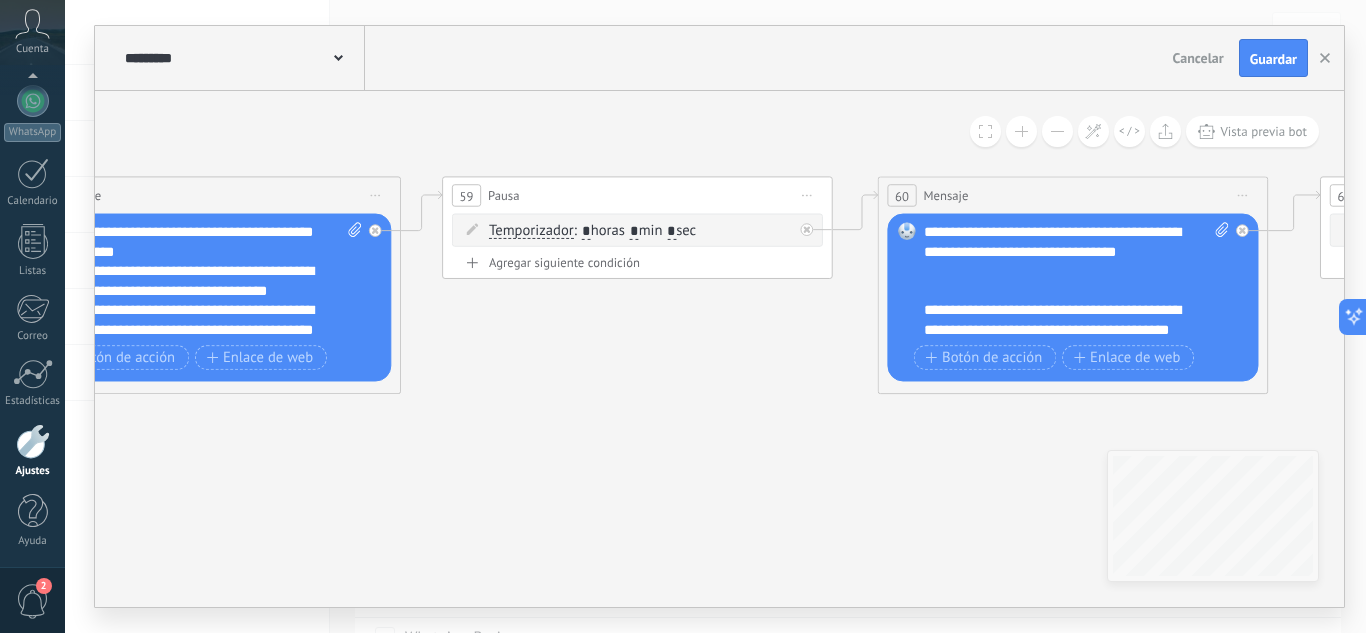 click on "**********" at bounding box center (1077, 280) 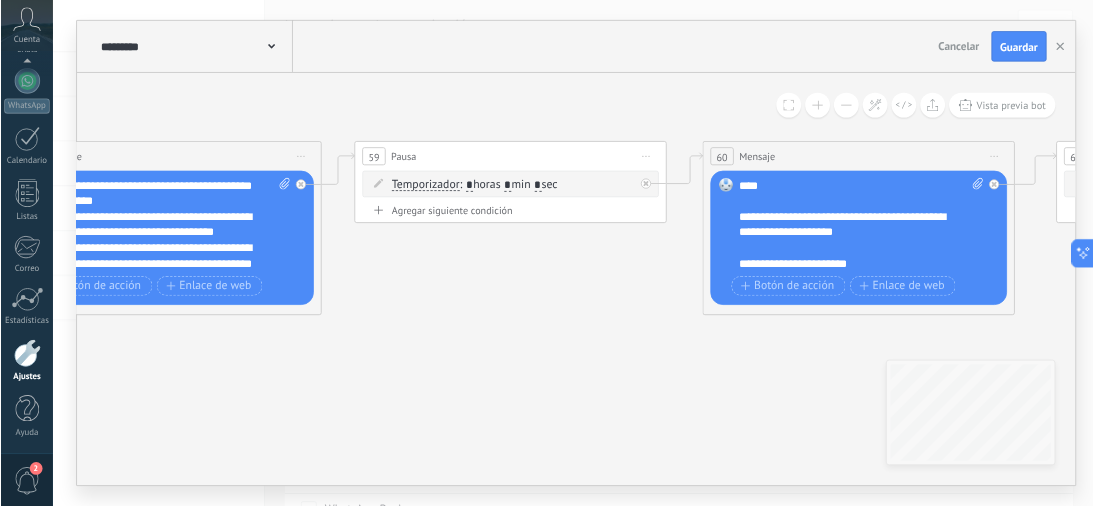 scroll, scrollTop: 160, scrollLeft: 0, axis: vertical 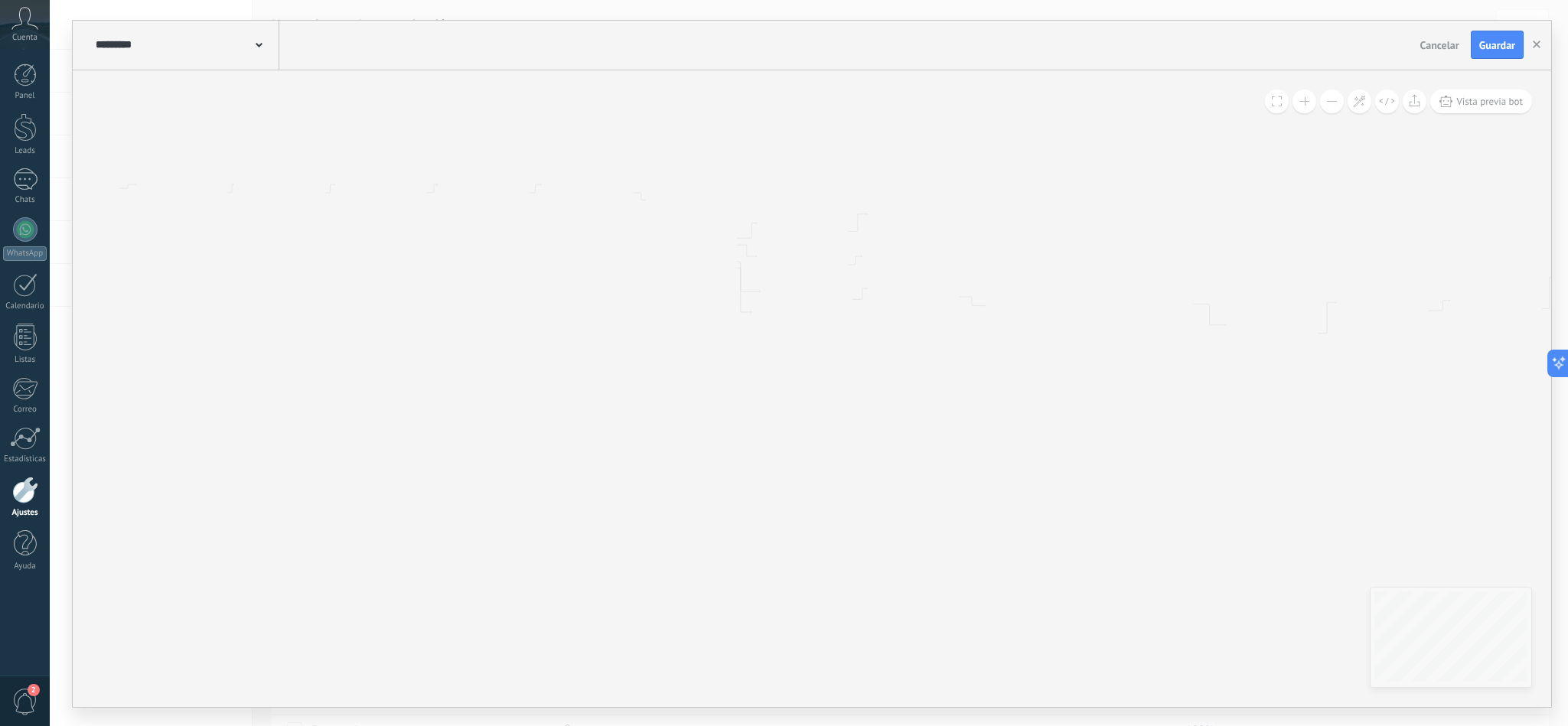 click at bounding box center (1276, 101) 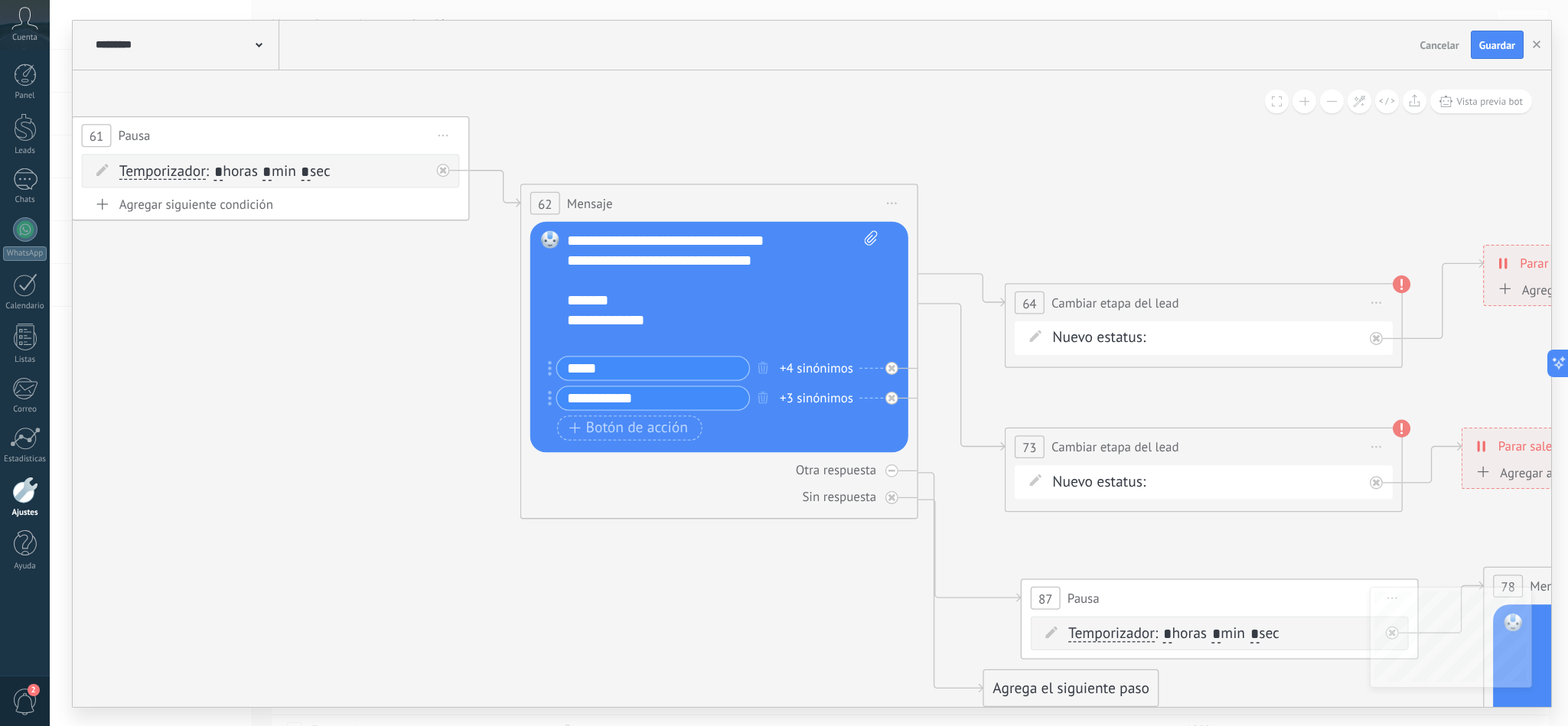 click on "Reemplazar
Quitar
Convertir a mensaje de voz
Arrastre la imagen aquí para adjuntarla.
Añadir imagen
Subir
Arrastrar y soltar
Archivo no encontrado
Escribe tu mensaje..." at bounding box center (719, 337) 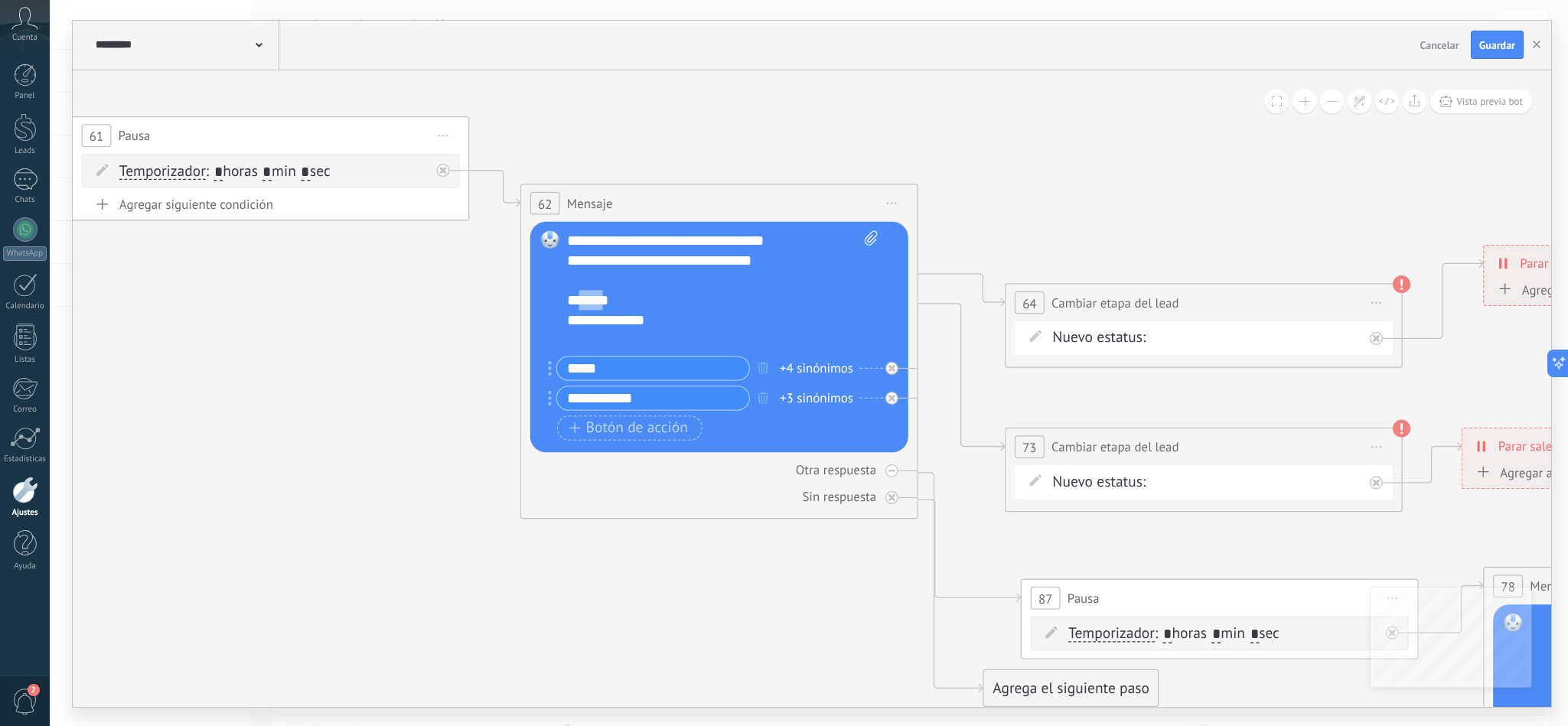 drag, startPoint x: 631, startPoint y: 303, endPoint x: 592, endPoint y: 301, distance: 39.051248 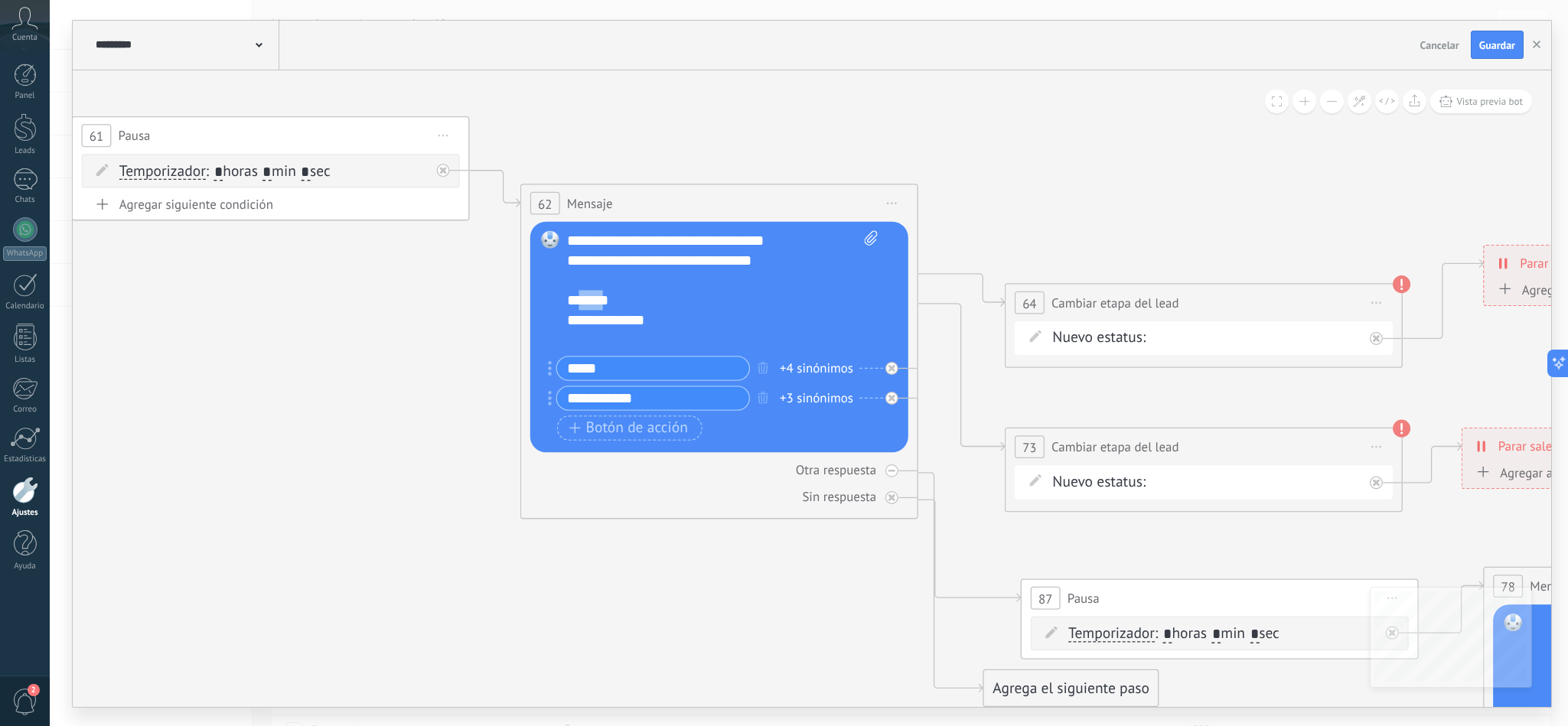 click on "**********" at bounding box center [722, 290] 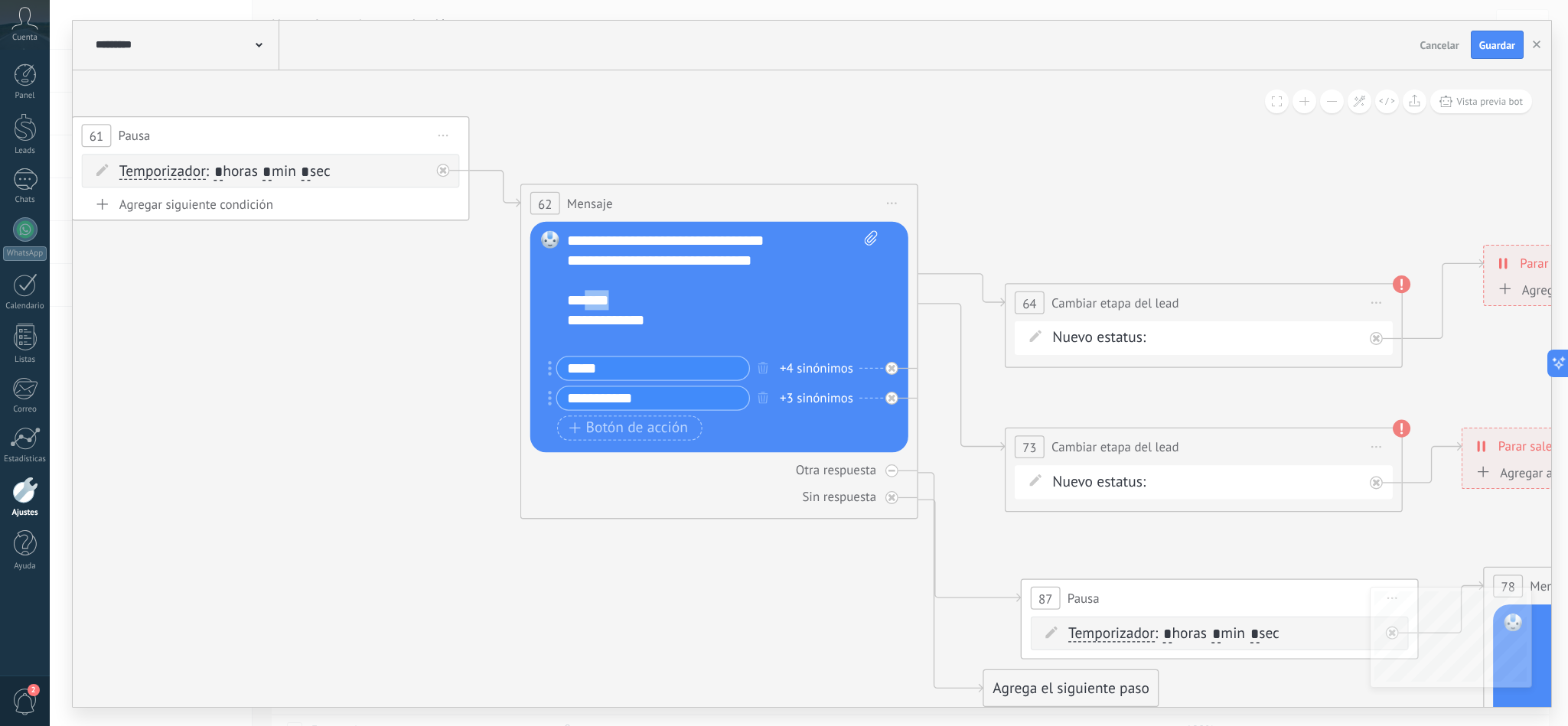 drag, startPoint x: 638, startPoint y: 297, endPoint x: 605, endPoint y: 297, distance: 33 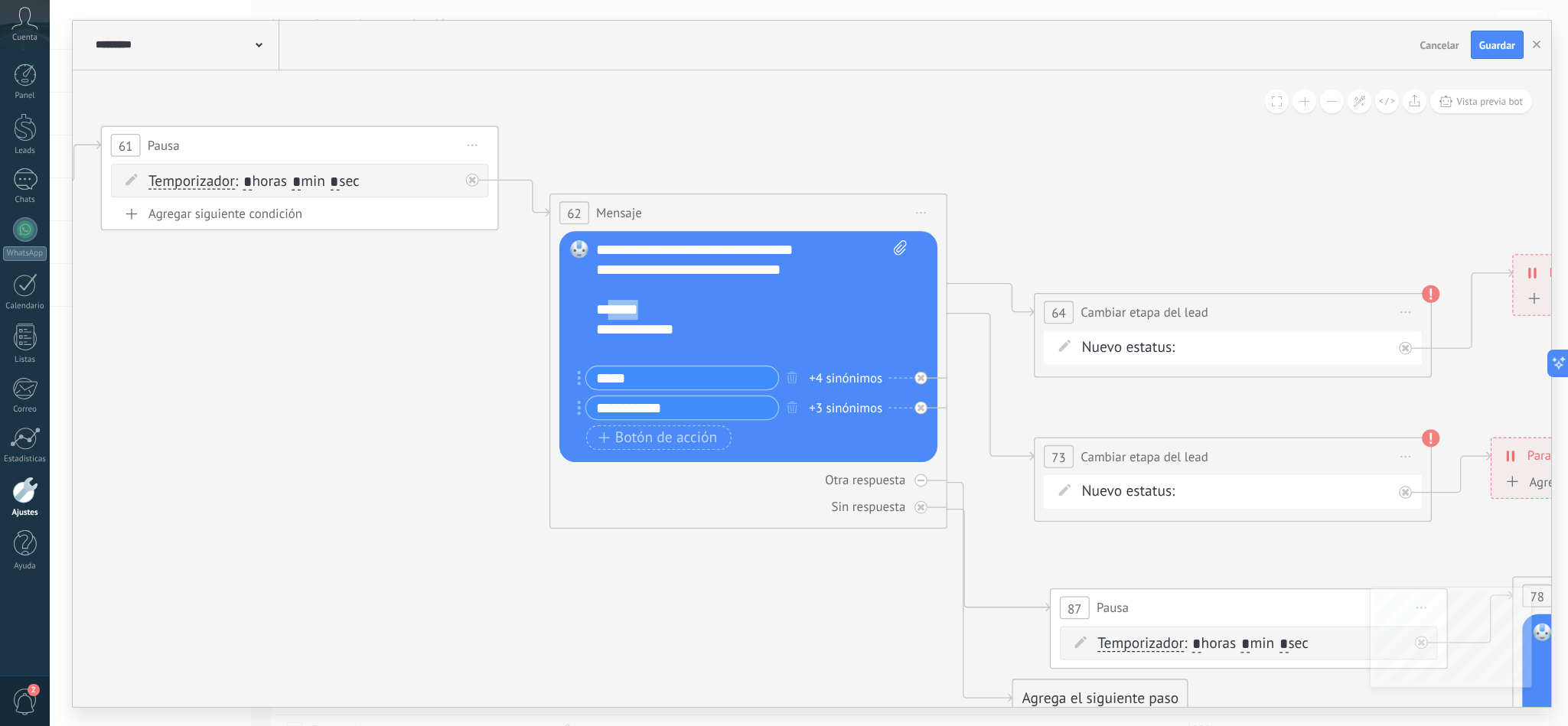 drag, startPoint x: 664, startPoint y: 314, endPoint x: 625, endPoint y: 310, distance: 39.204592 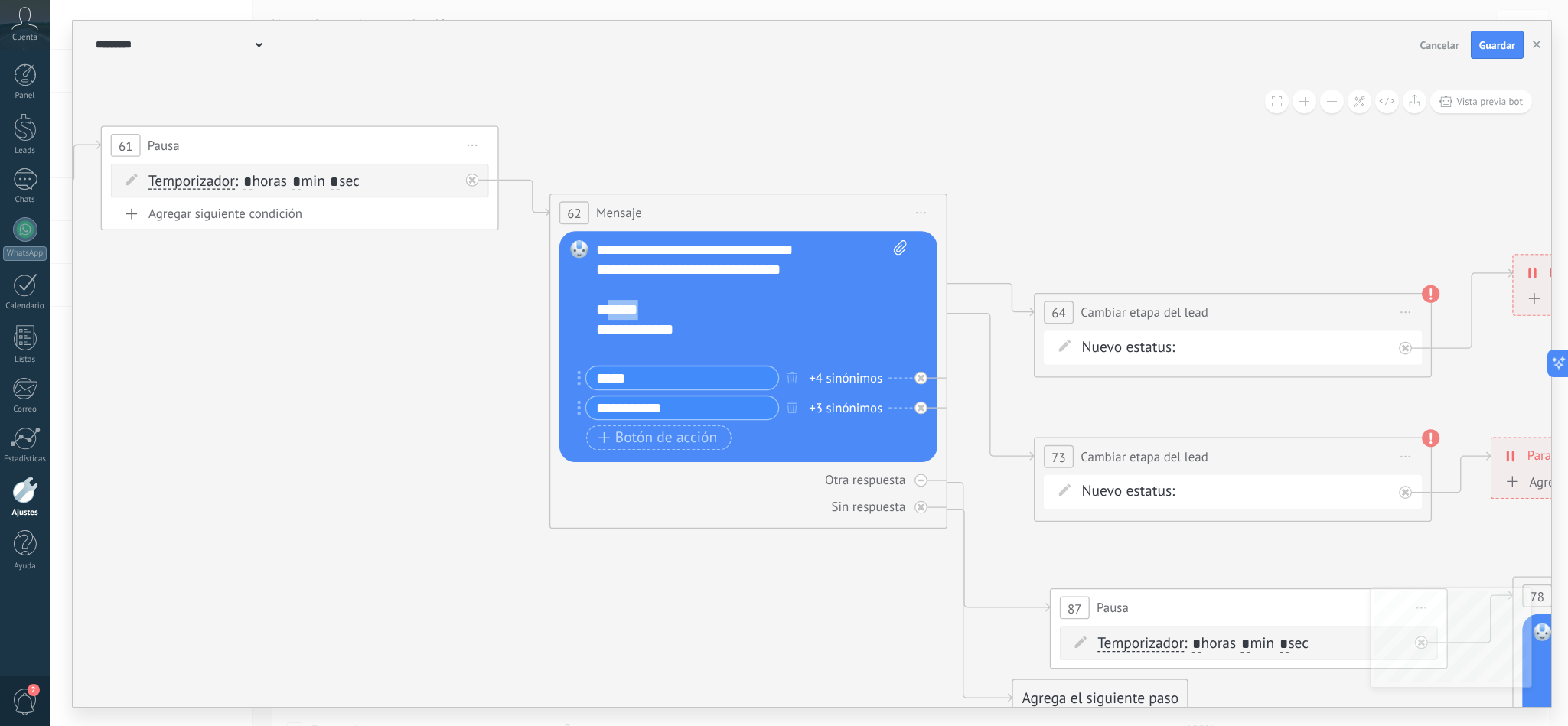 click on "**********" at bounding box center (751, 300) 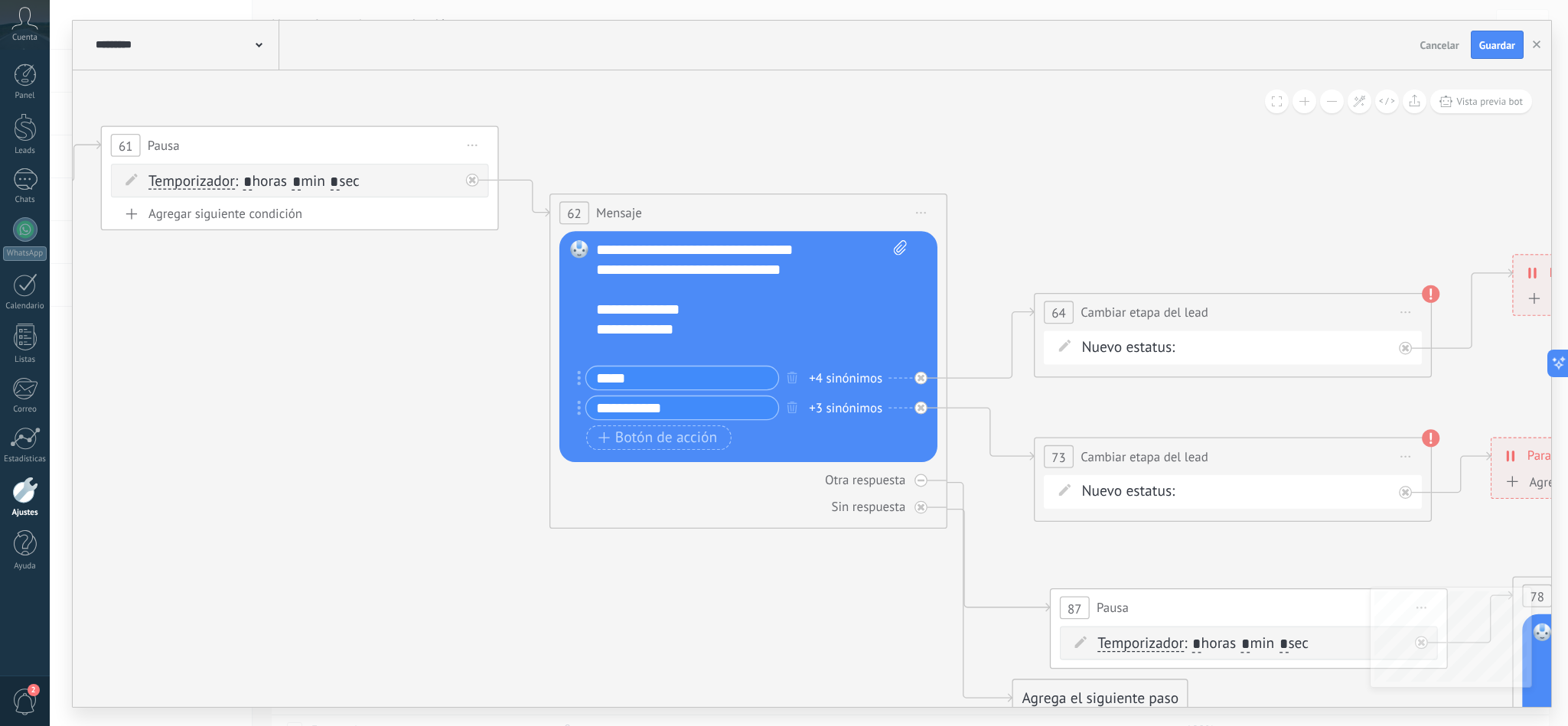 click on "**********" at bounding box center (751, 300) 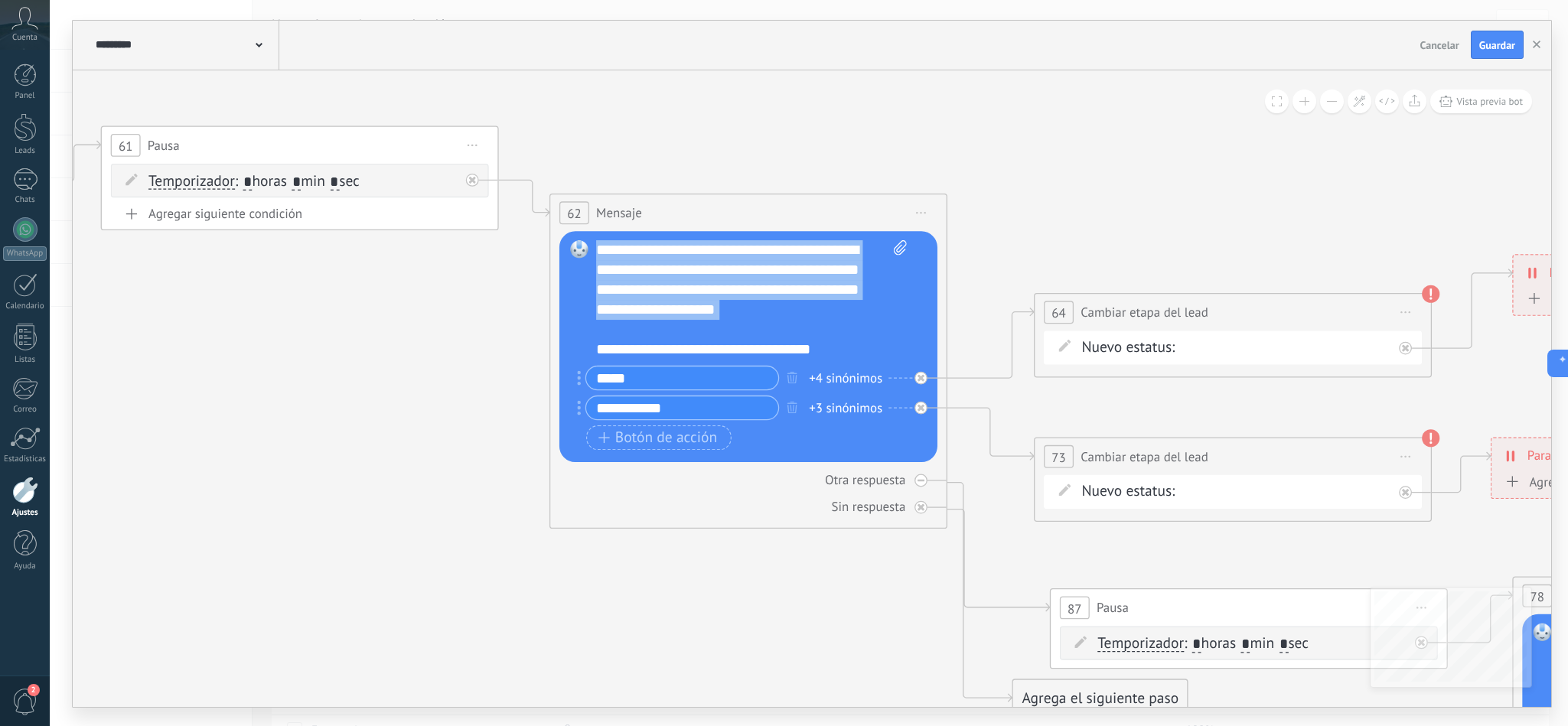 drag, startPoint x: 719, startPoint y: 335, endPoint x: 641, endPoint y: 330, distance: 78.160092 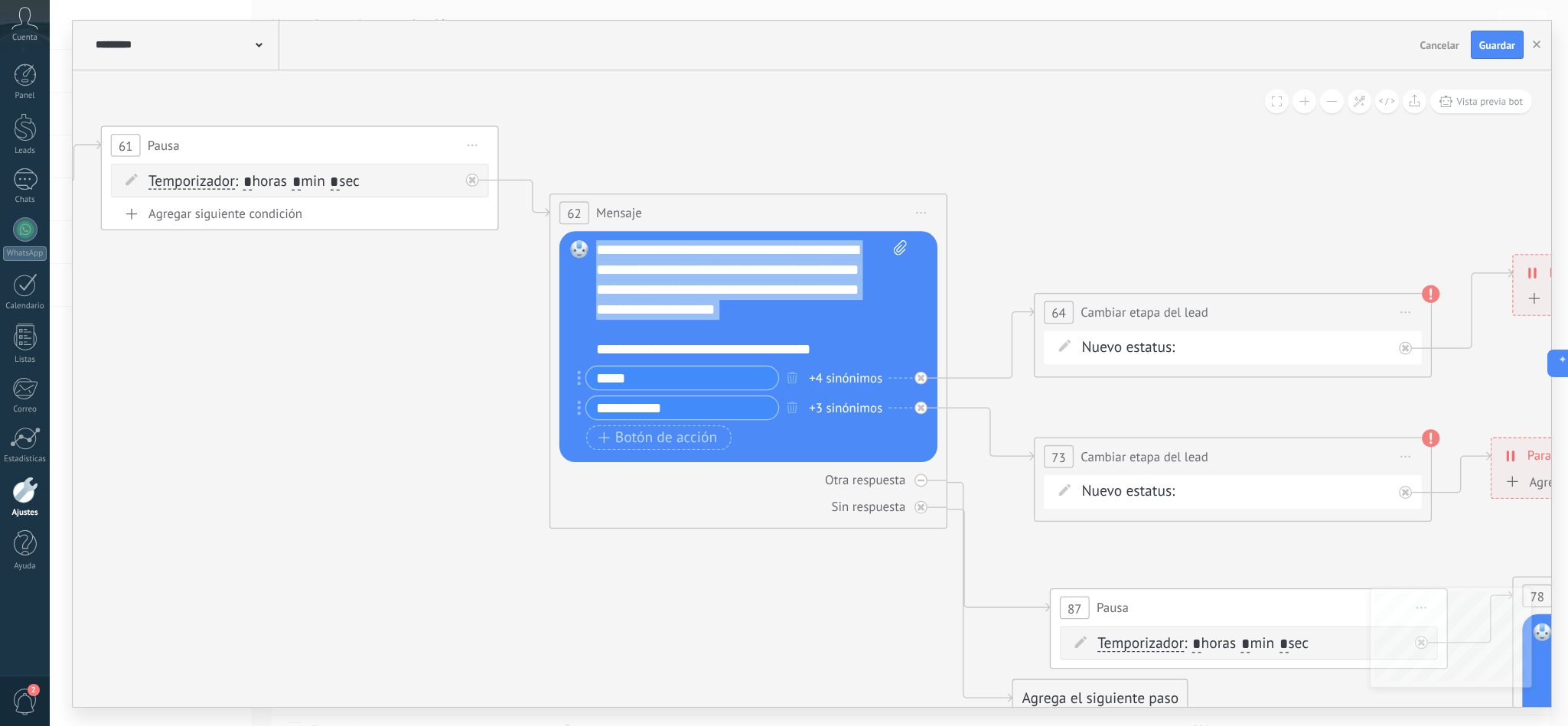 click on "**********" at bounding box center [751, 300] 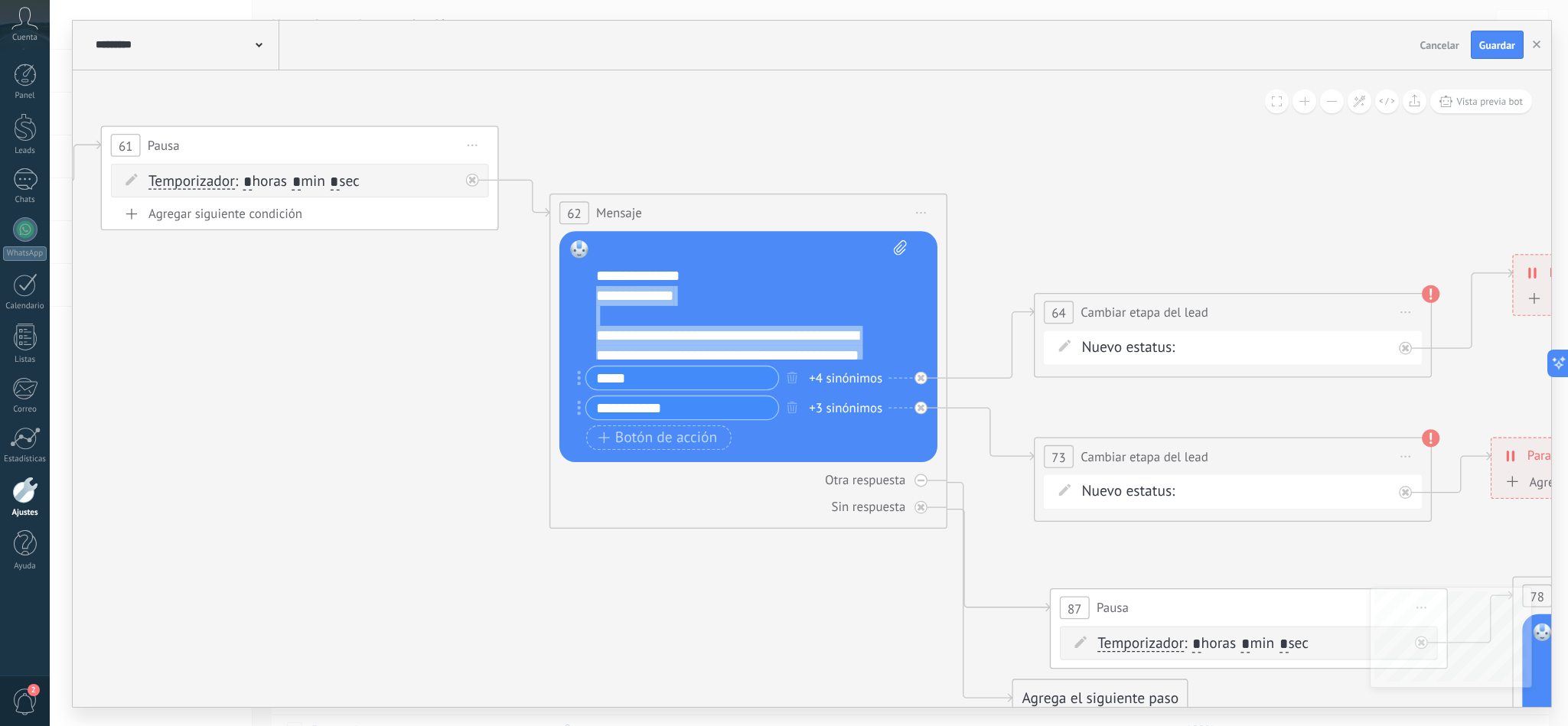 scroll, scrollTop: 0, scrollLeft: 0, axis: both 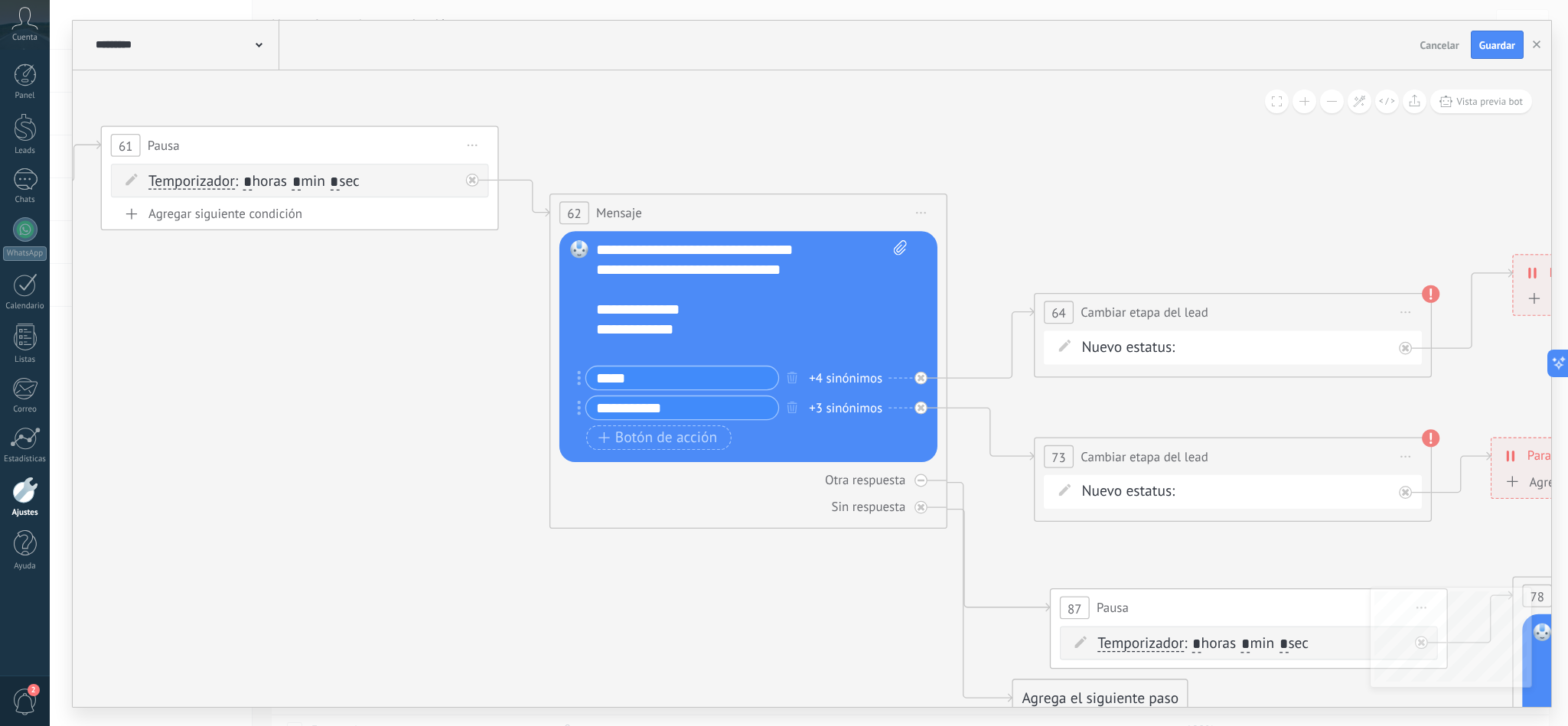click on "**********" at bounding box center (751, 300) 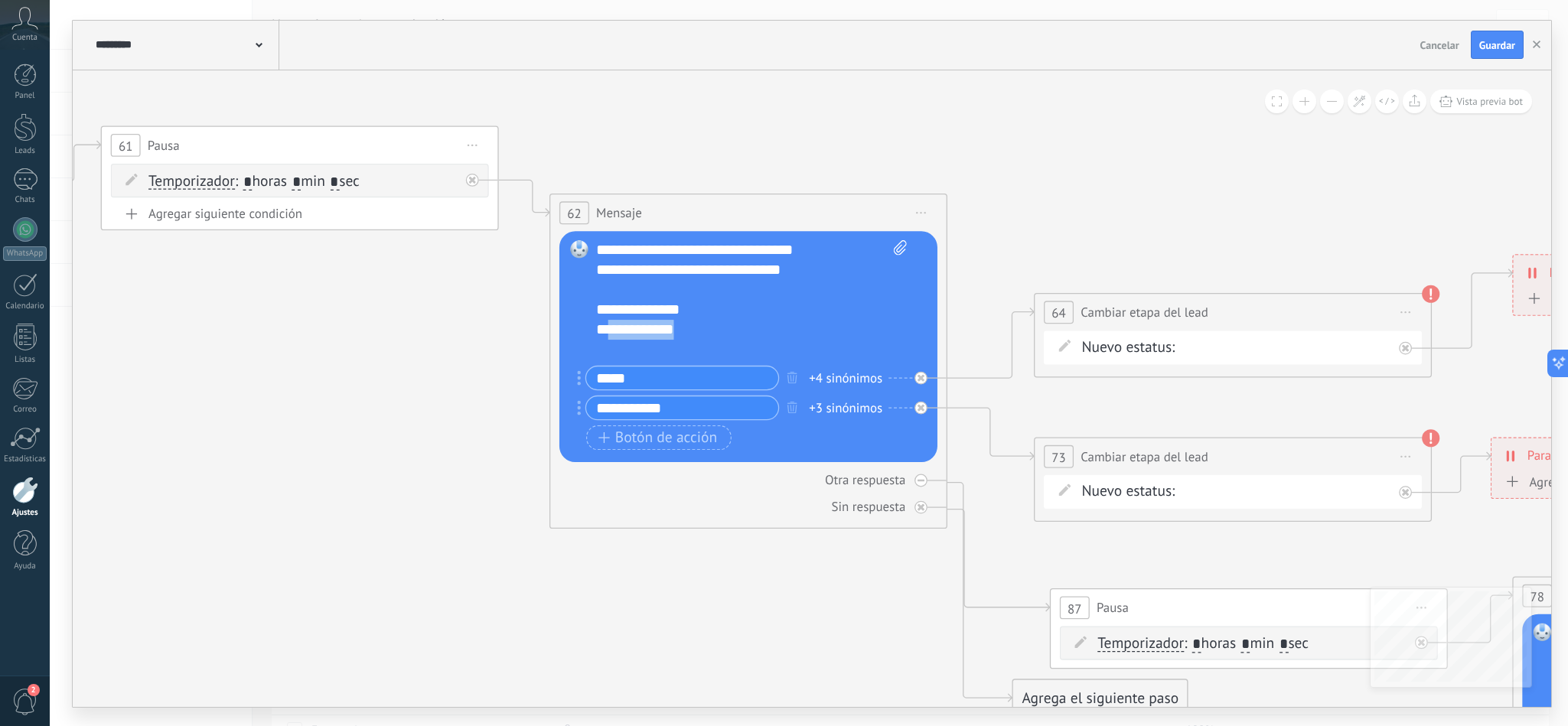 drag, startPoint x: 719, startPoint y: 328, endPoint x: 624, endPoint y: 331, distance: 95.047357 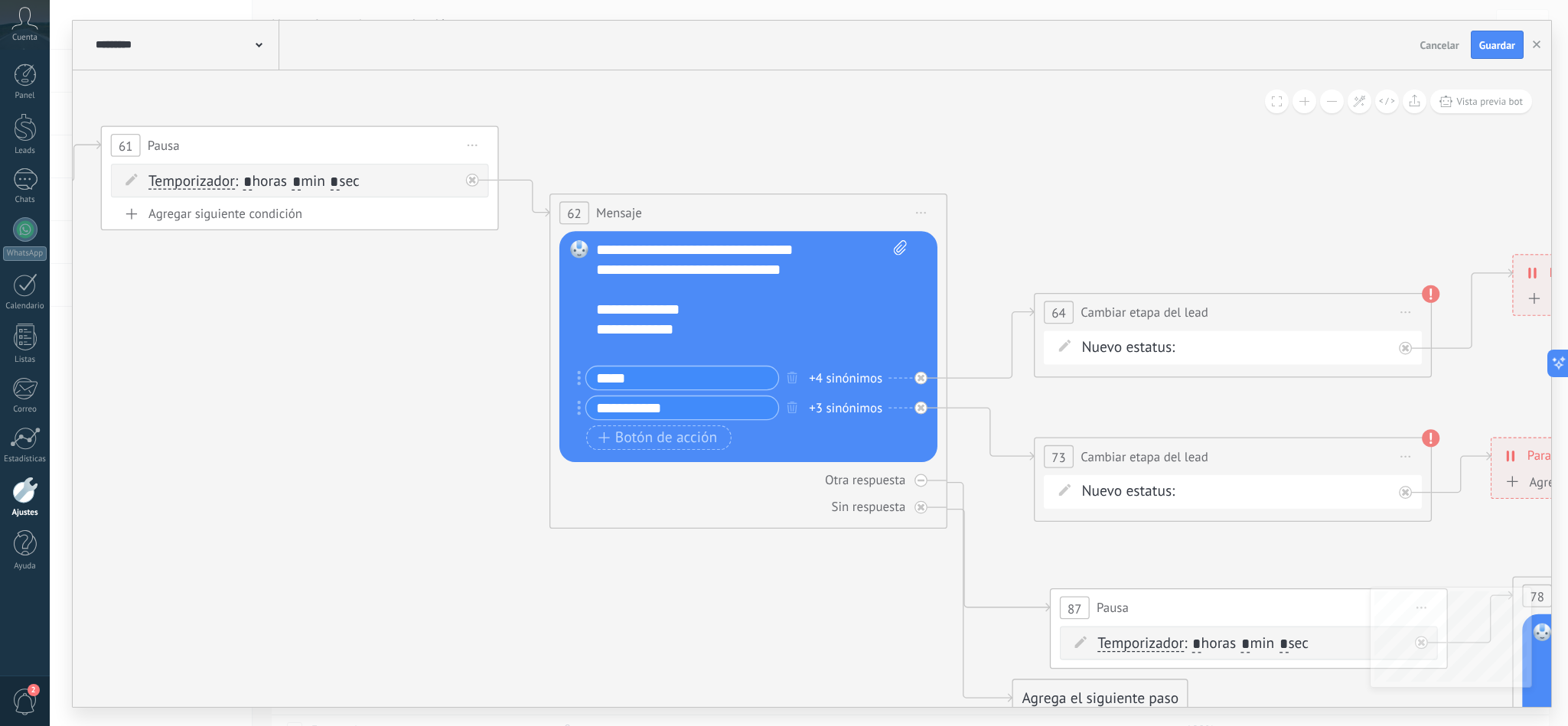 click on "*****" at bounding box center (682, 378) 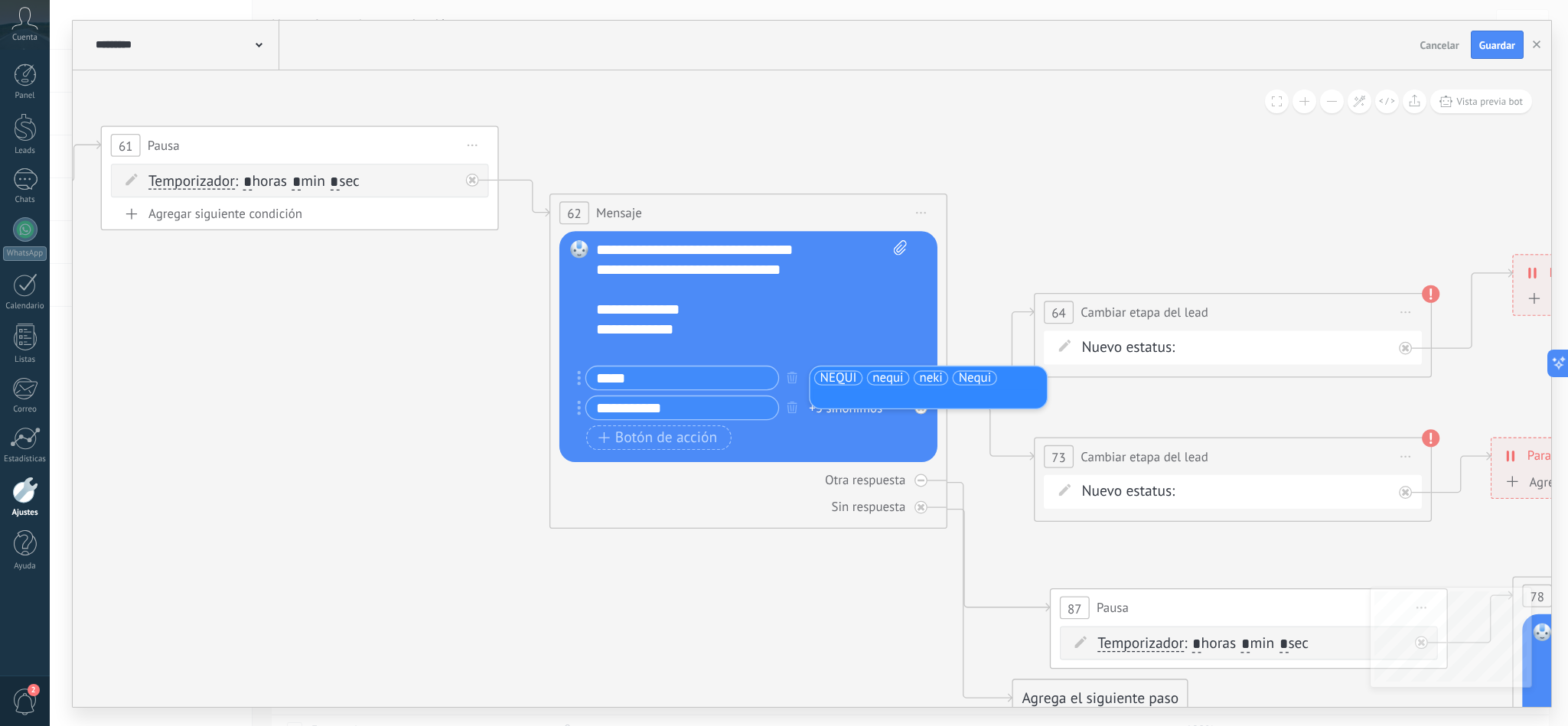 click on "*****" at bounding box center (682, 378) 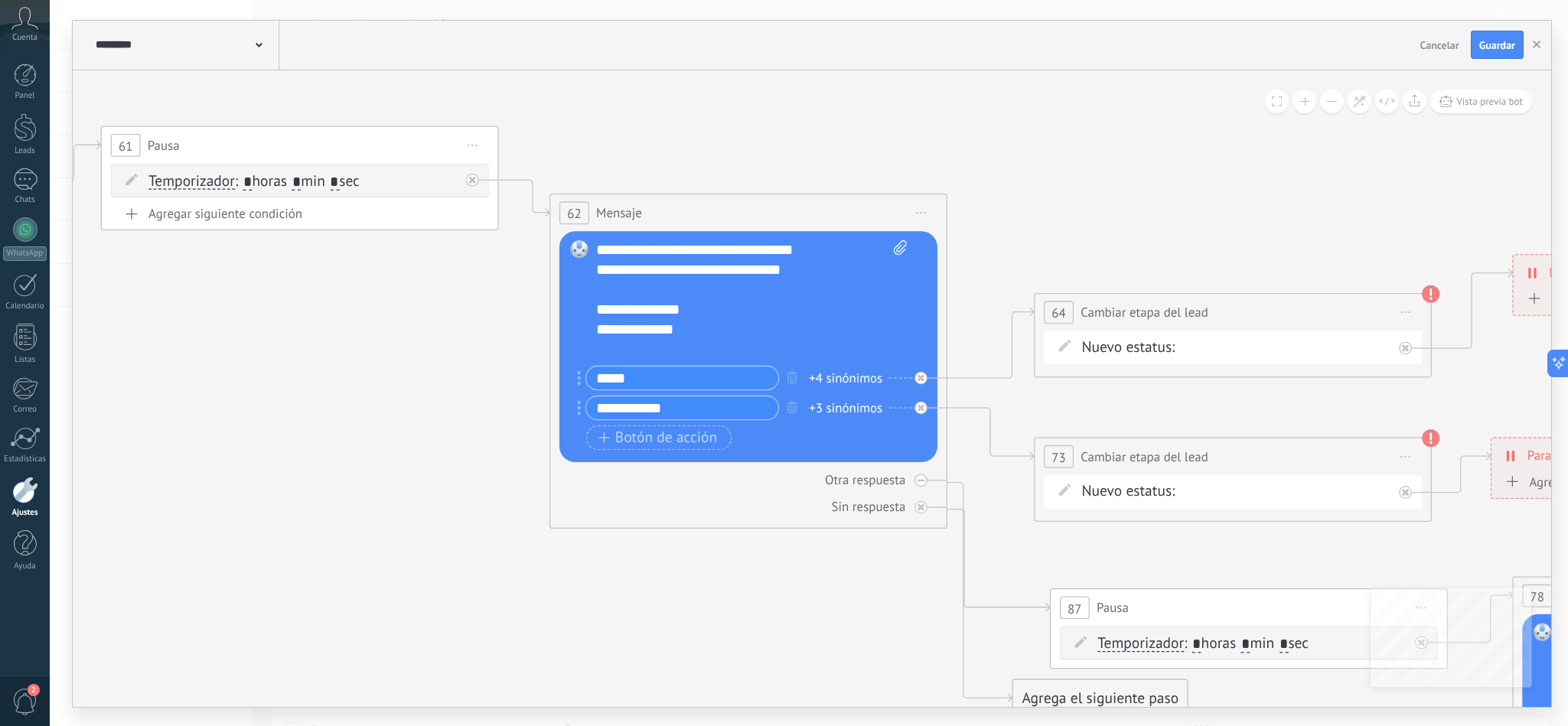 click on "*****" at bounding box center [682, 378] 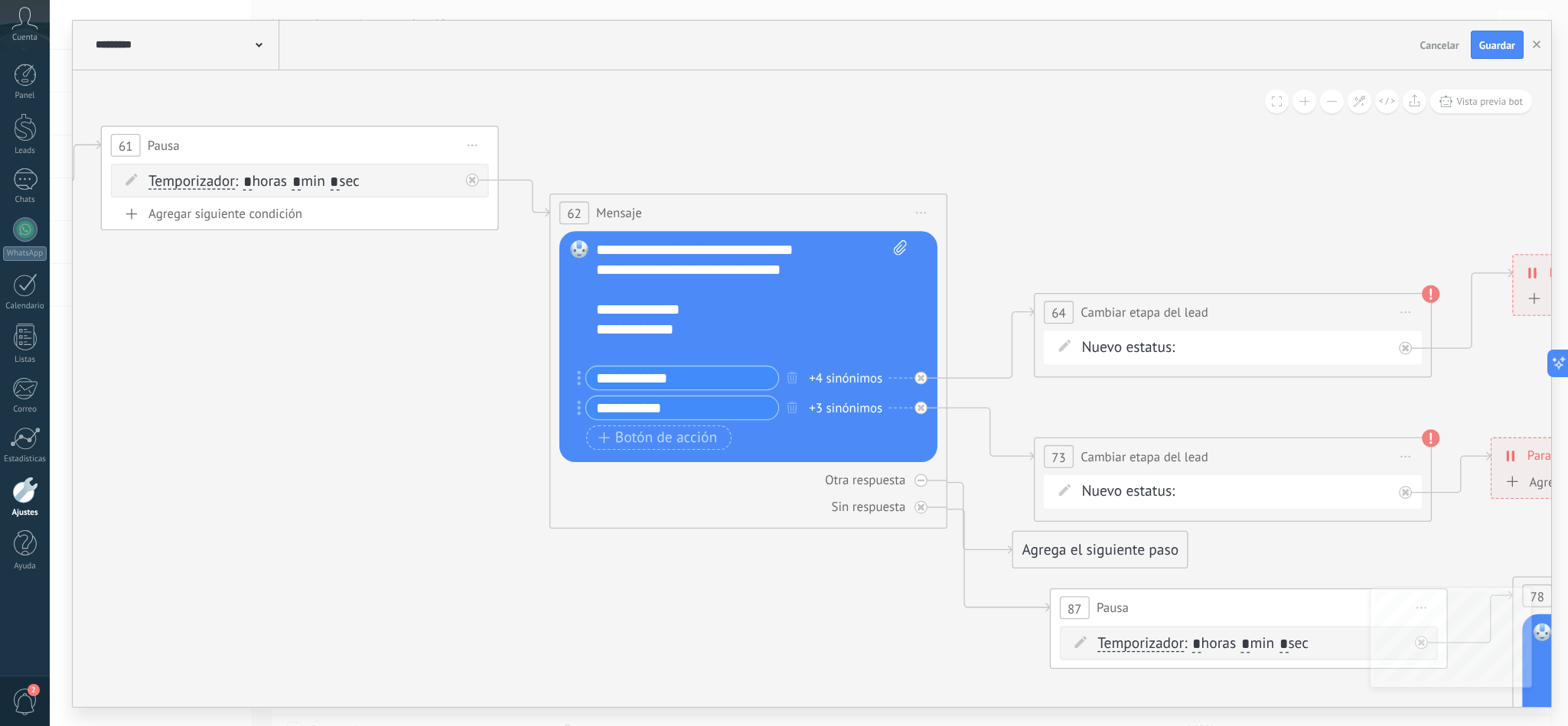 type on "**********" 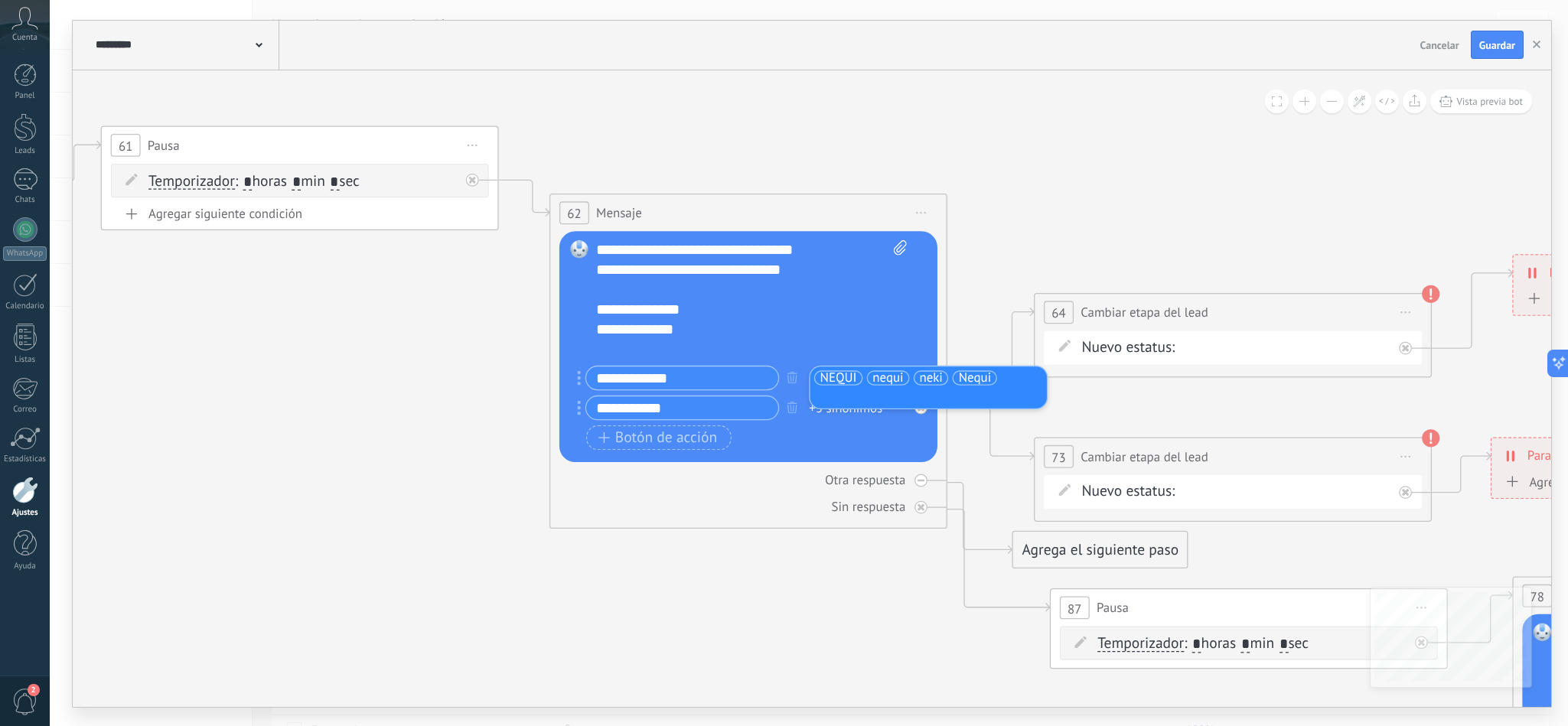 click on "NEQUI" at bounding box center [839, 377] 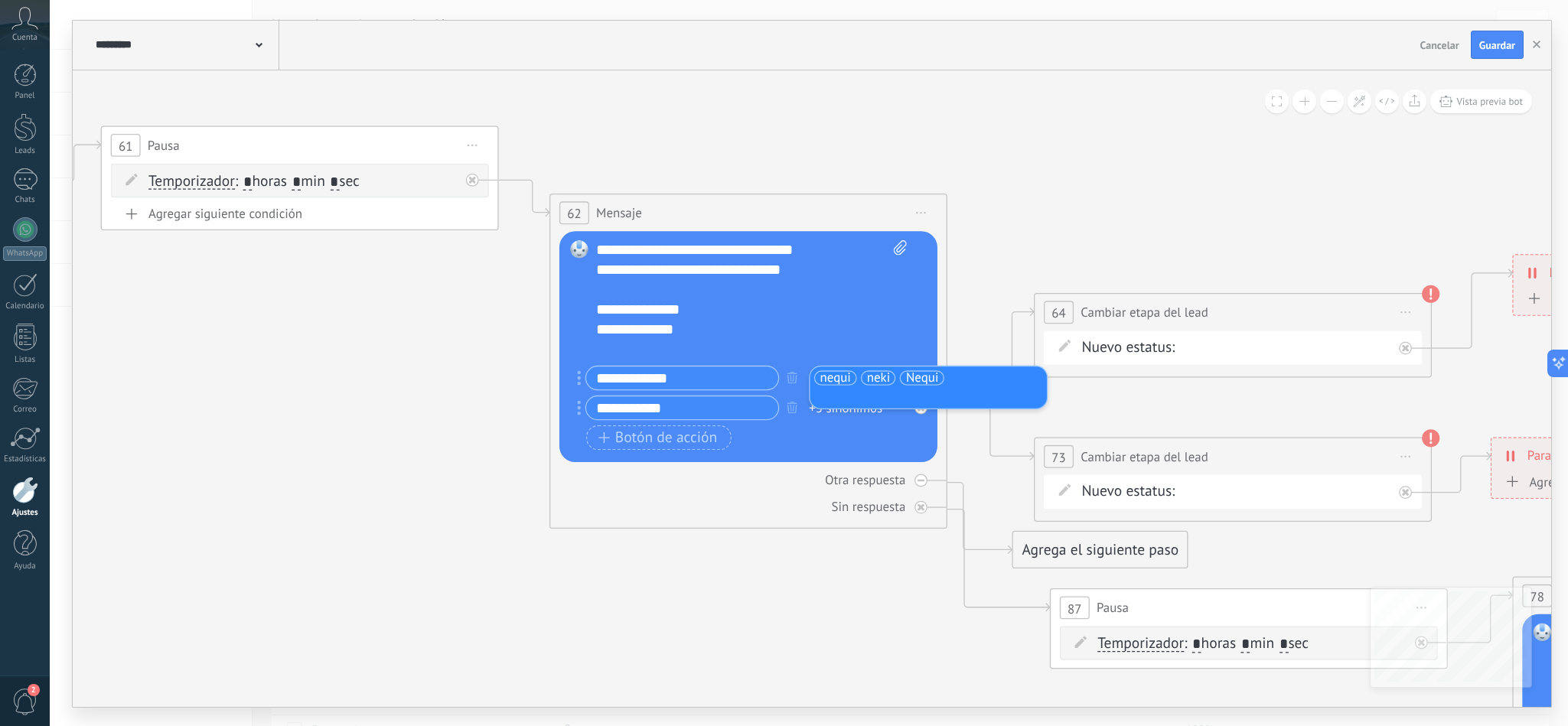 click on "nequi" at bounding box center (836, 377) 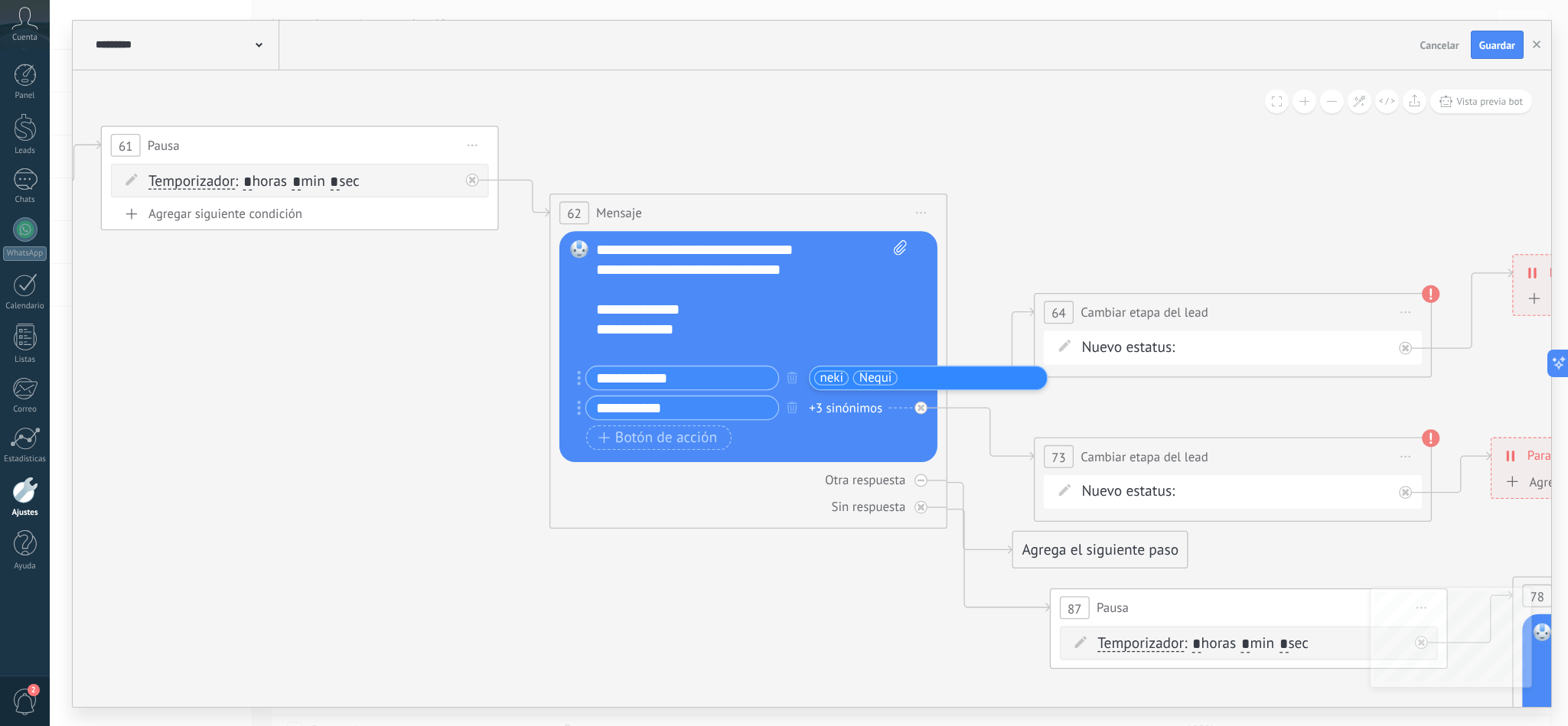 click on "neki" at bounding box center (832, 377) 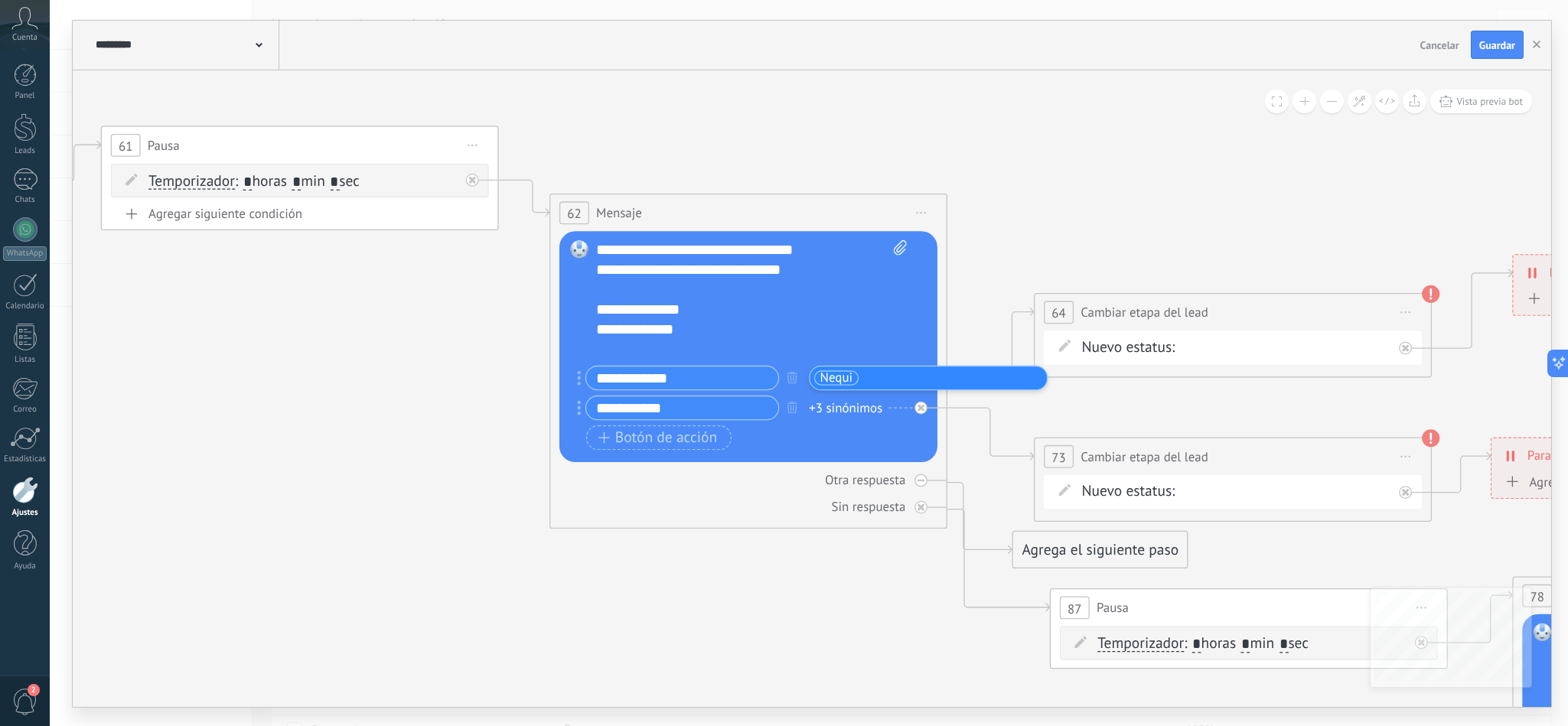click on "Nequi" at bounding box center [836, 377] 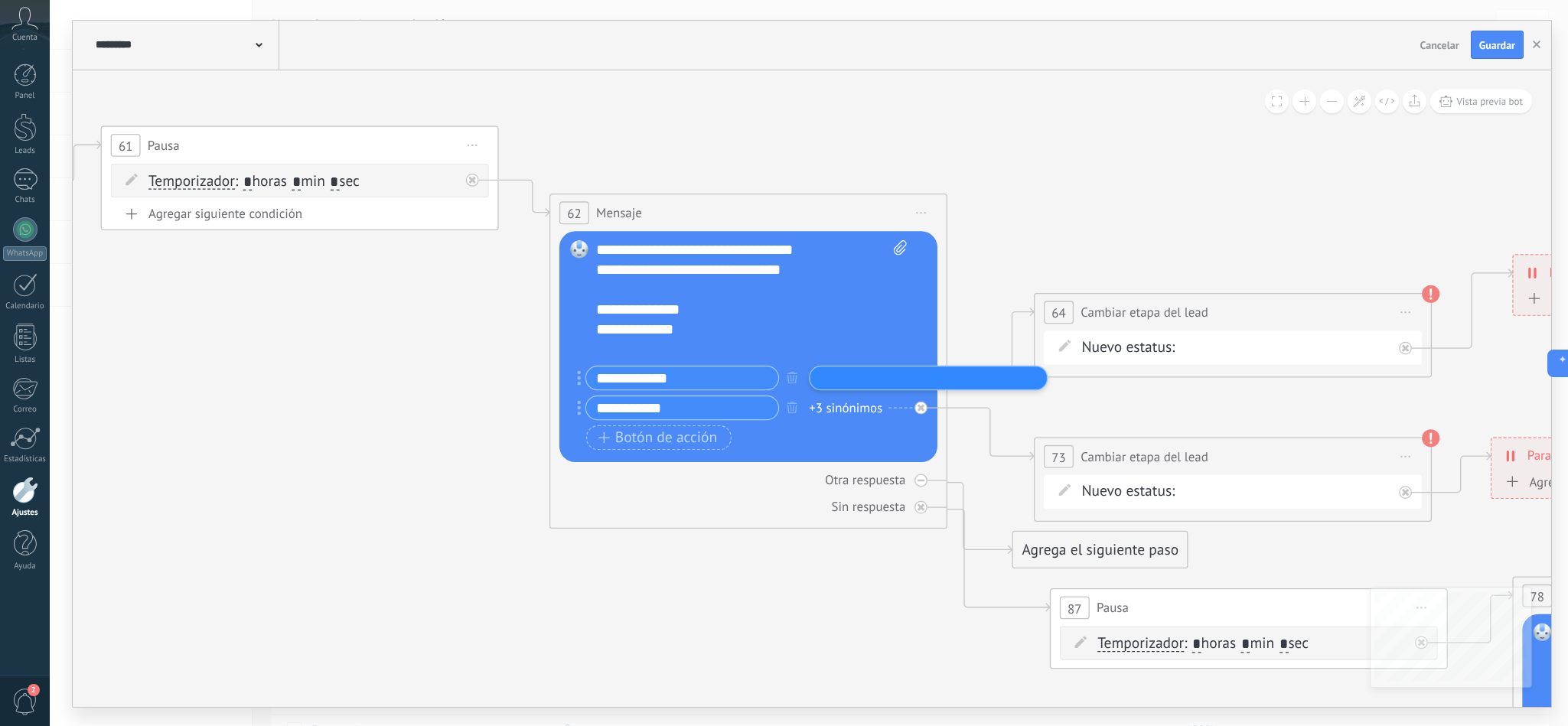click at bounding box center [865, 377] 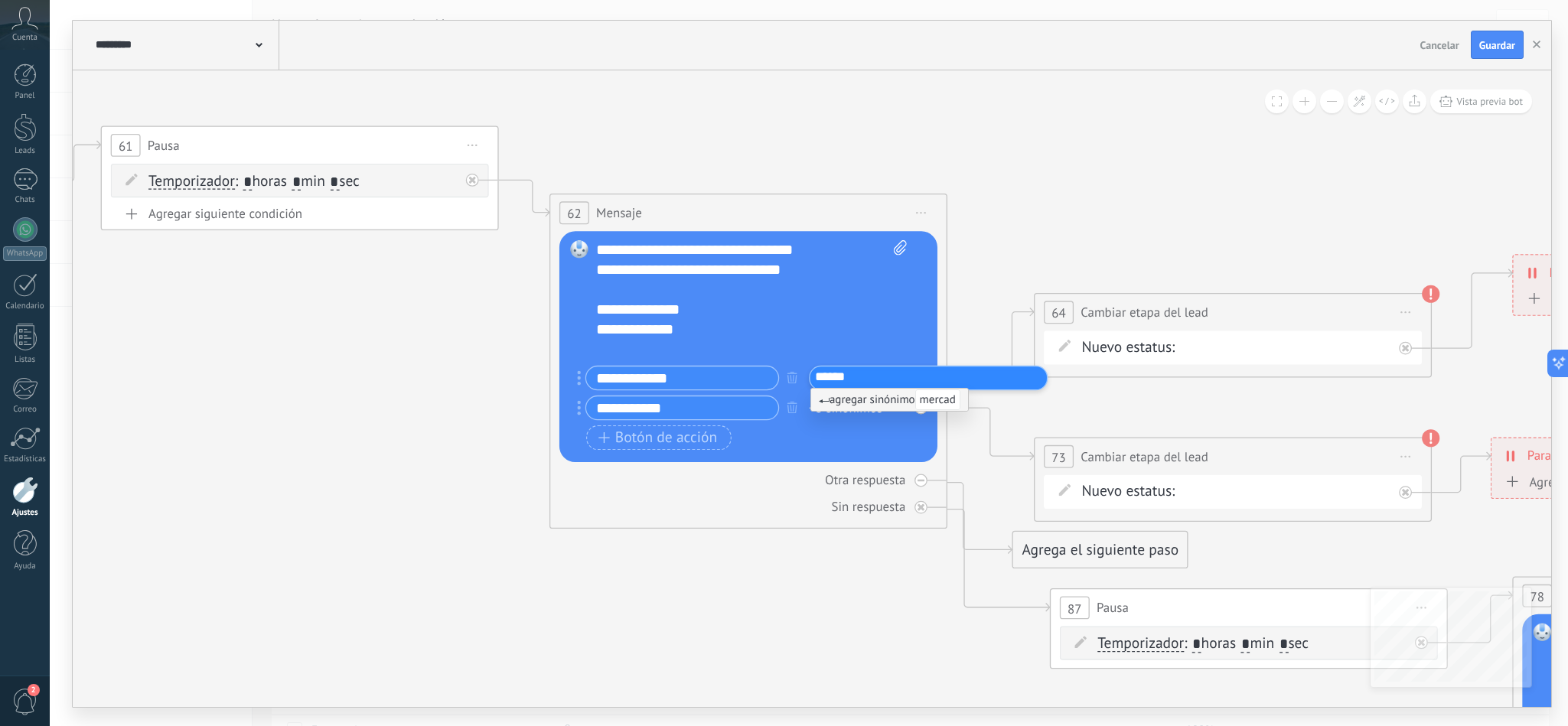 type on "*******" 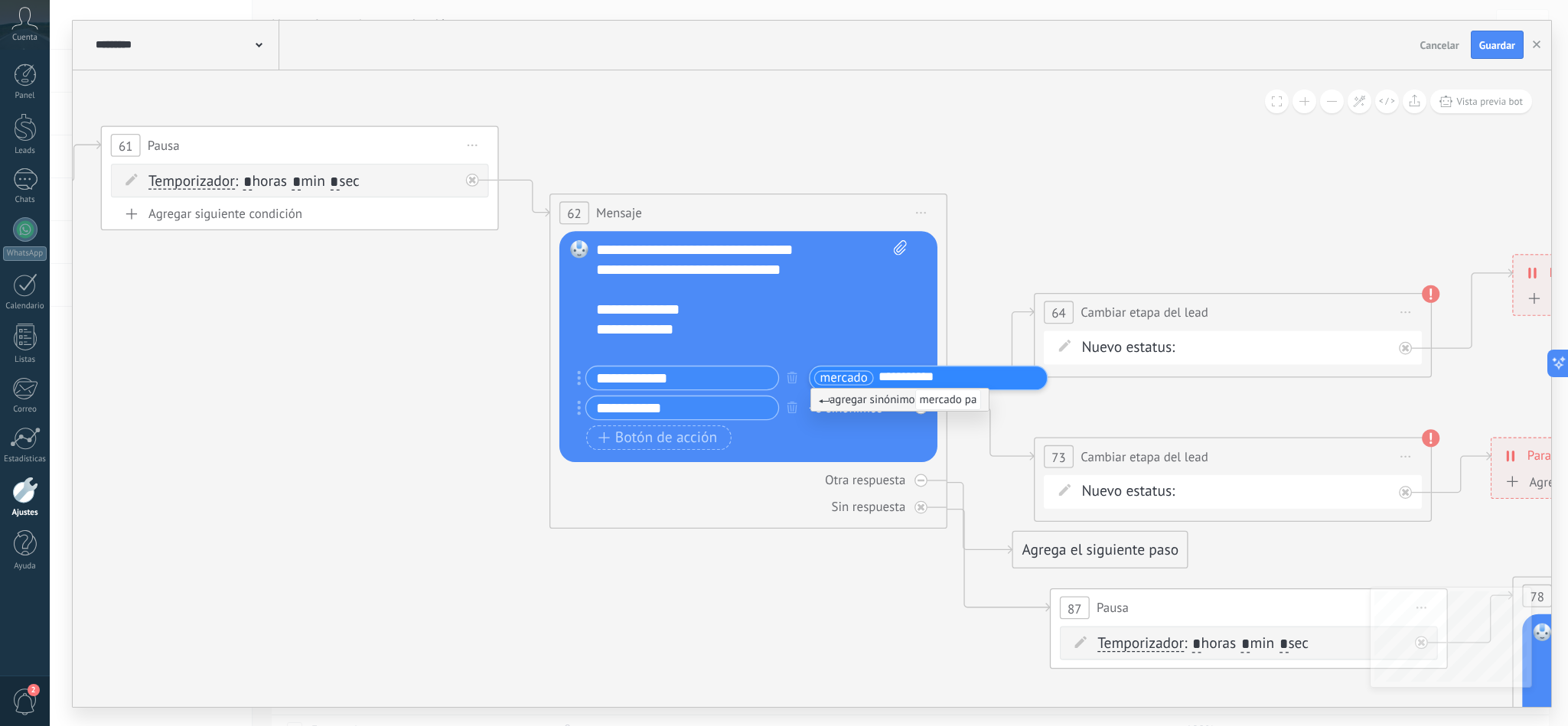 type on "**********" 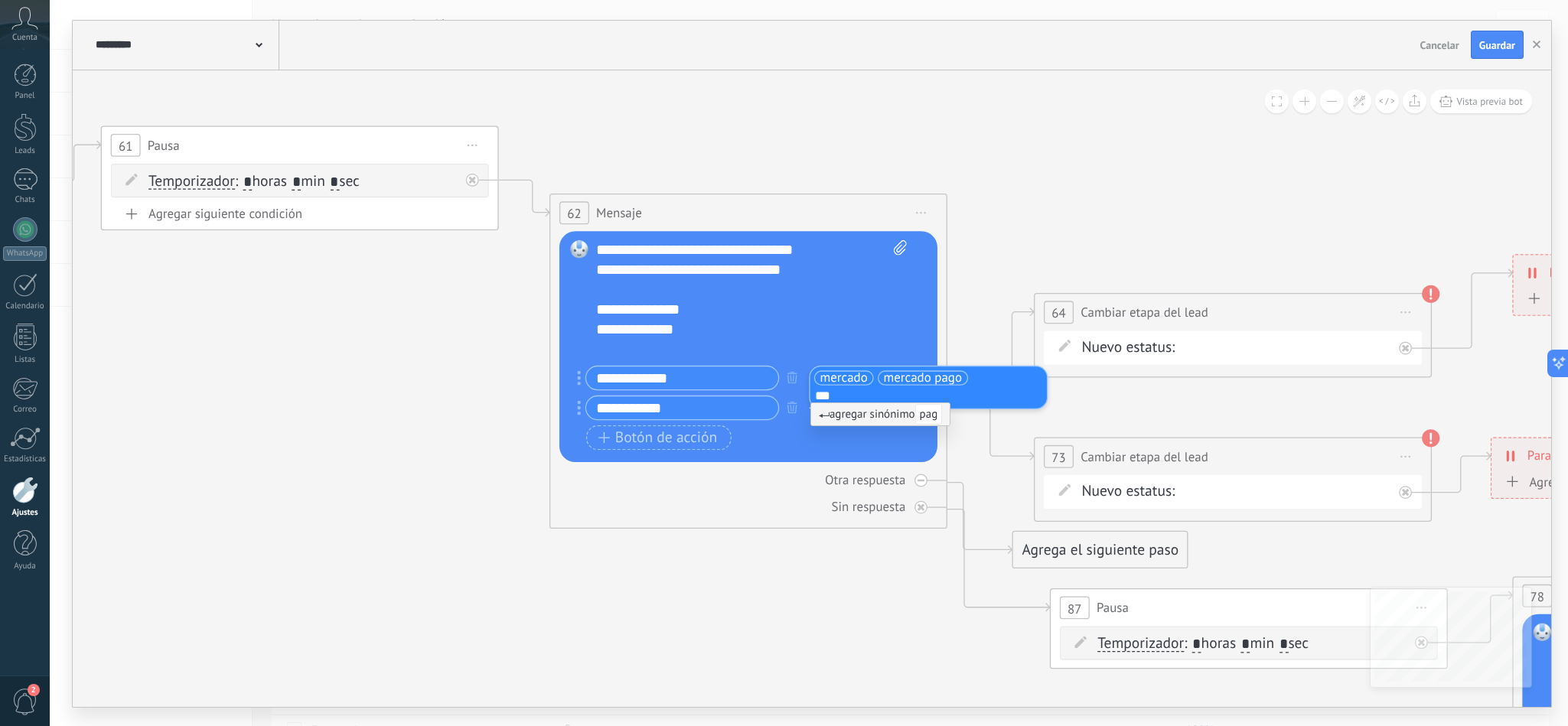 type on "****" 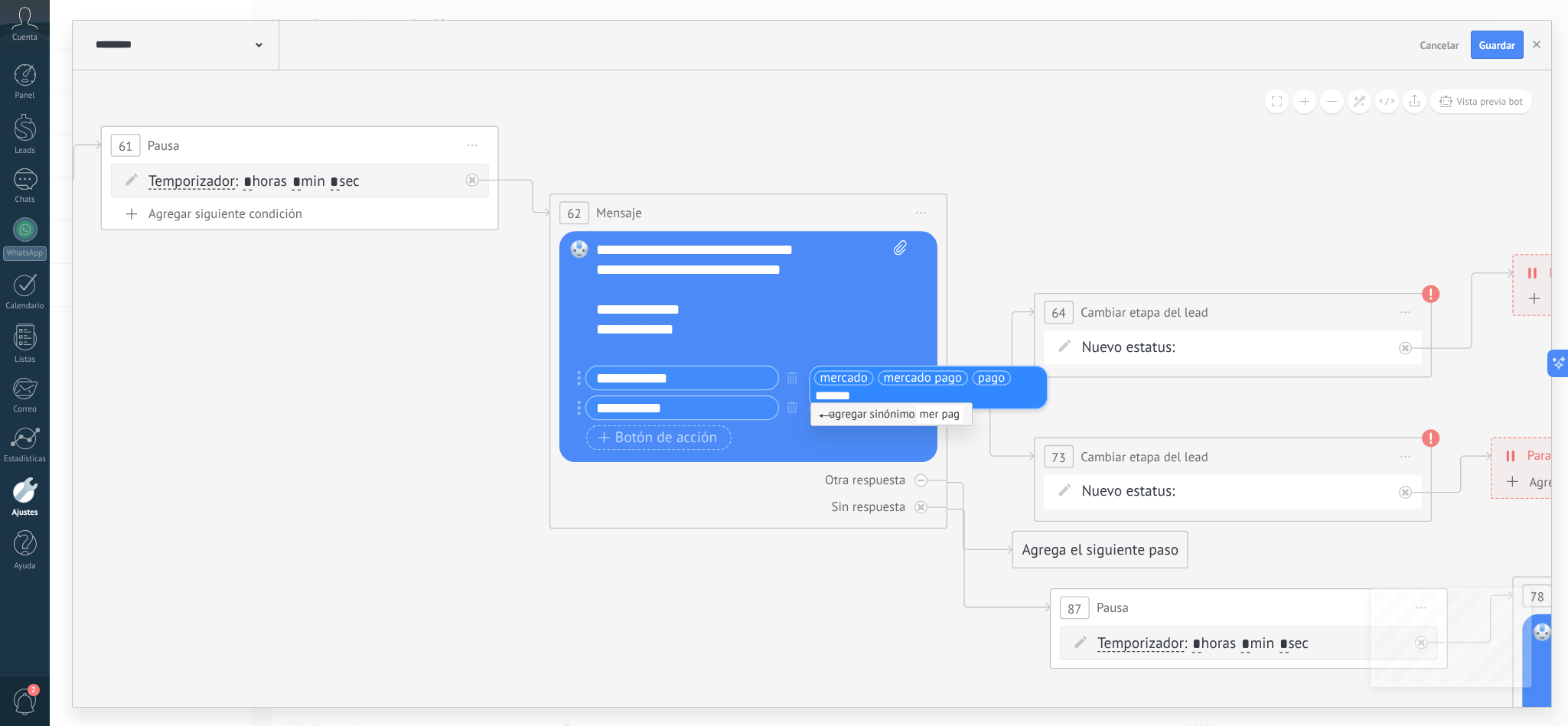 type on "********" 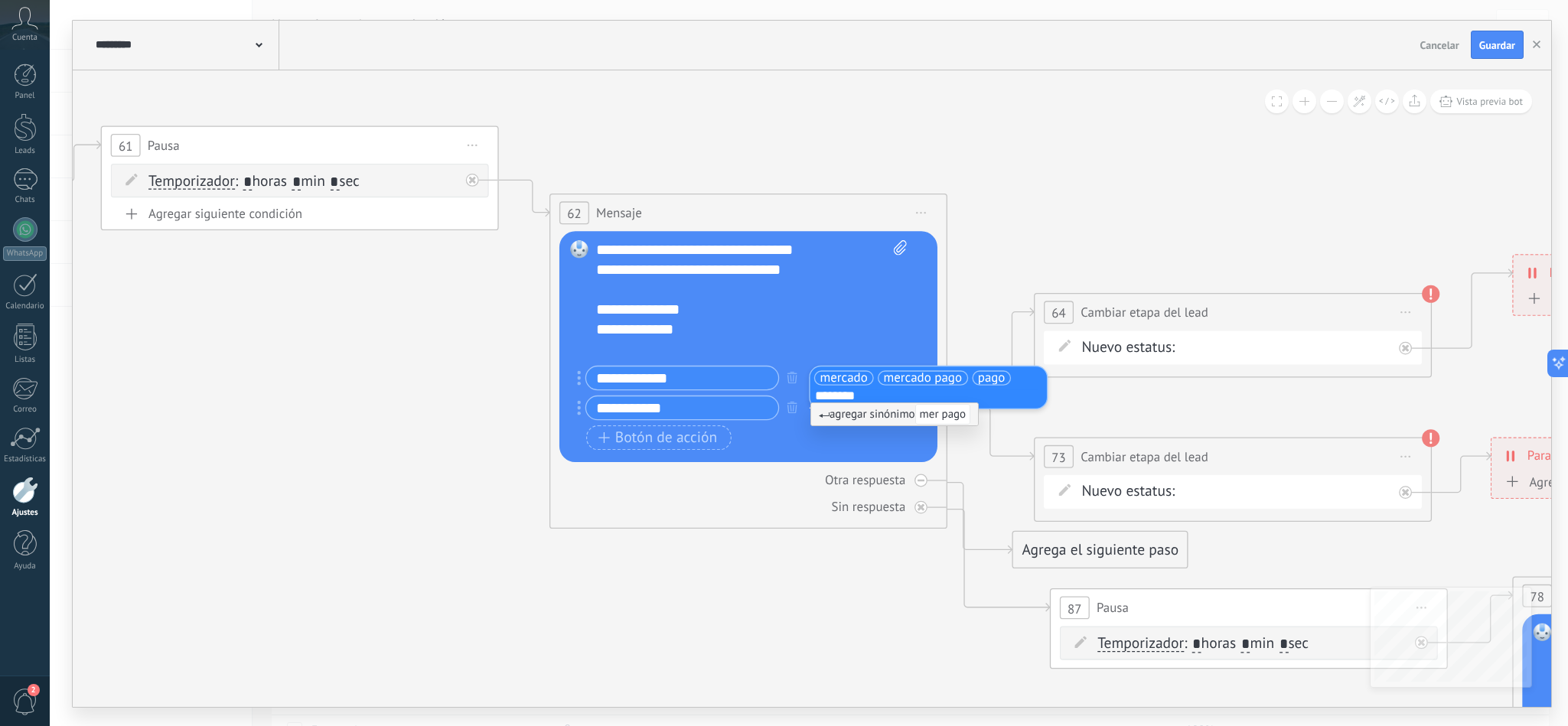 type 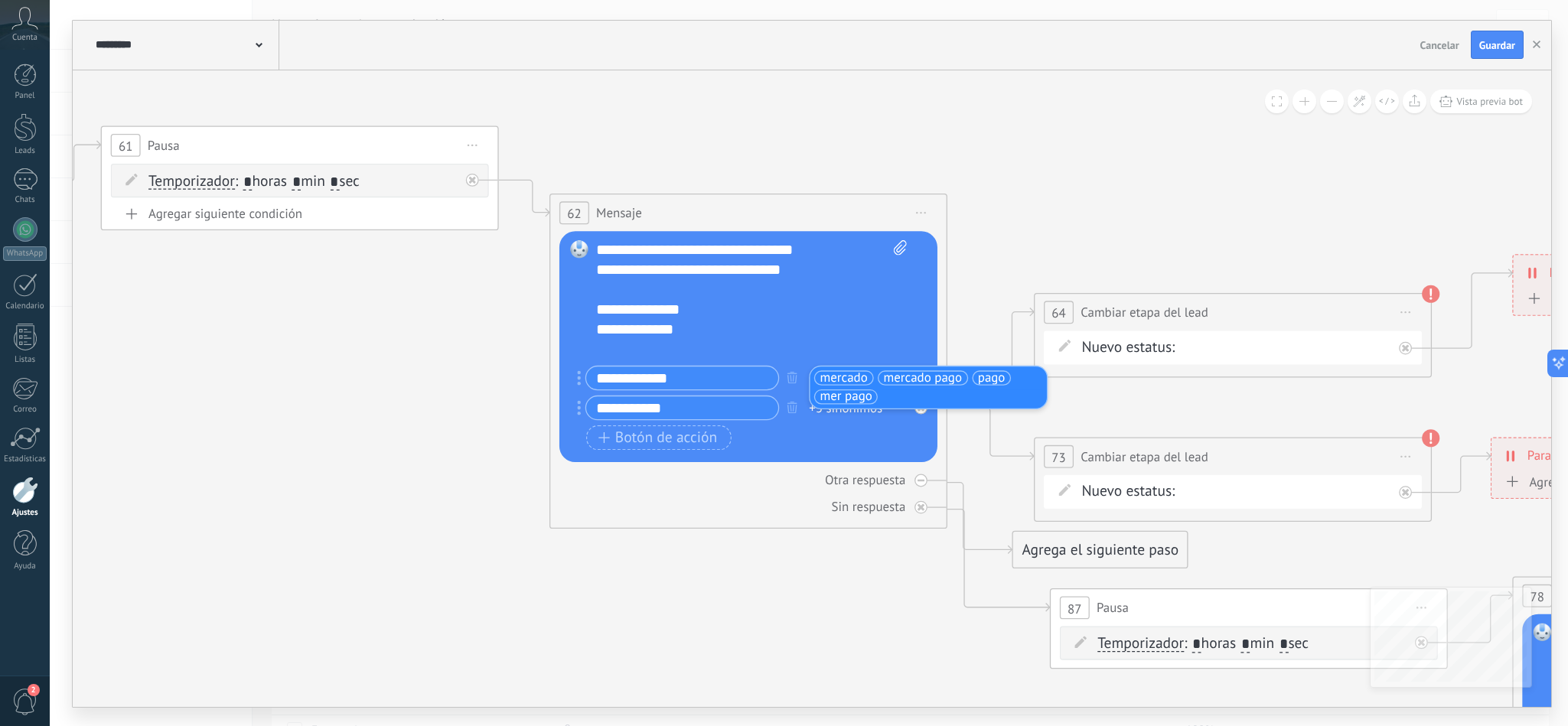 click on "Reemplazar
Quitar
Convertir a mensaje de voz
Arrastre la imagen aquí para adjuntarla.
Añadir imagen
Subir
Arrastrar y soltar
Archivo no encontrado
Escribe tu mensaje..." at bounding box center [748, 347] 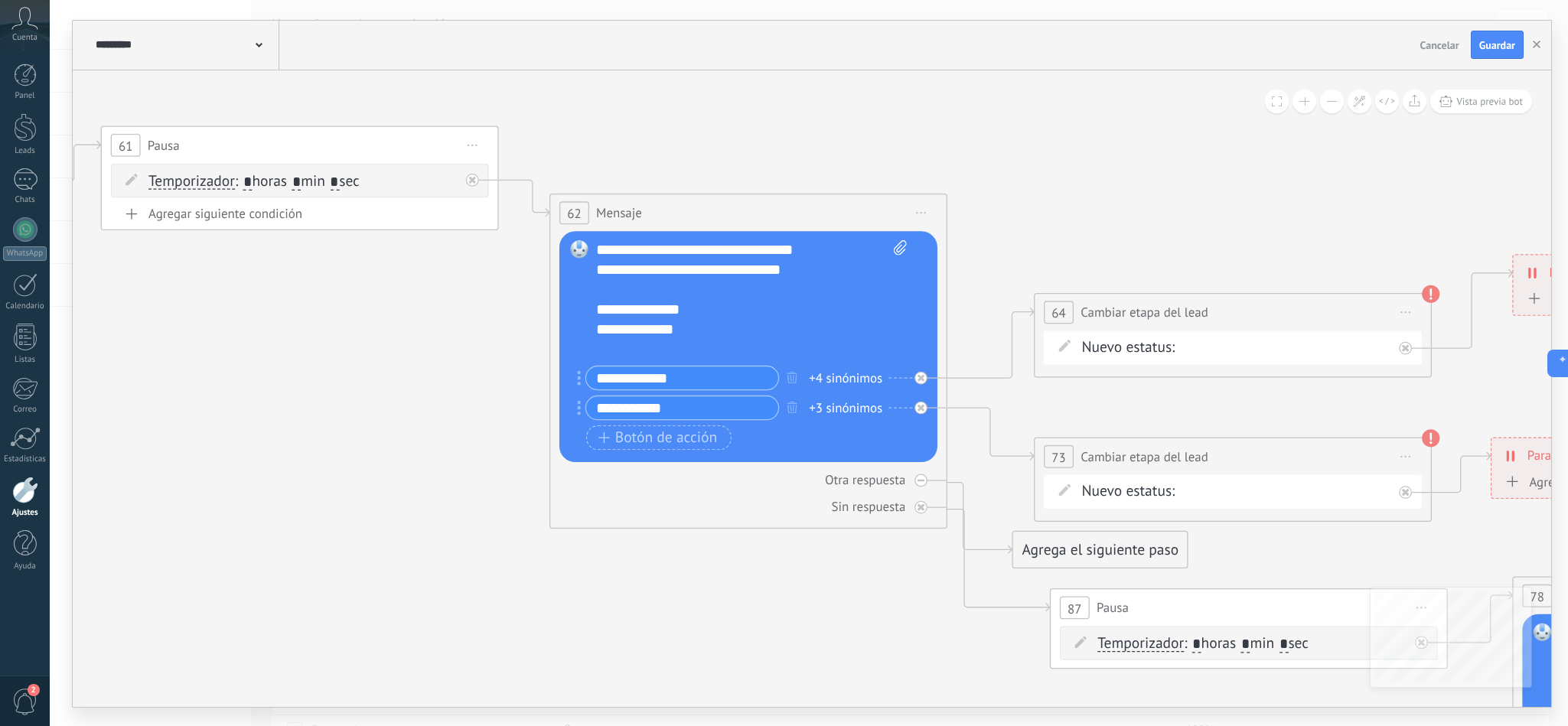 click on "+4  sinónimos" at bounding box center (846, 378) 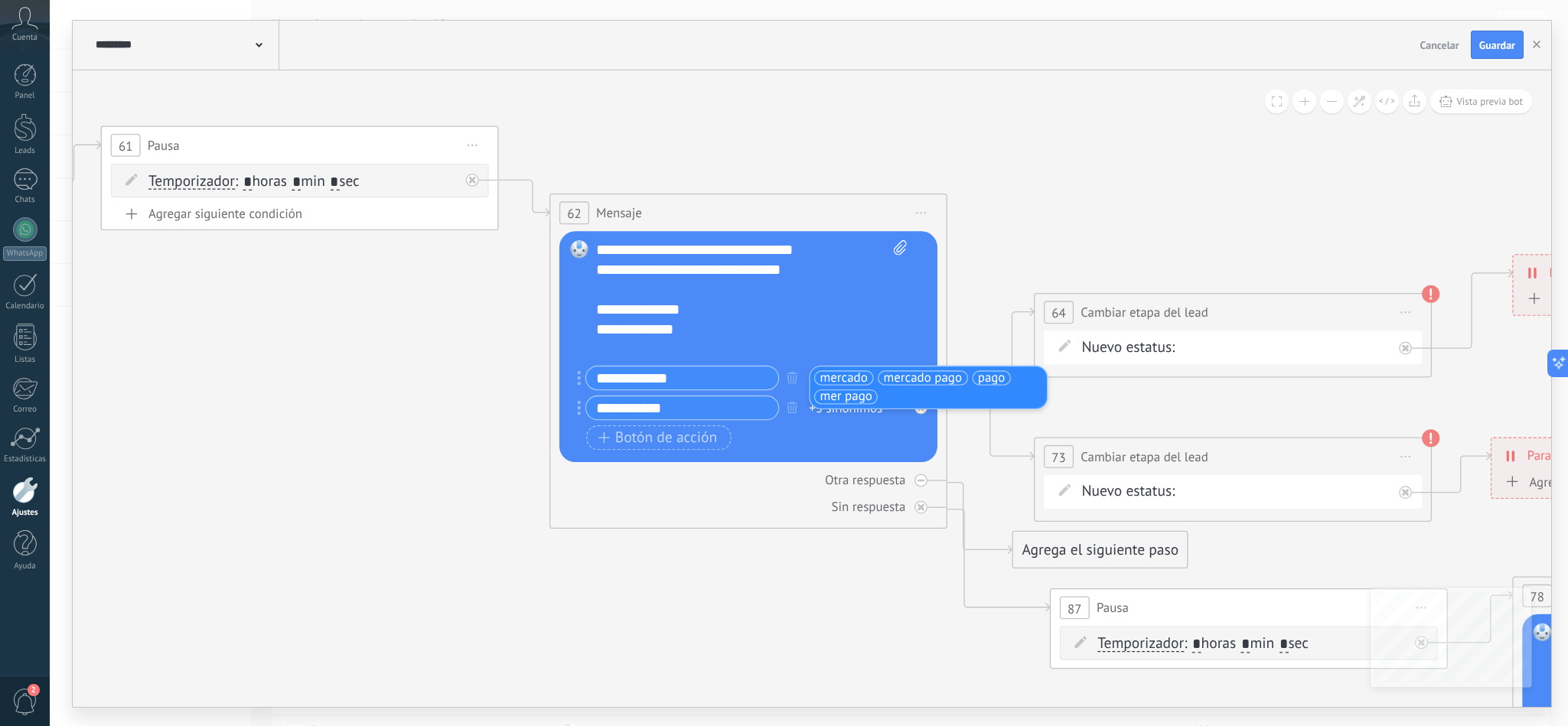 click on "Botón de acción
Enlace de web" at bounding box center (746, 437) 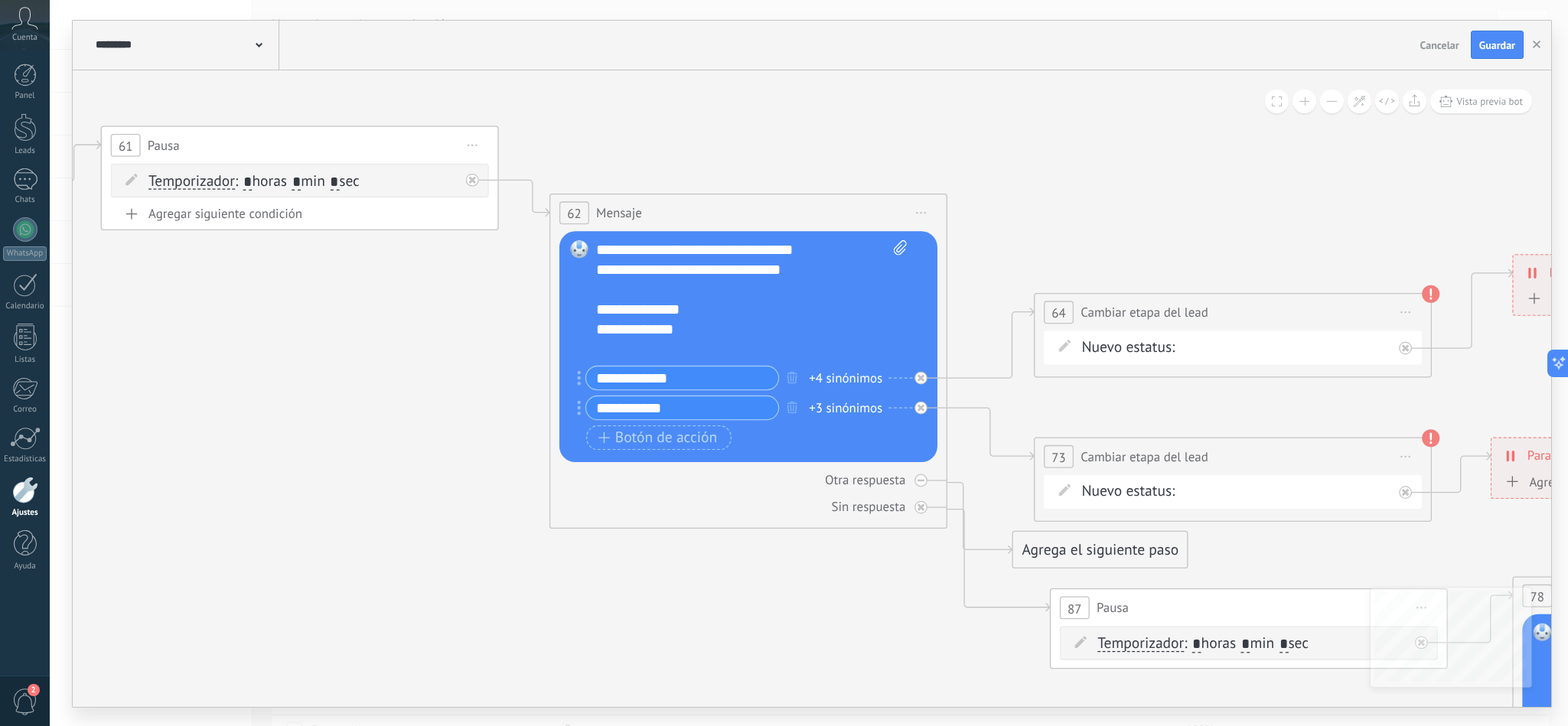 click on "+3 sinónimos" at bounding box center [846, 408] 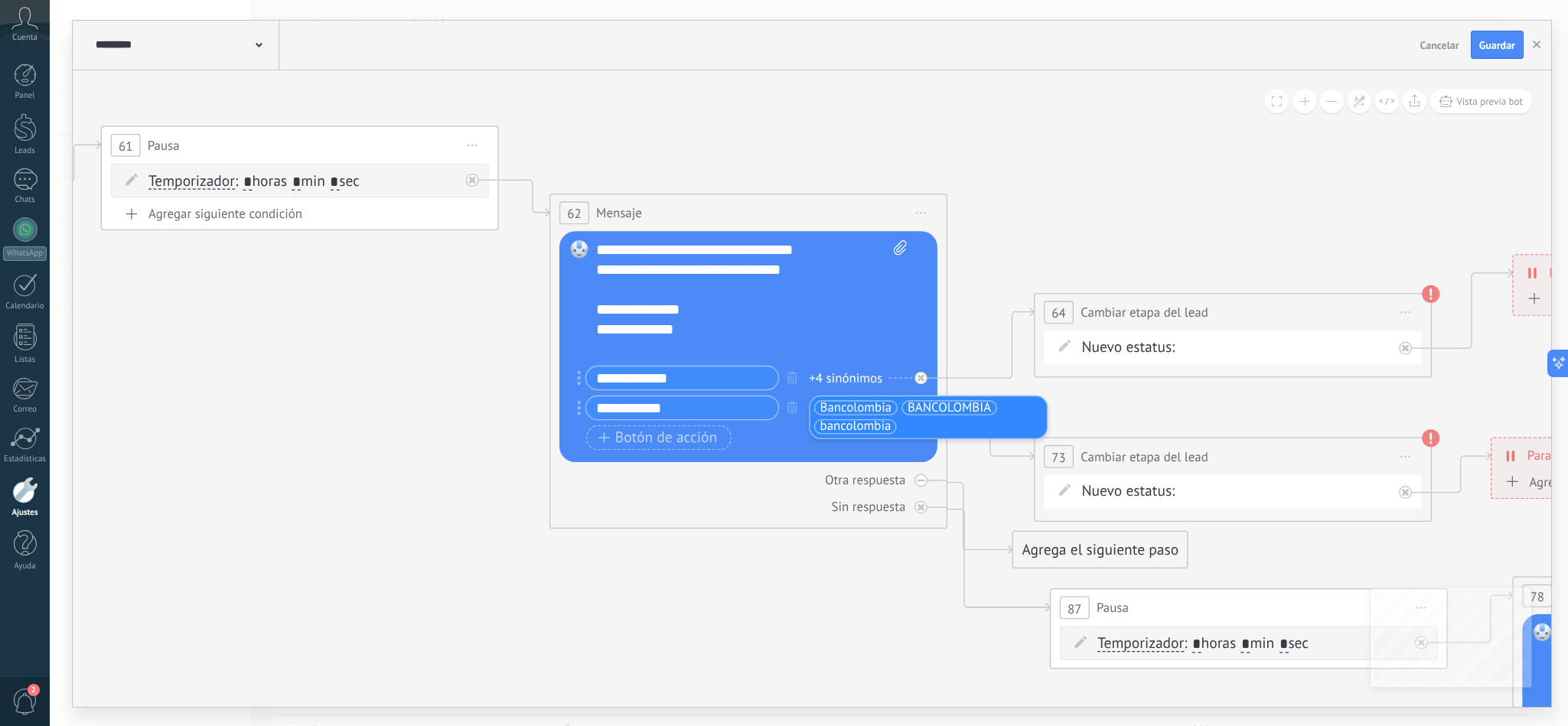 click on "BANCOLOMBIA" at bounding box center [949, 407] 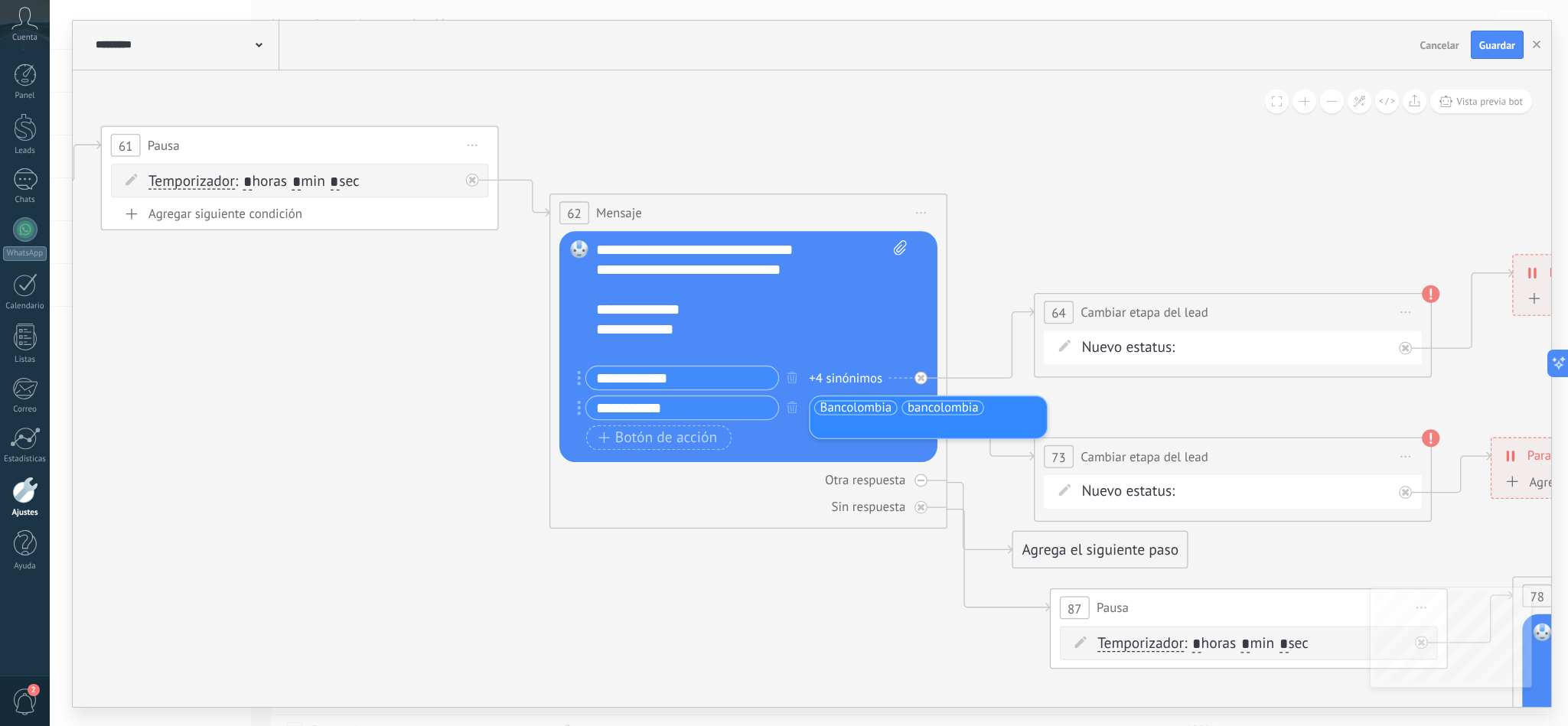 click on "Bancolombia bancolombia" at bounding box center [928, 416] 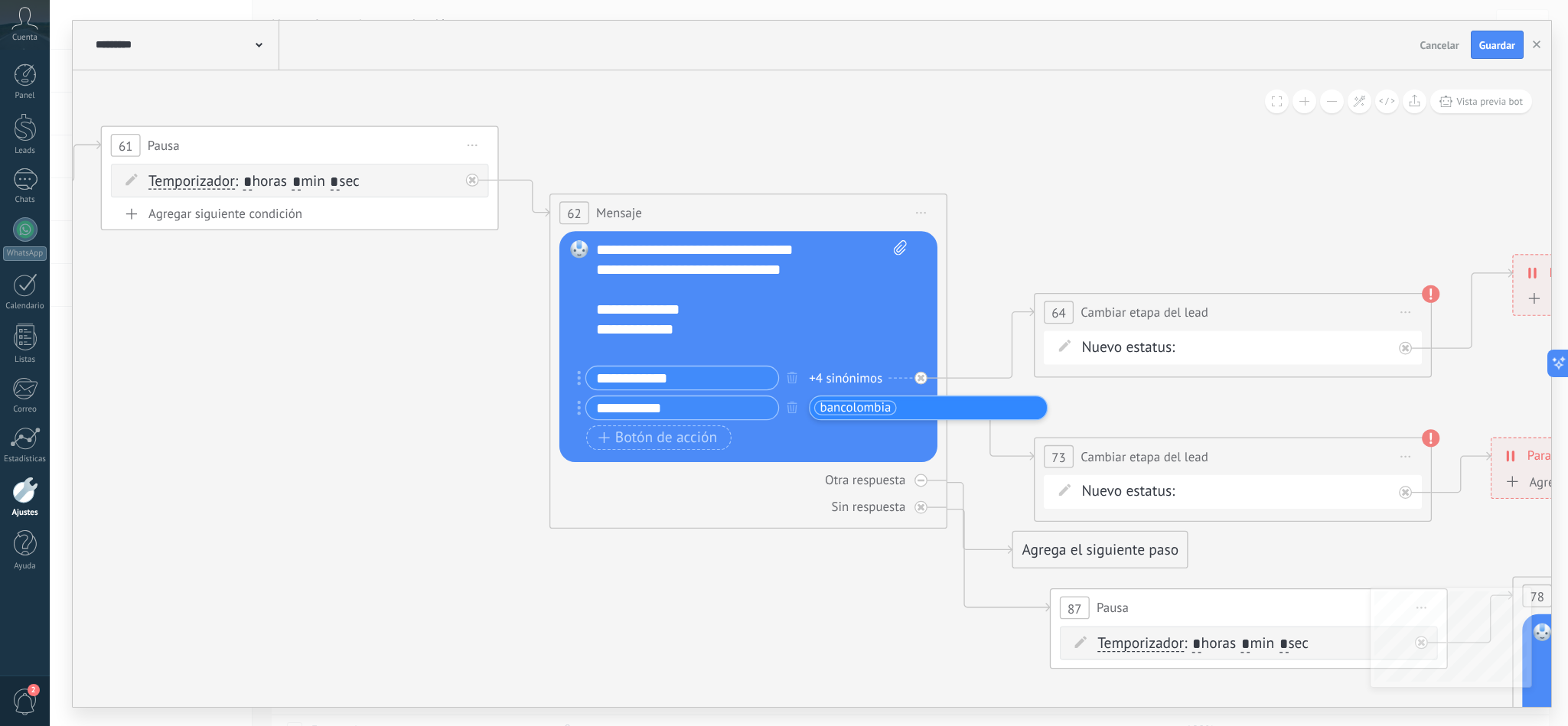 click on "bancolombia" at bounding box center (856, 407) 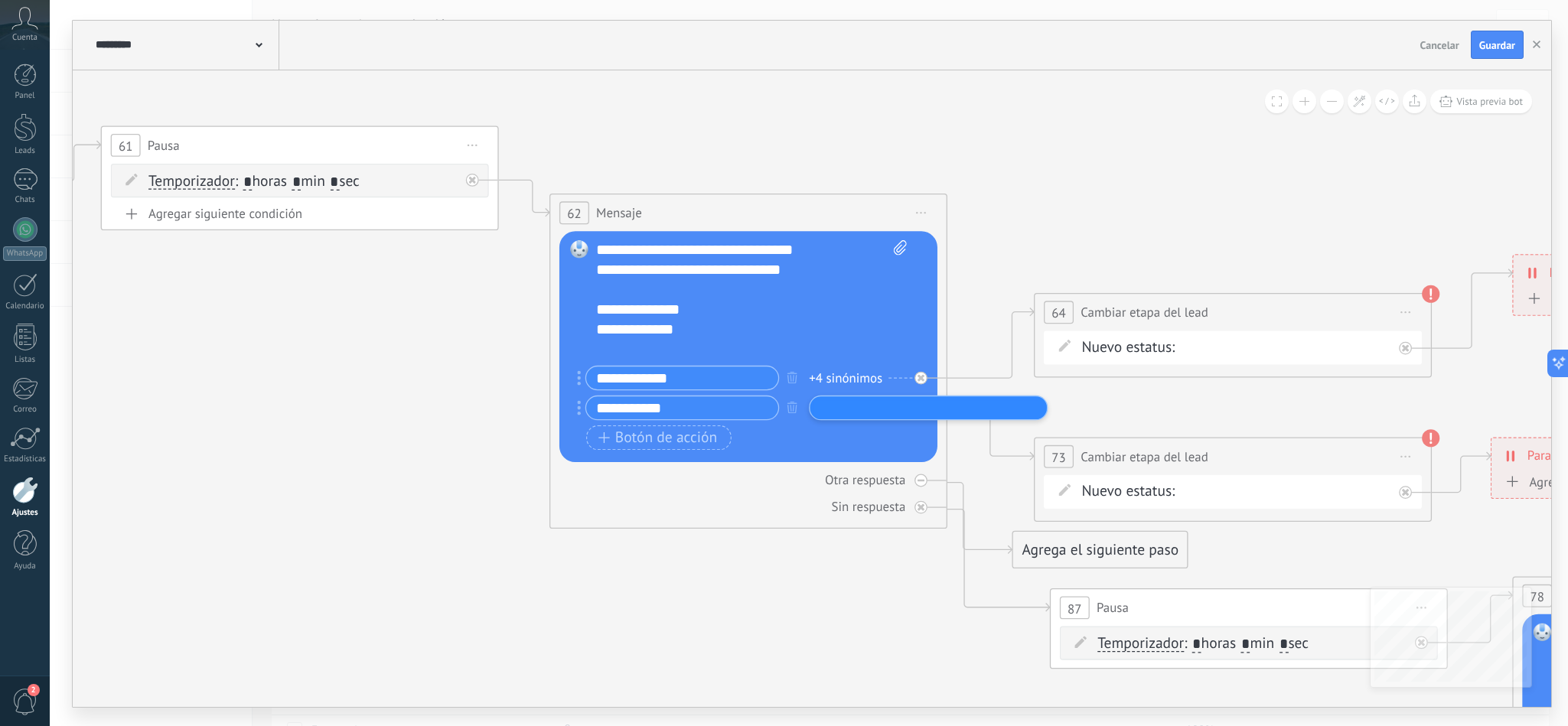 click at bounding box center [865, 407] 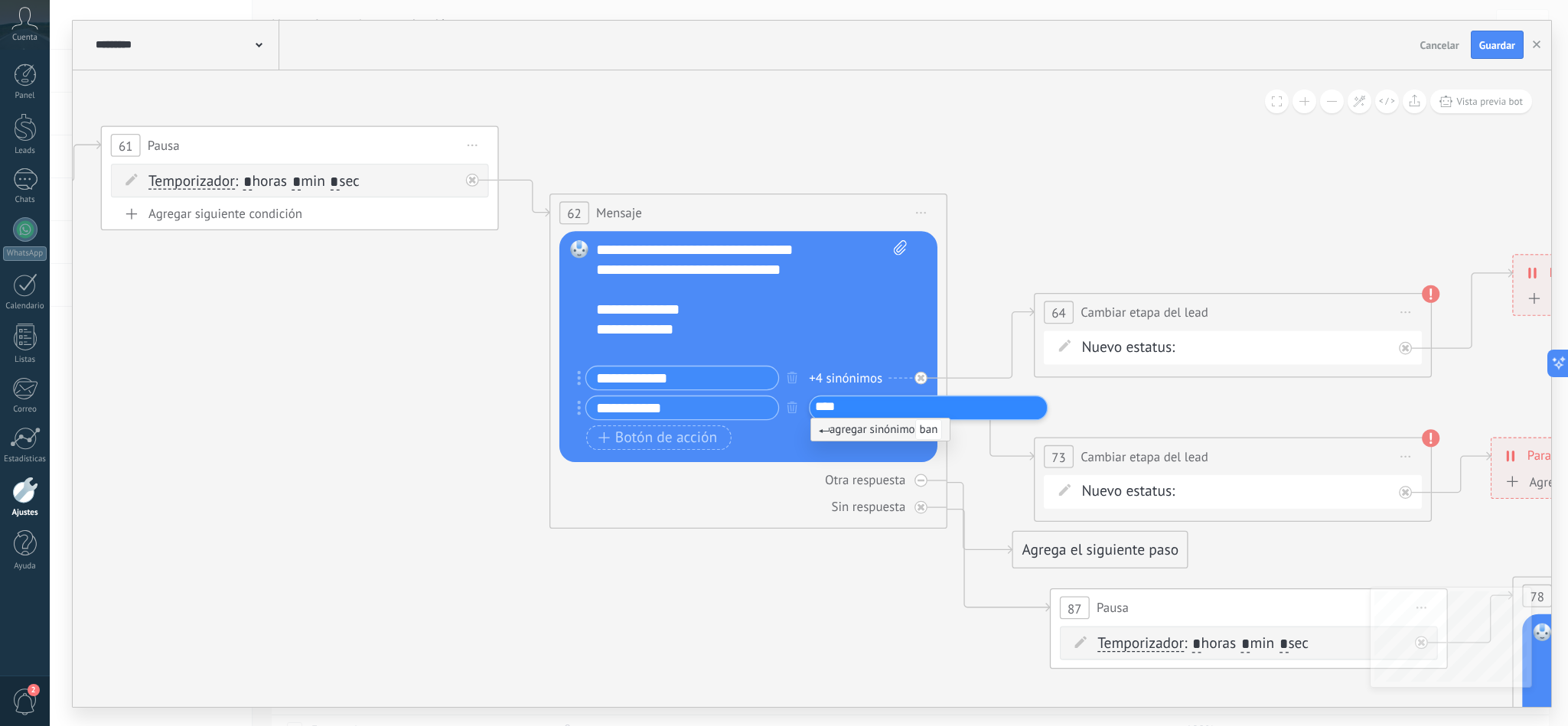 type on "*****" 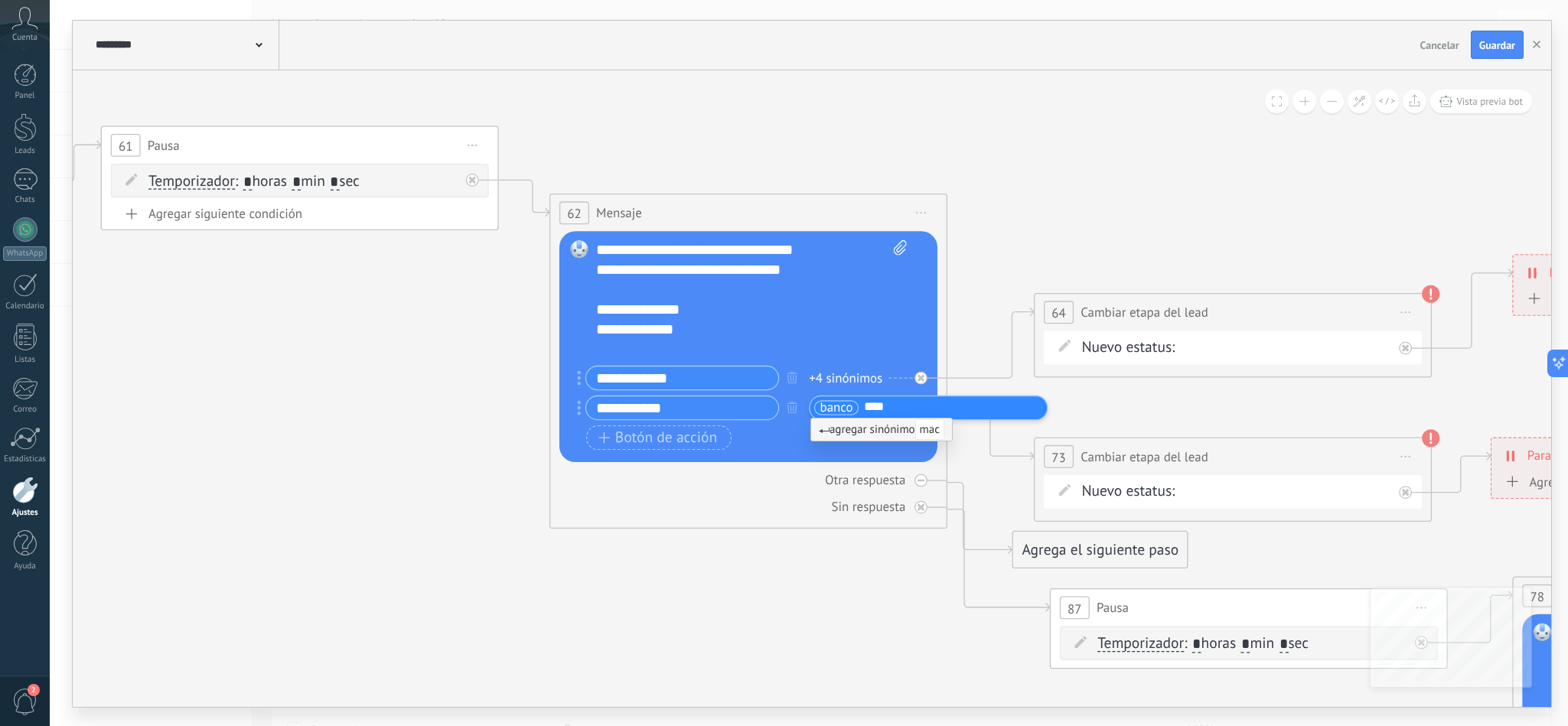 type on "*****" 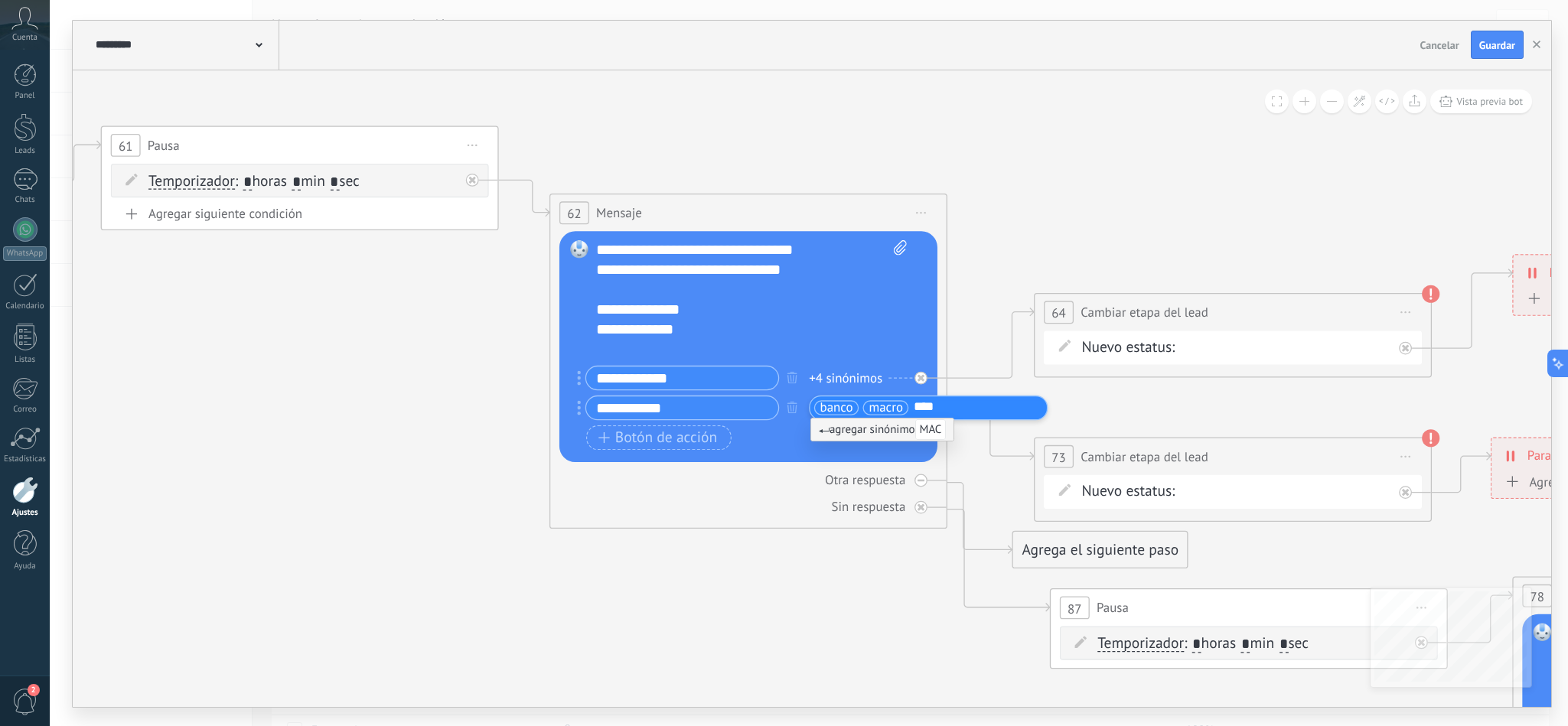 type on "*****" 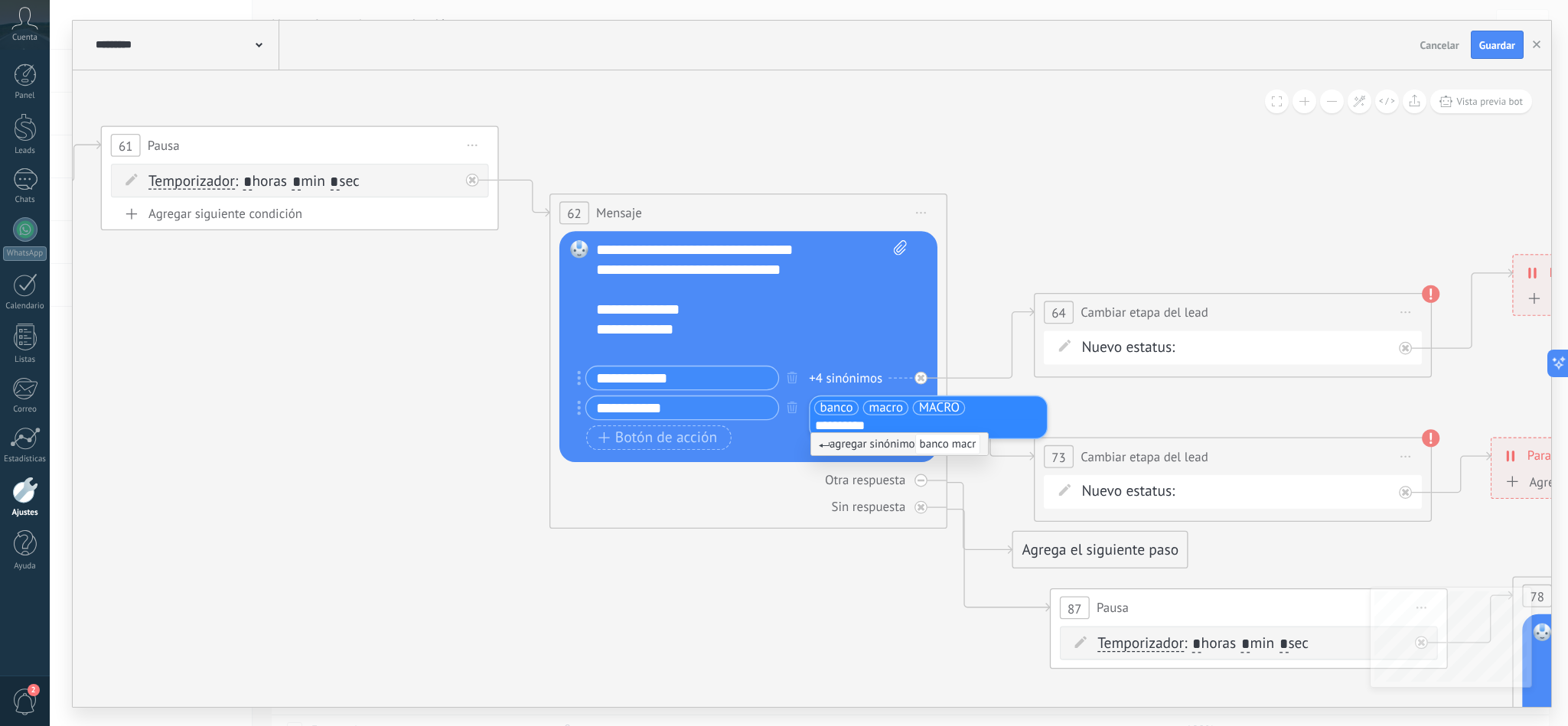 type on "**********" 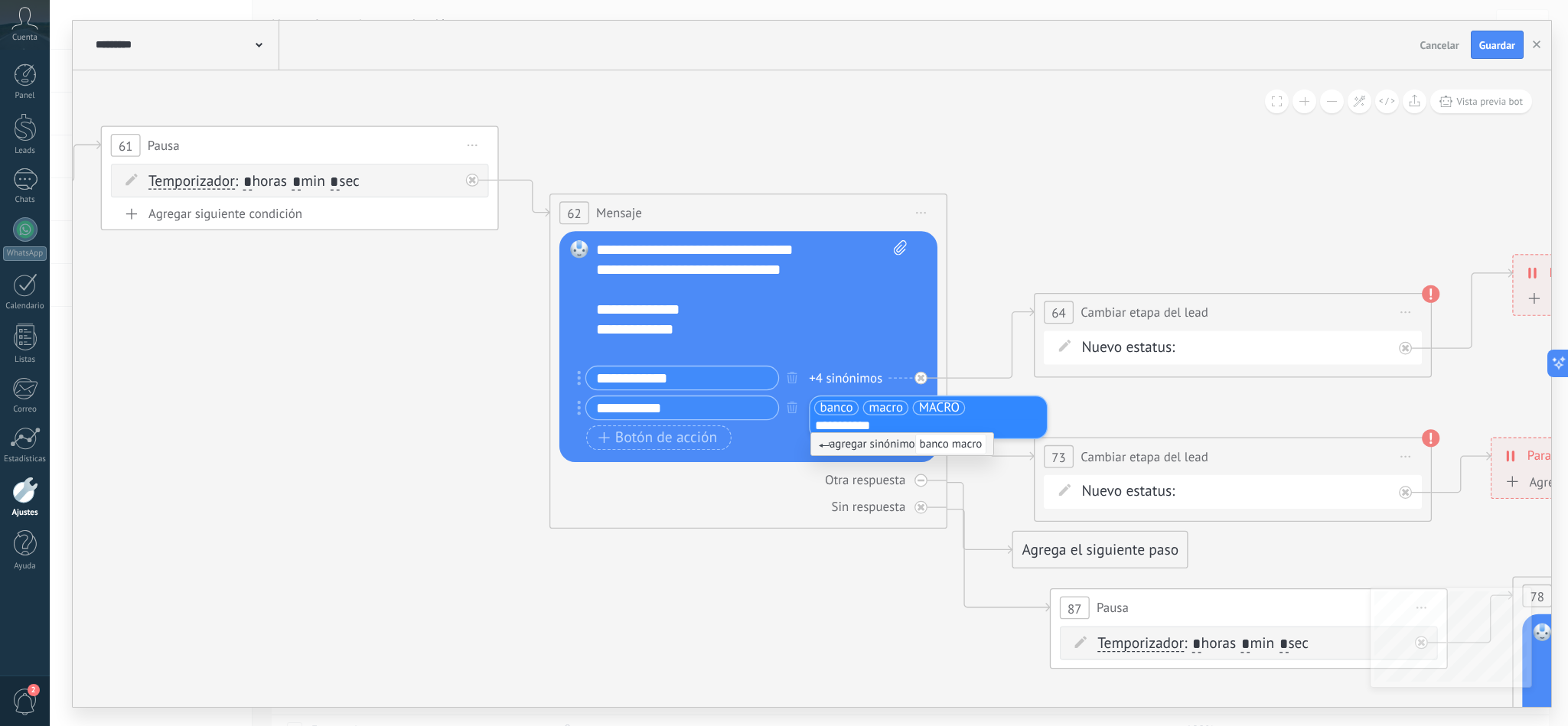 type 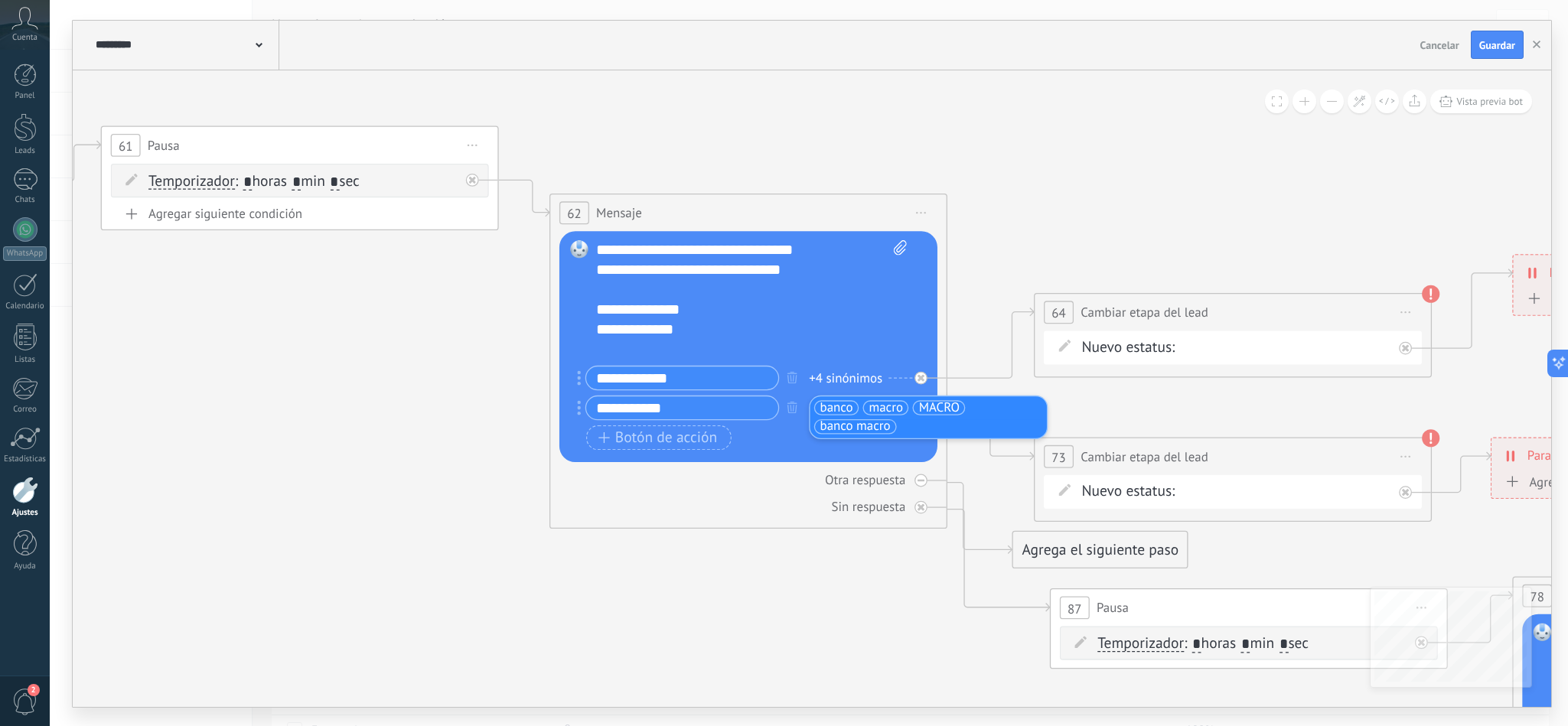 click on "Botón de acción
Enlace de web" at bounding box center [746, 437] 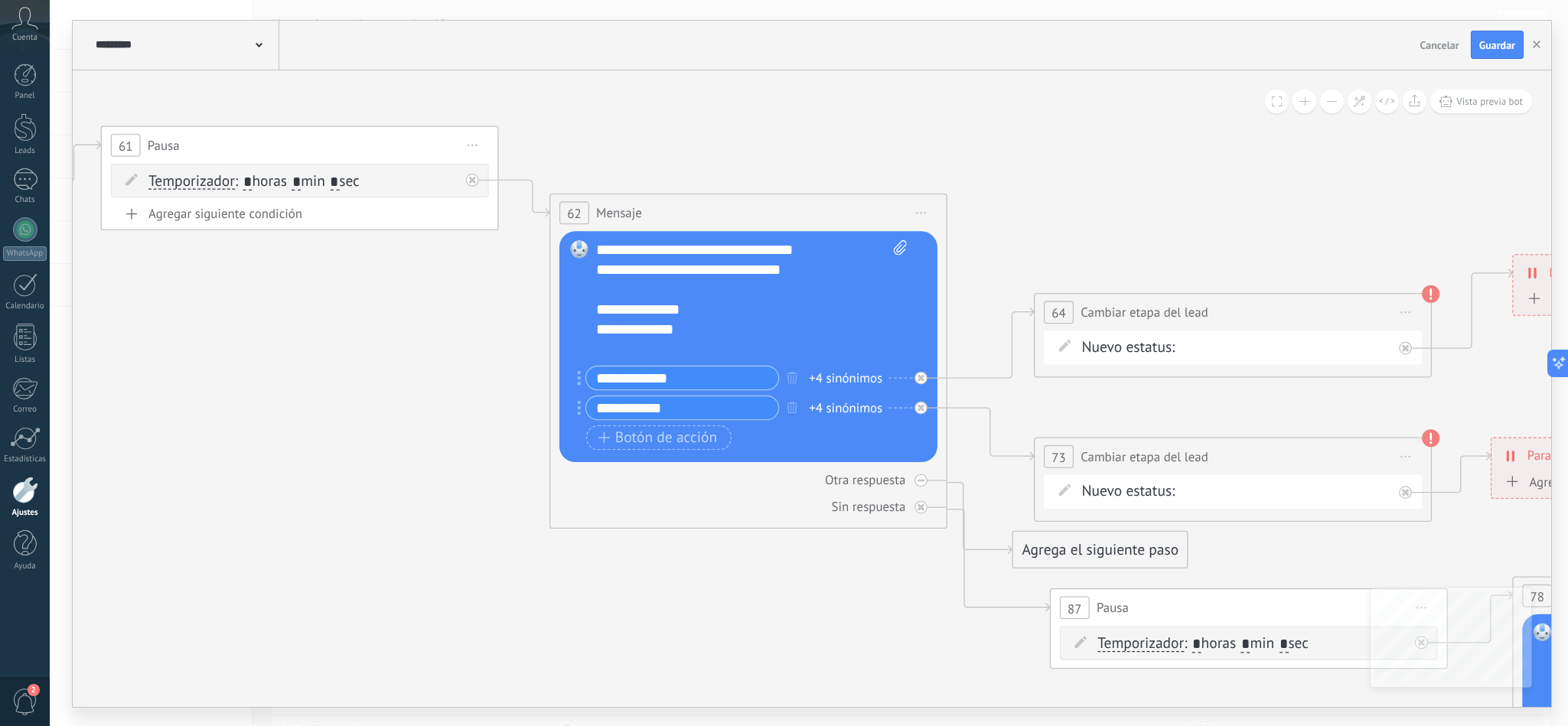 click on "MERCADO PAGO BANCO MACRO REMARKETIN Logrado con éxito Venta Perdido" at bounding box center (0, 0) 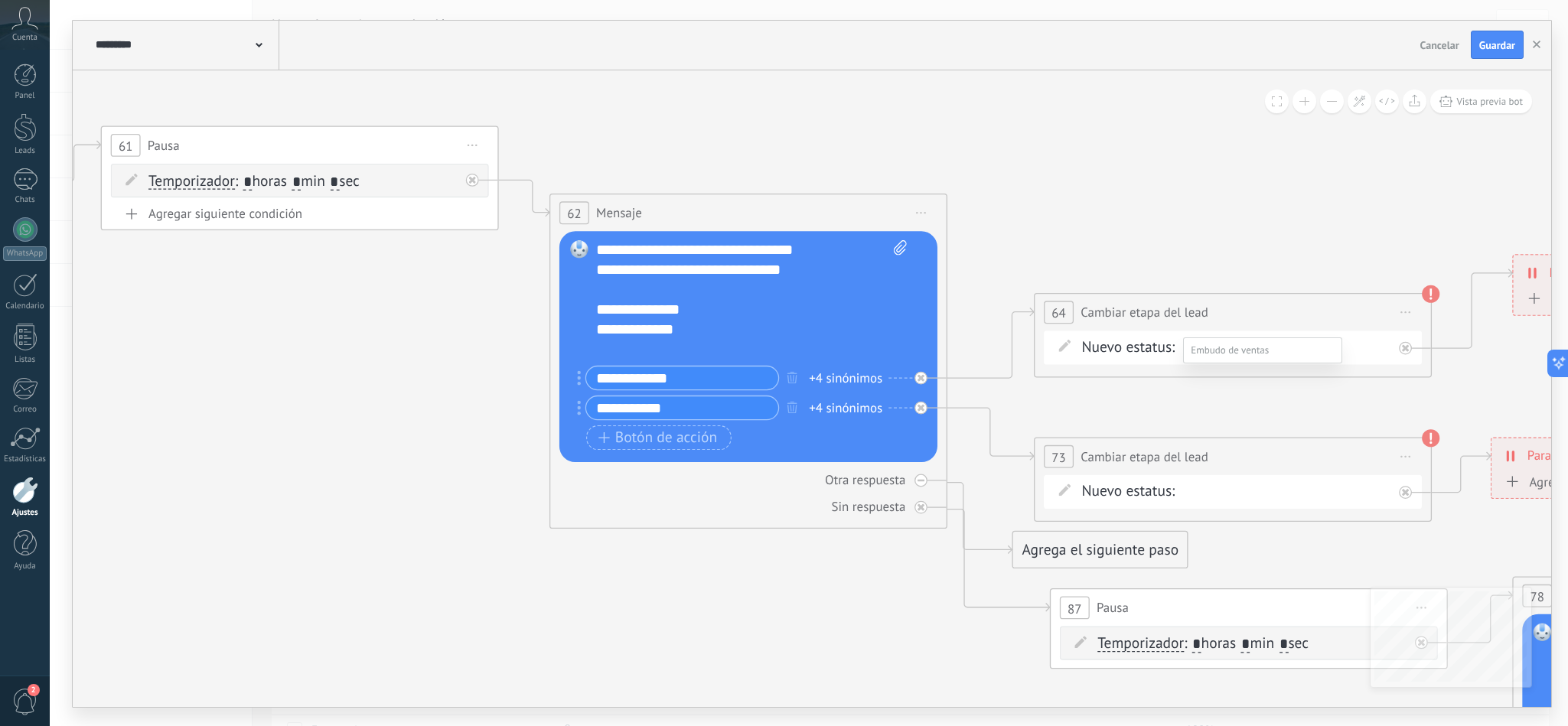 click on "MERCADO PAGO" at bounding box center (0, 0) 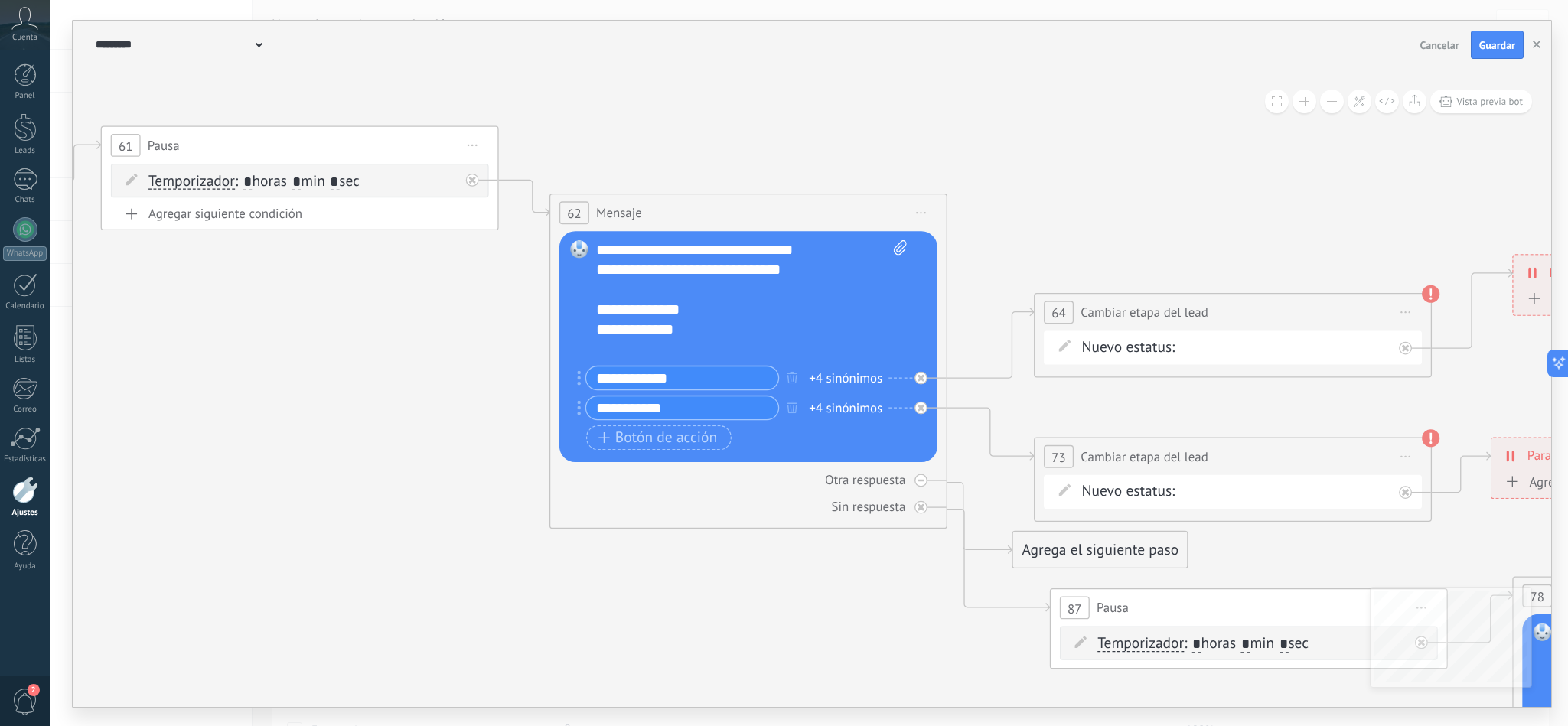 click on "MERCADO PAGO BANCO MACRO REMARKETIN Logrado con éxito Venta Perdido" at bounding box center (0, 0) 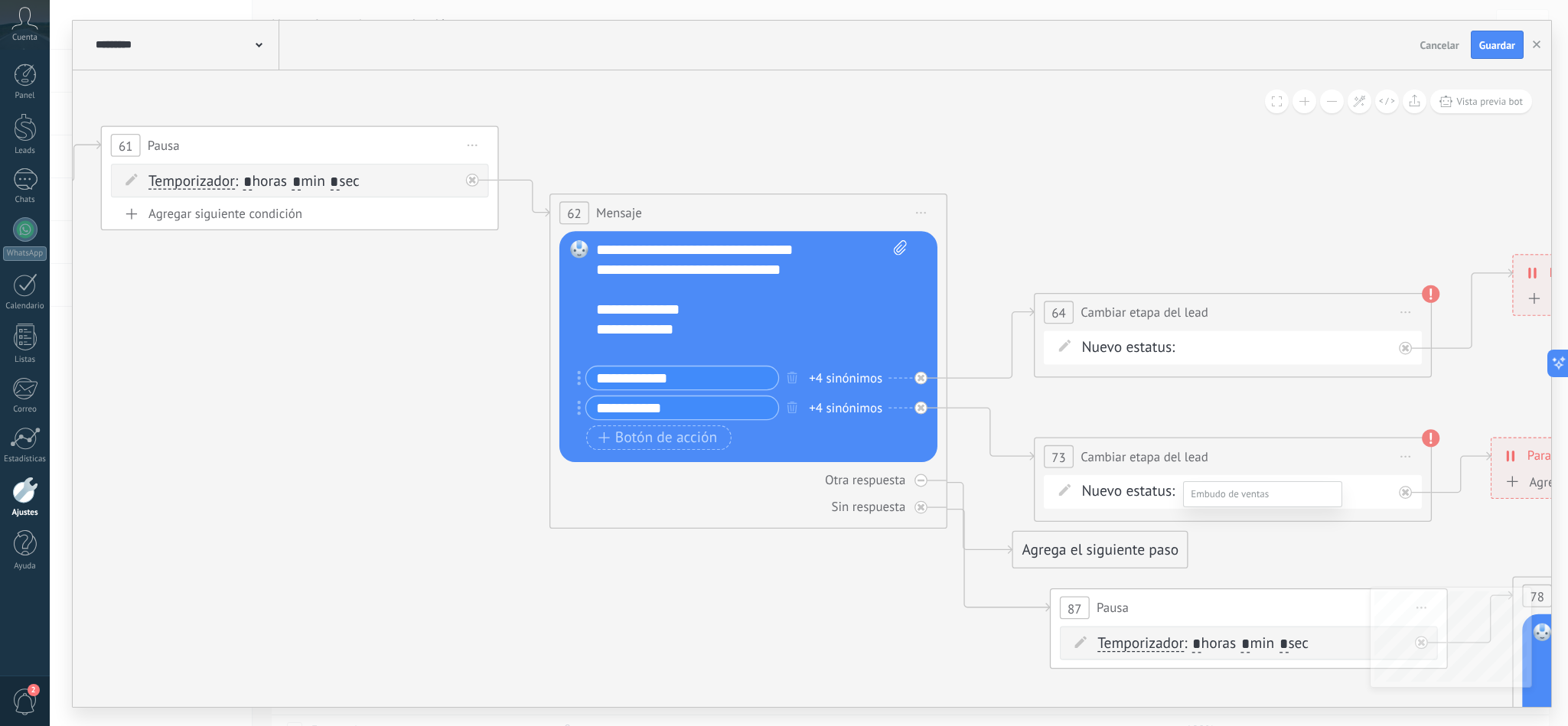 click on "BANCO MACRO" at bounding box center [0, 0] 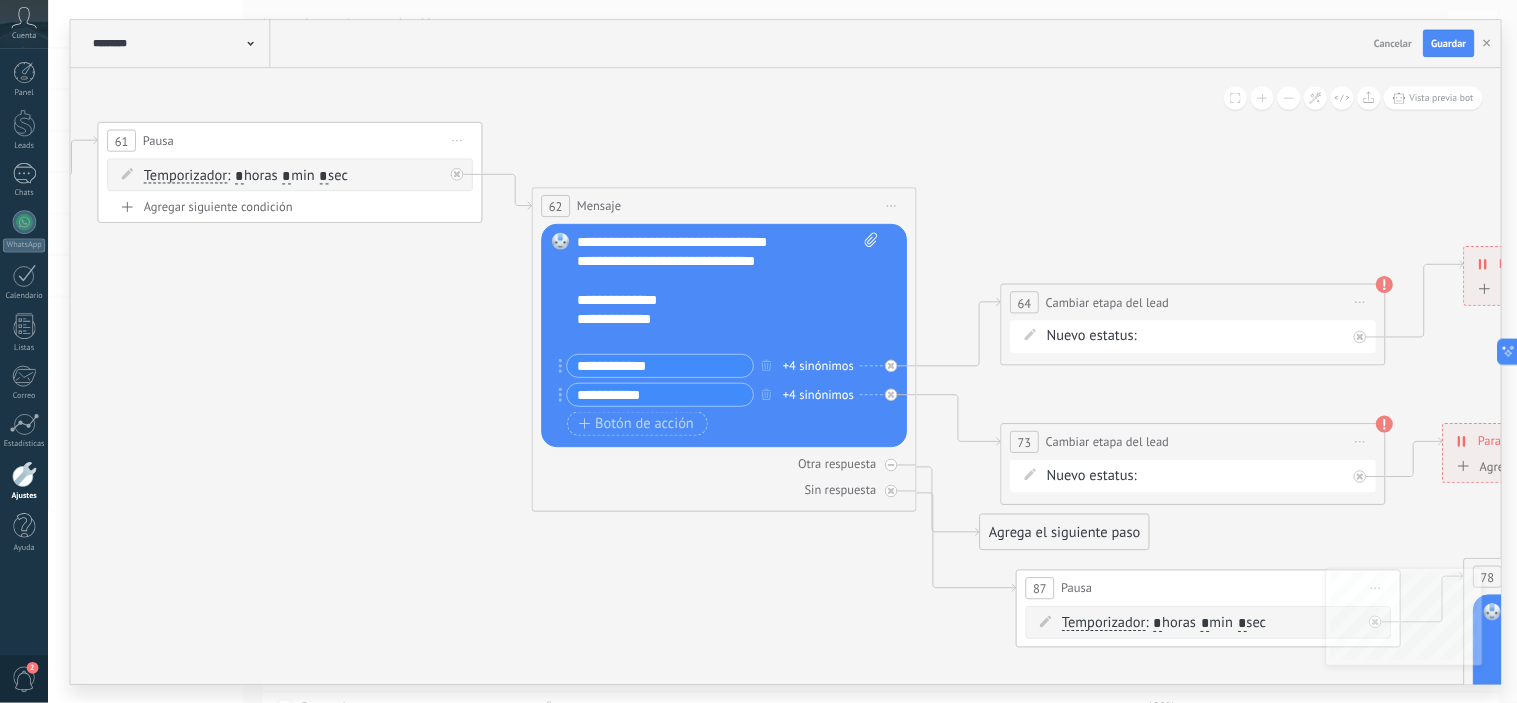 scroll, scrollTop: 0, scrollLeft: 0, axis: both 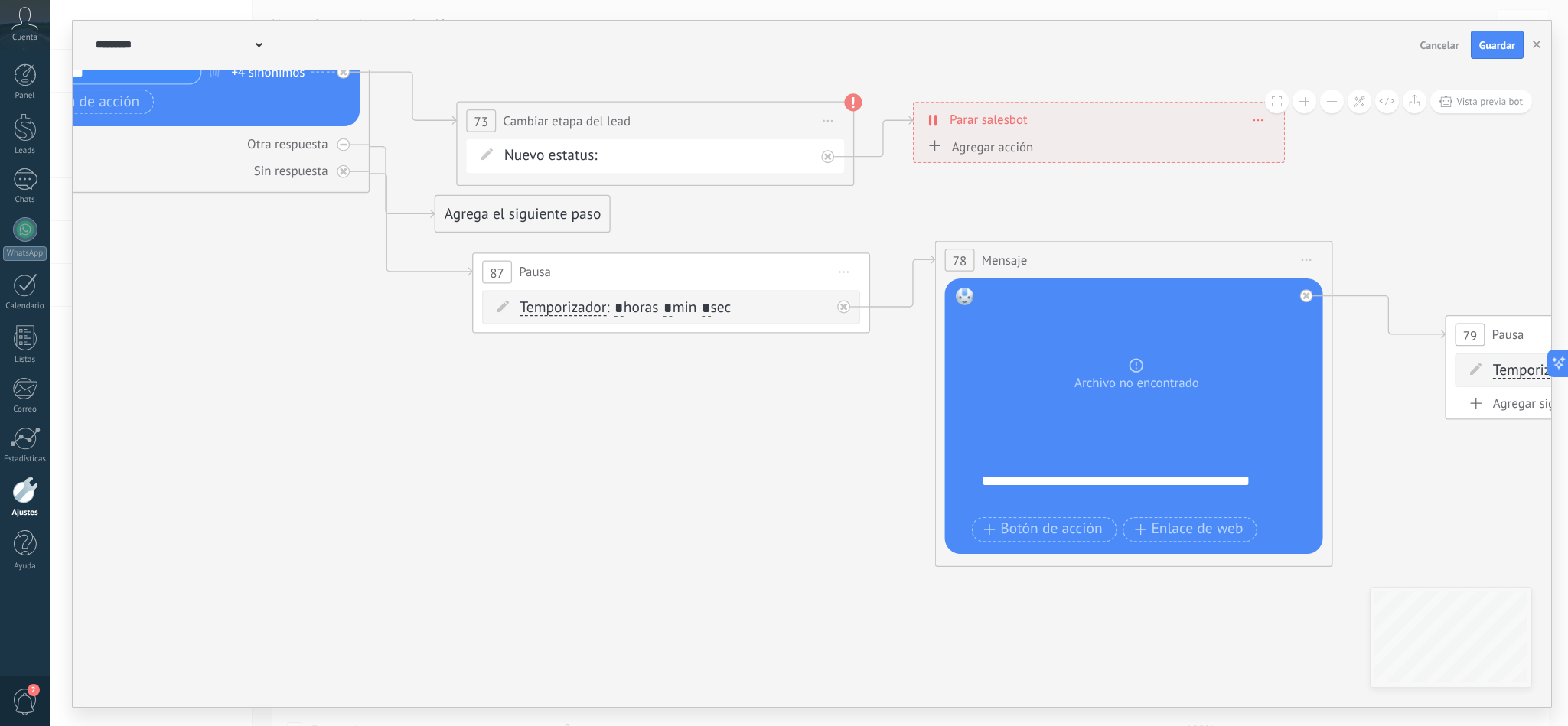 click on "**********" at bounding box center (1146, 491) 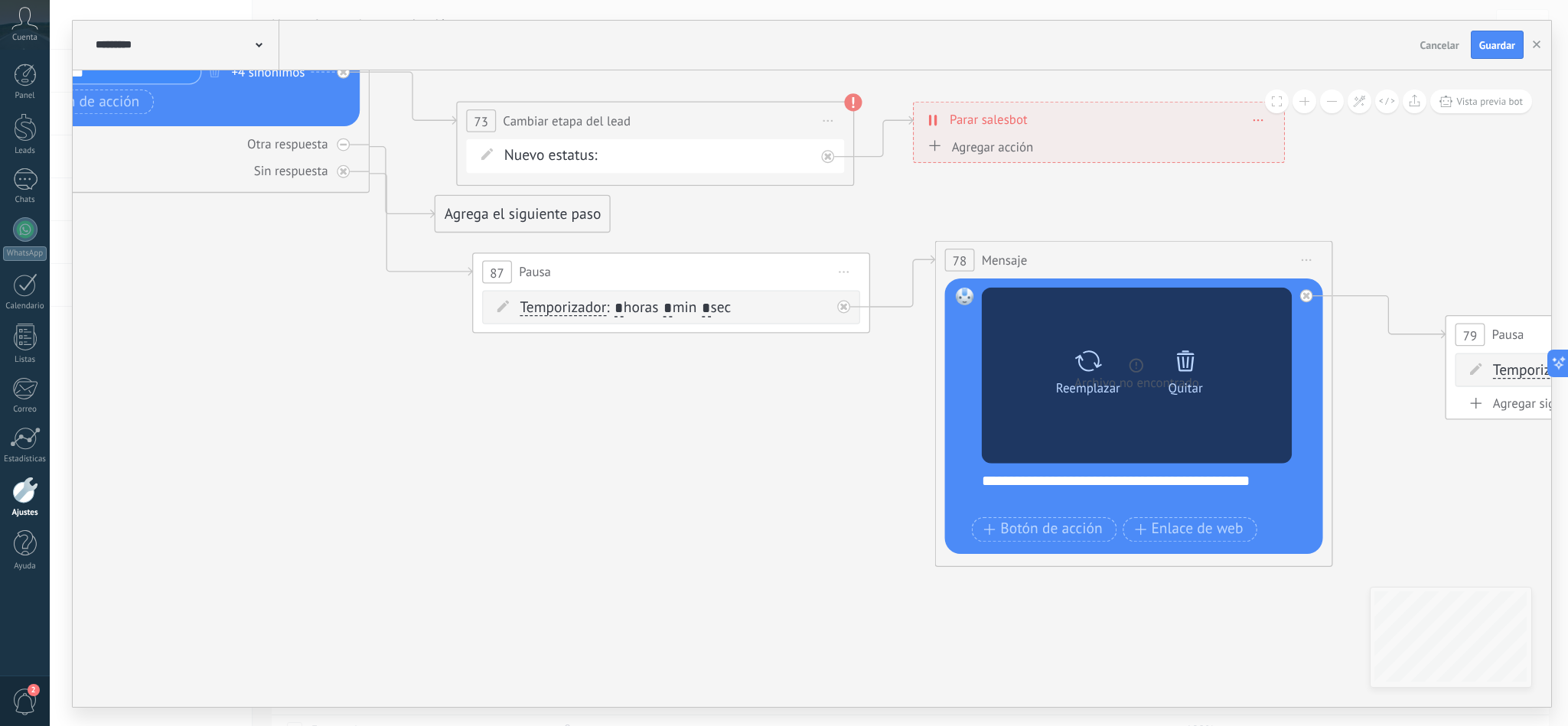 click 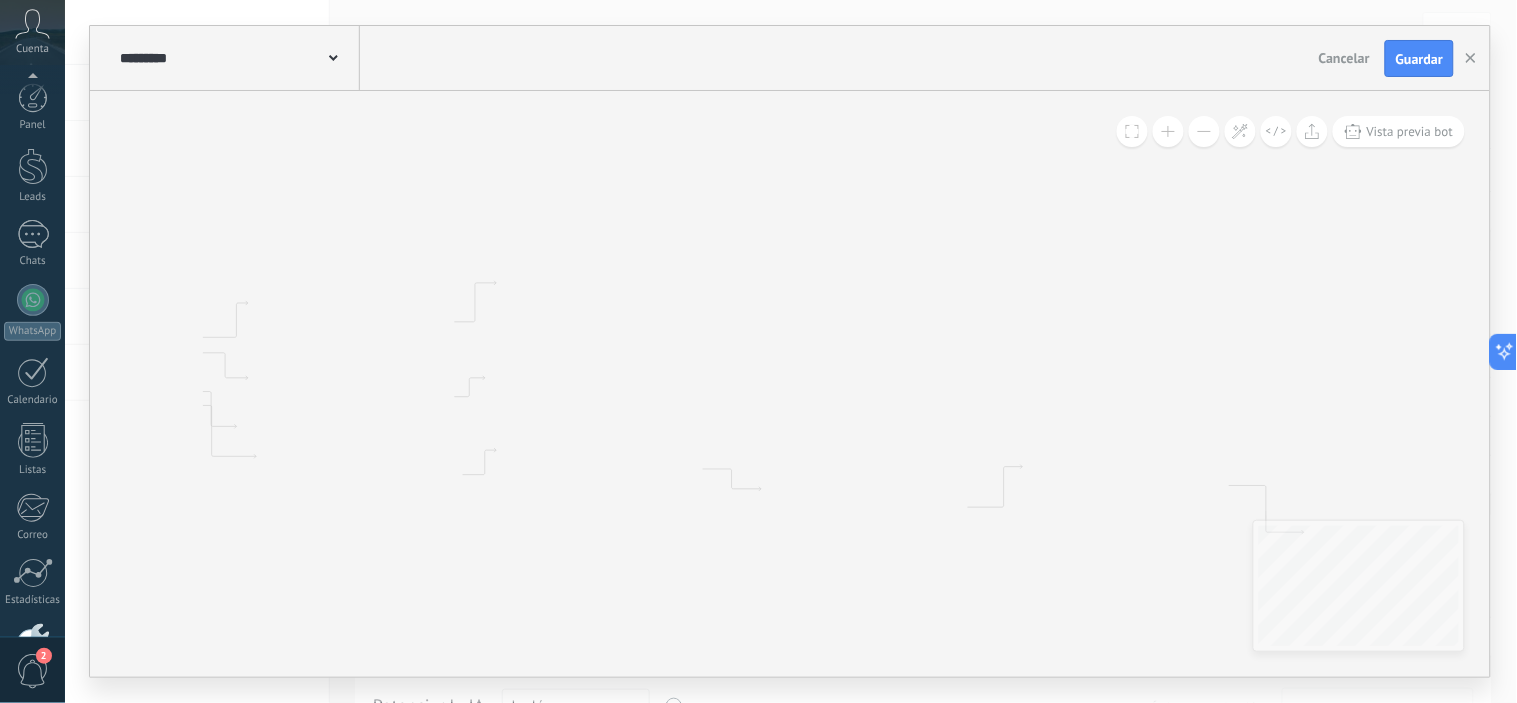 scroll, scrollTop: 128, scrollLeft: 0, axis: vertical 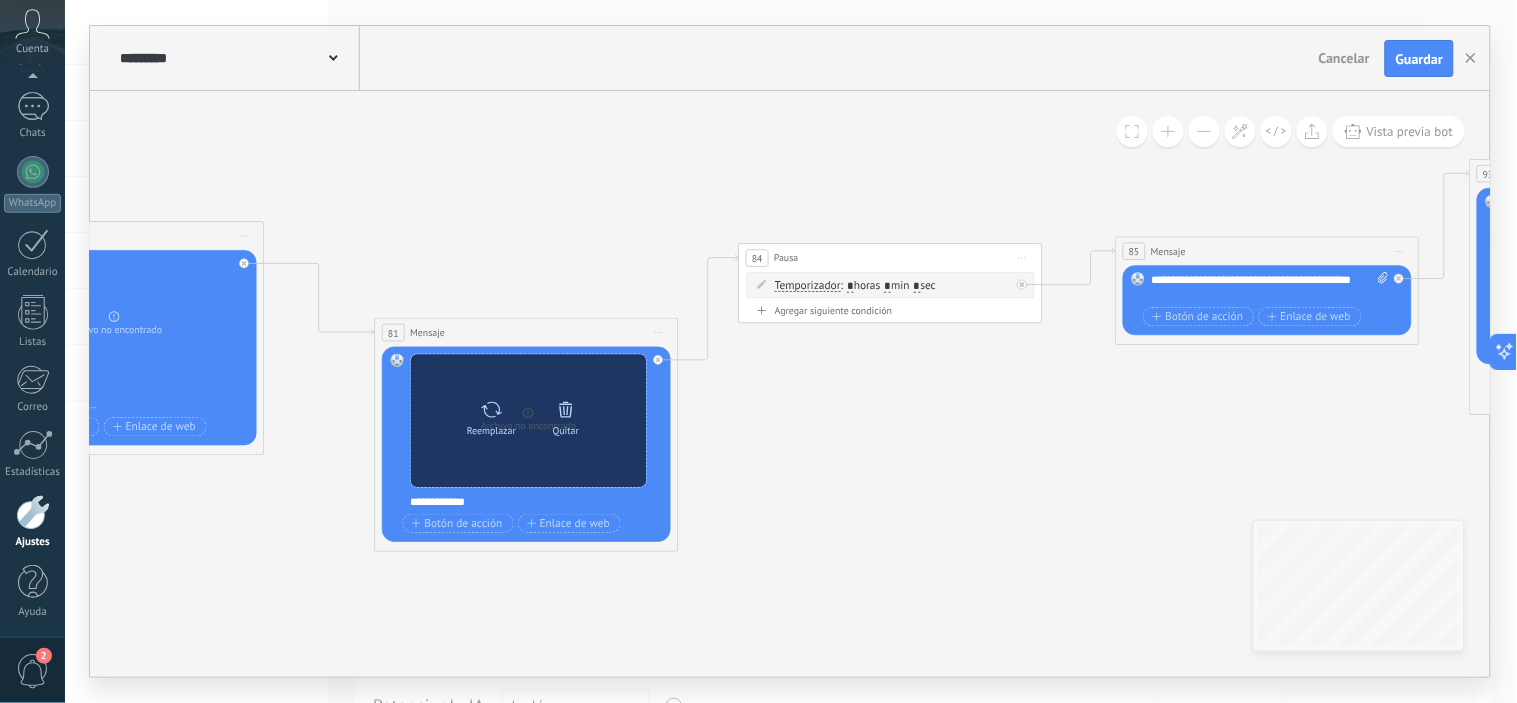 click on "Quitar" at bounding box center [566, 416] 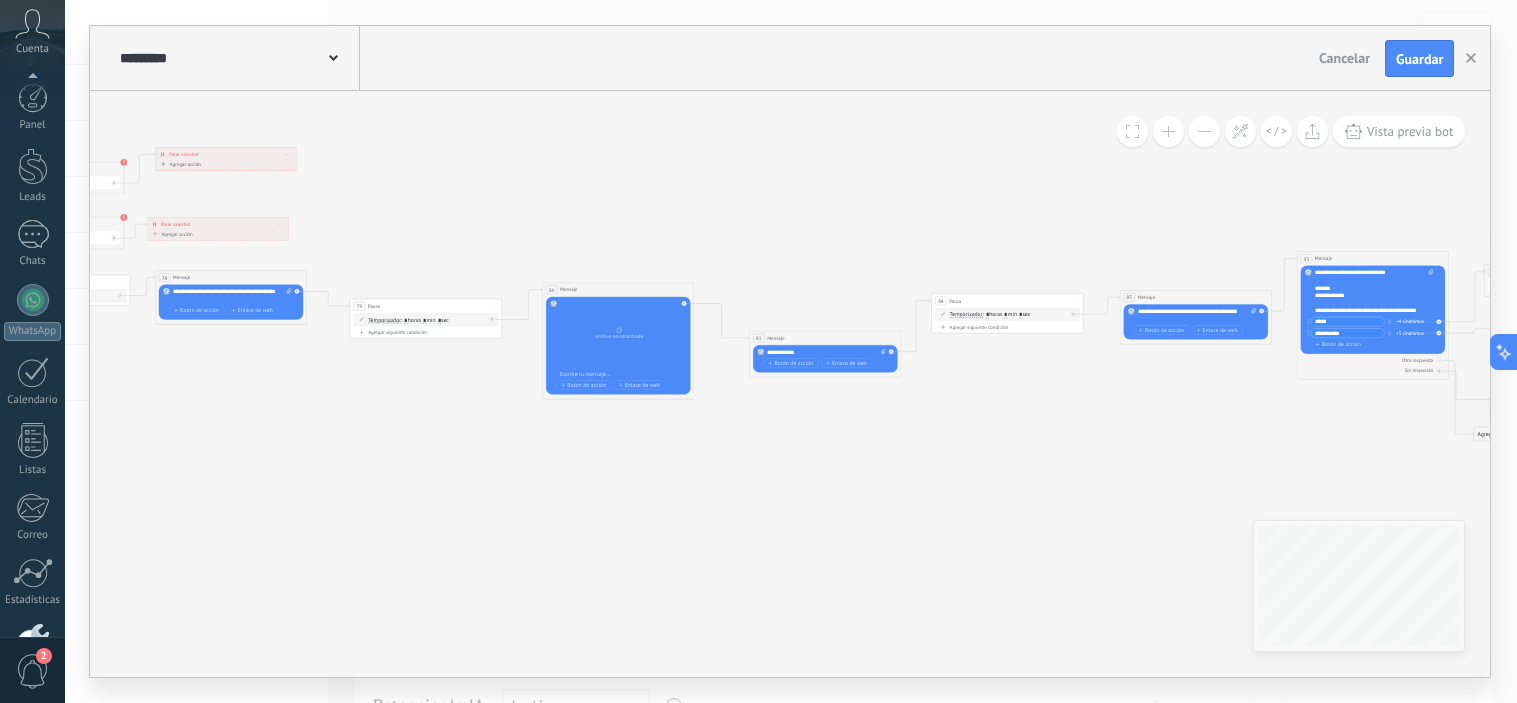 scroll, scrollTop: 0, scrollLeft: 0, axis: both 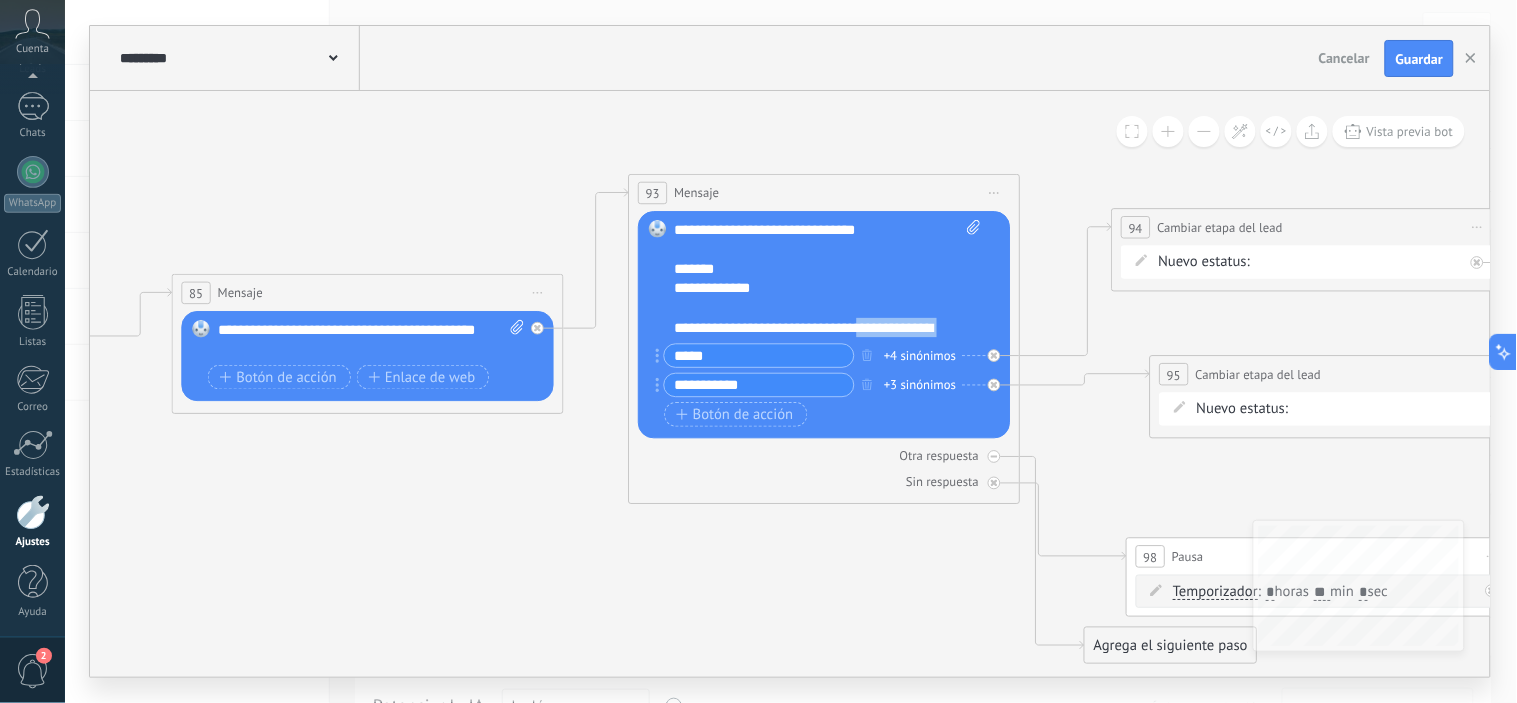 click on "**********" at bounding box center [828, 279] 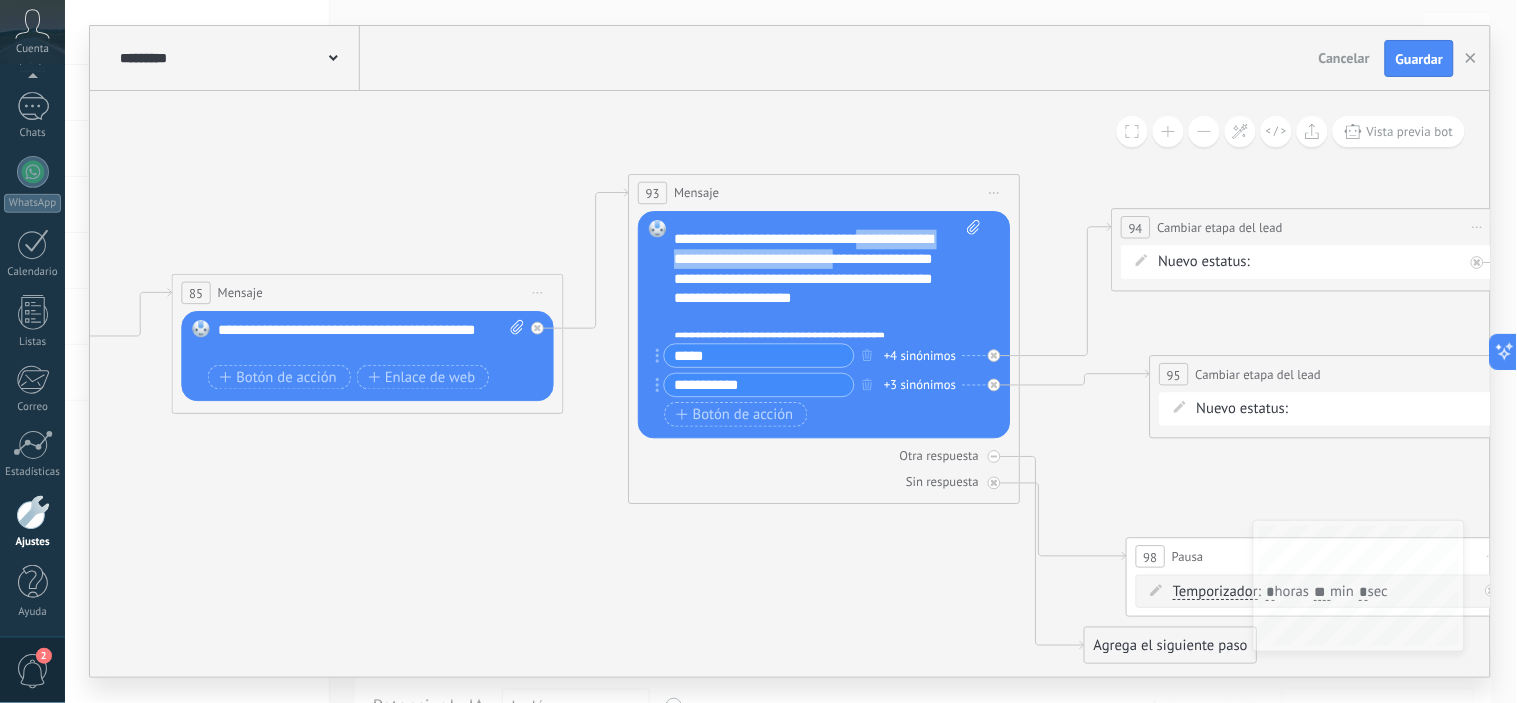 scroll, scrollTop: 100, scrollLeft: 0, axis: vertical 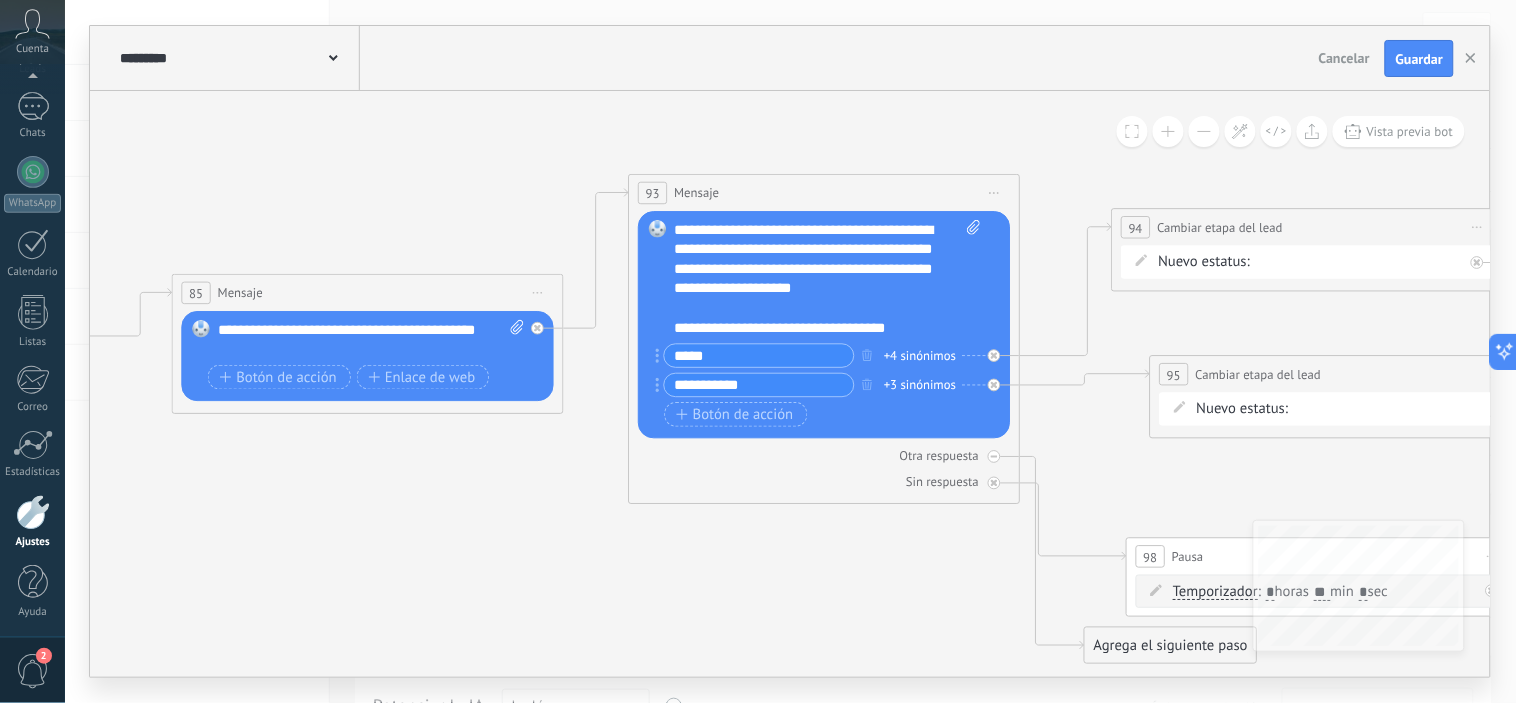 click on "**********" at bounding box center (828, 279) 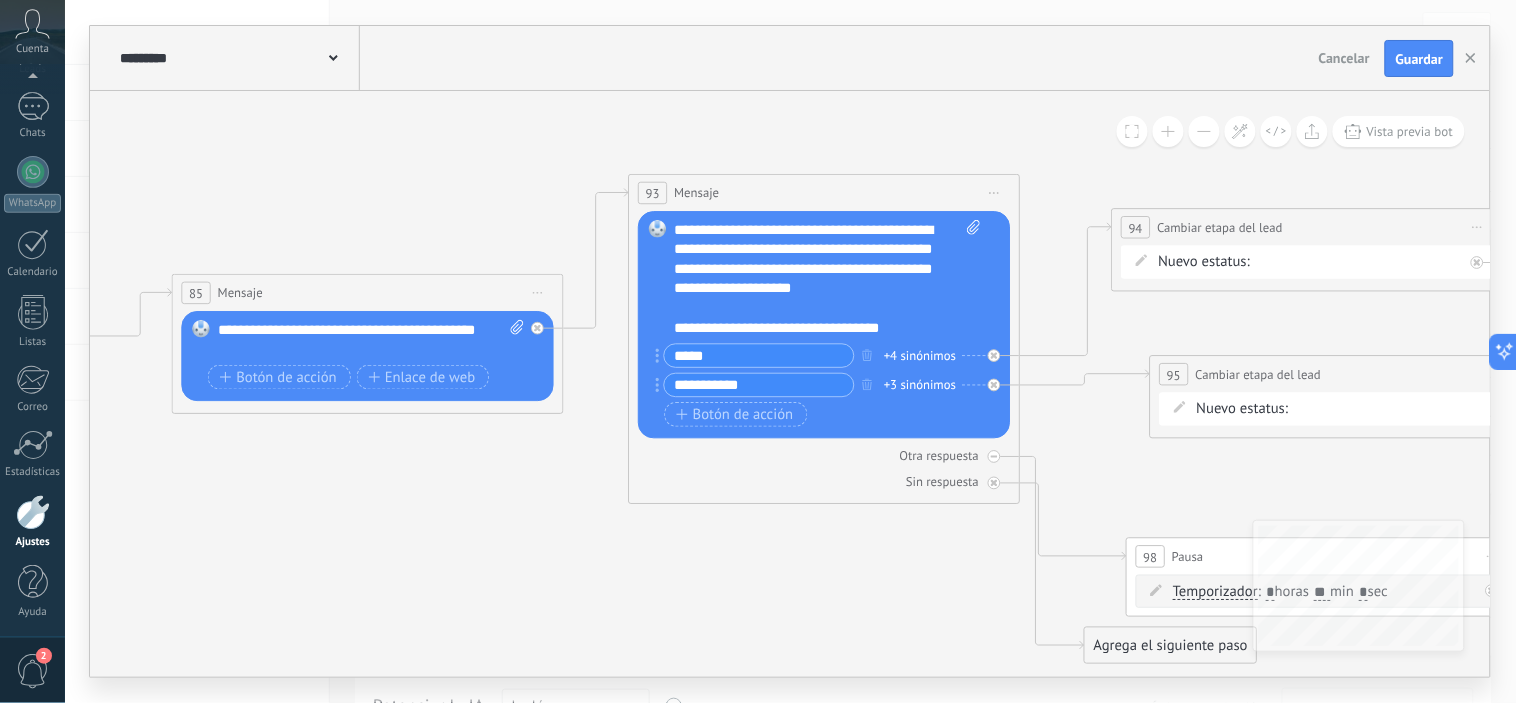 click on "**********" at bounding box center [828, 279] 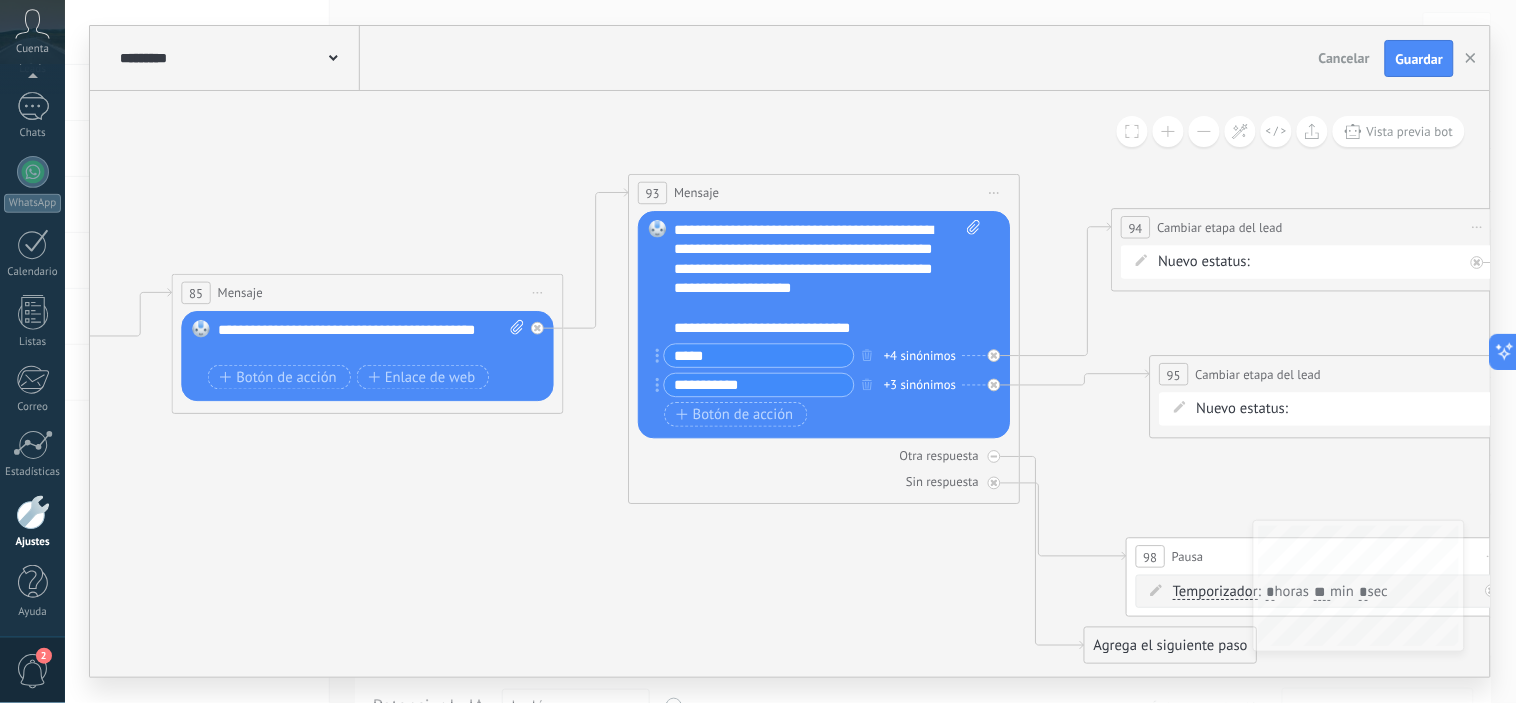 click on "*****" at bounding box center (759, 356) 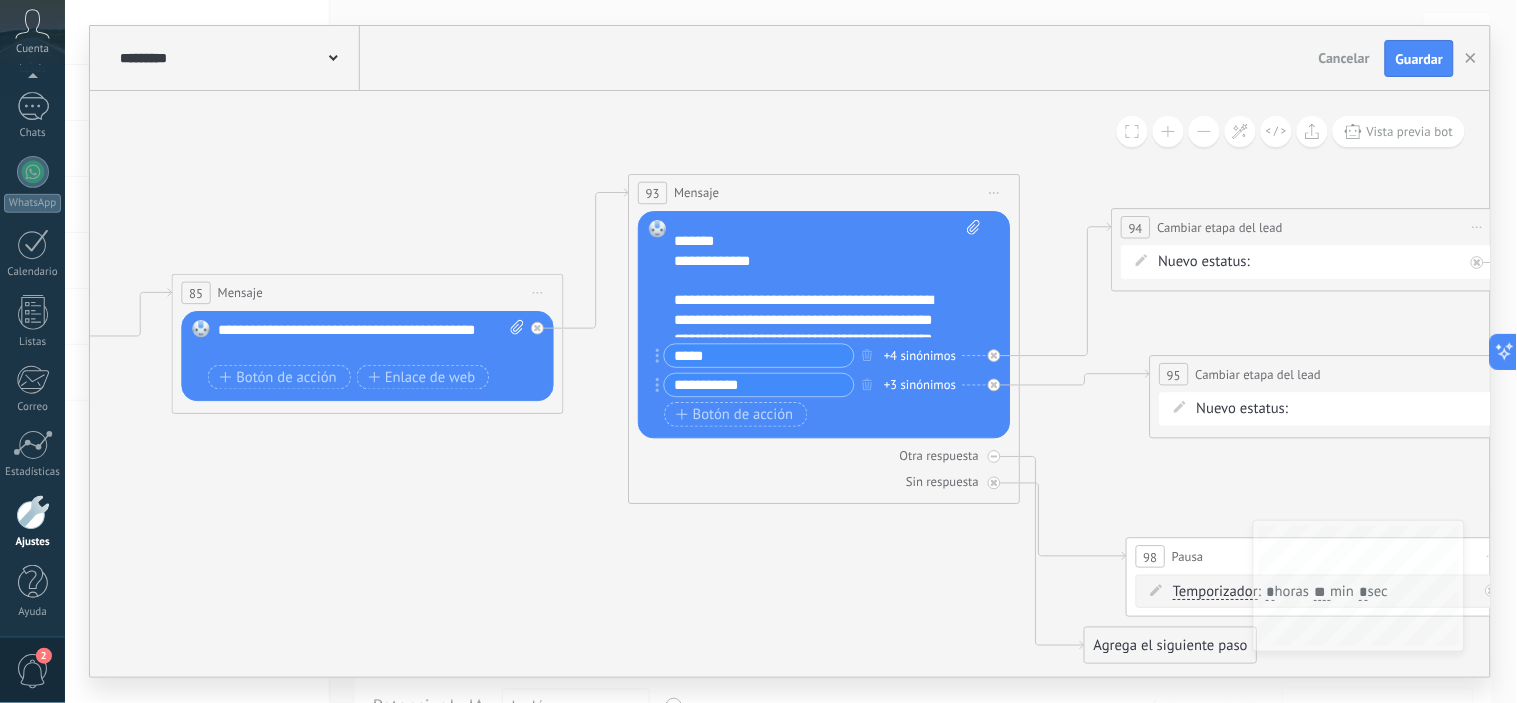 scroll, scrollTop: 0, scrollLeft: 0, axis: both 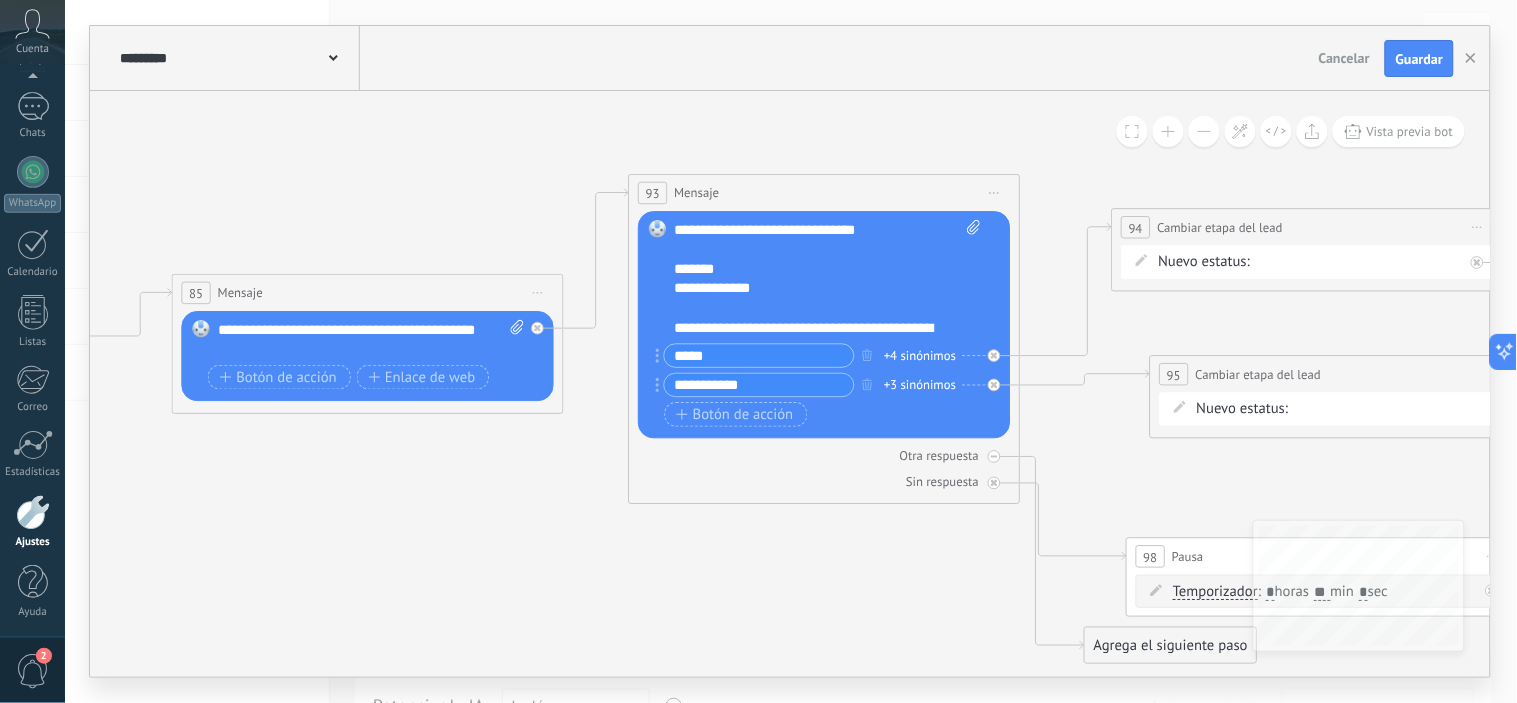 click on "**********" at bounding box center [828, 279] 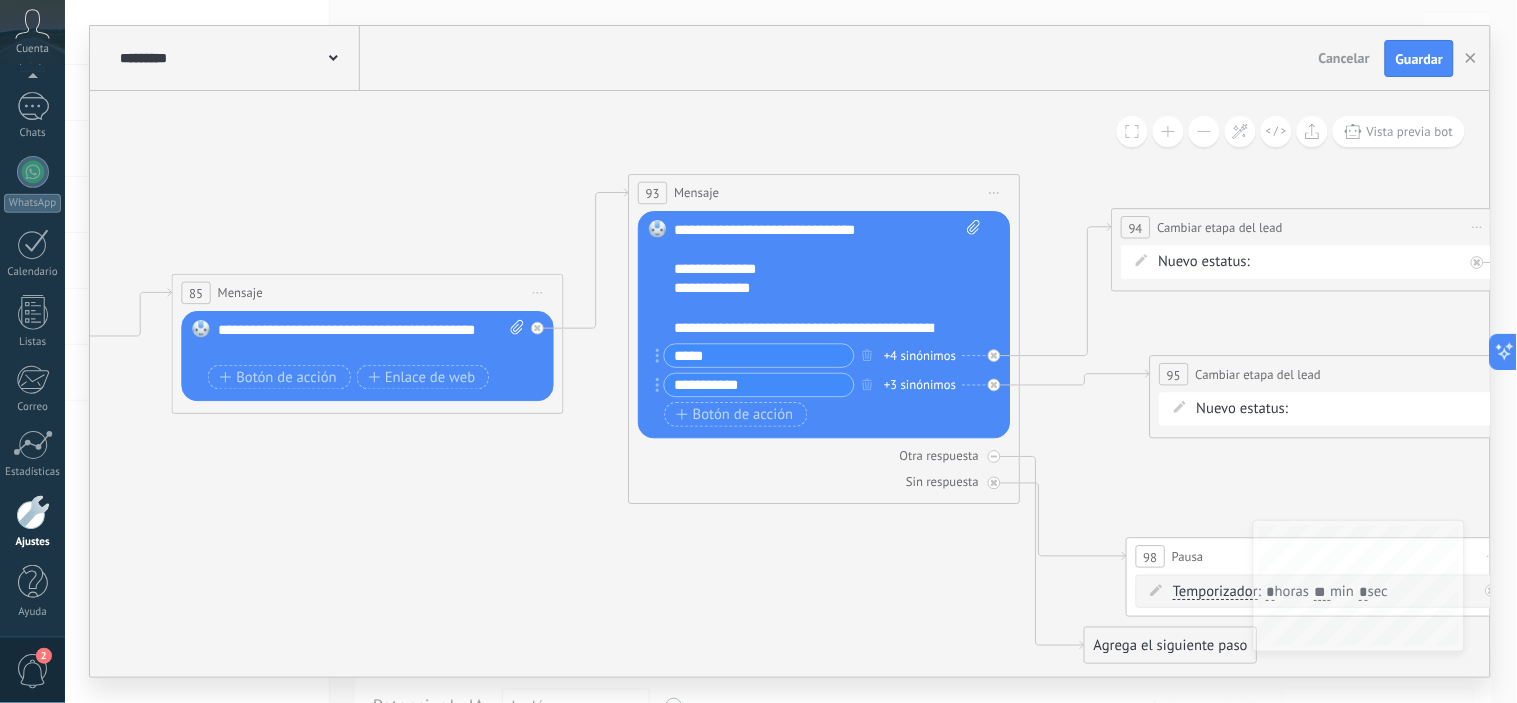 click on "**********" at bounding box center [828, 279] 